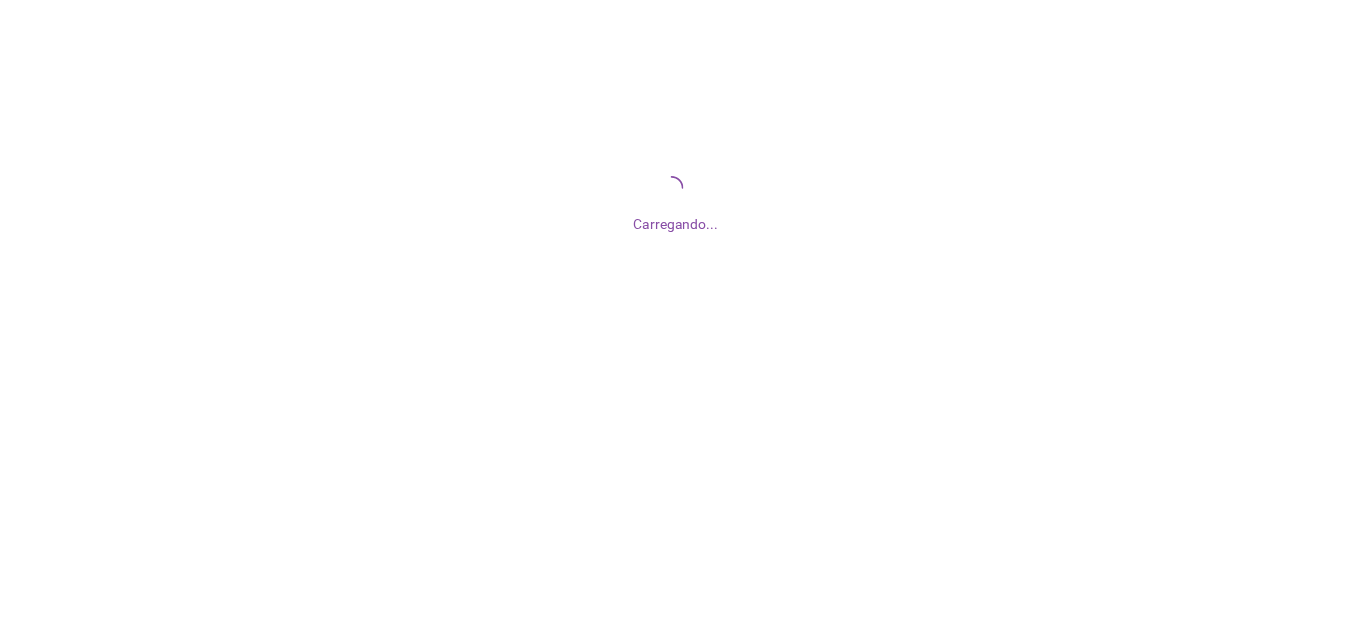 scroll, scrollTop: 0, scrollLeft: 0, axis: both 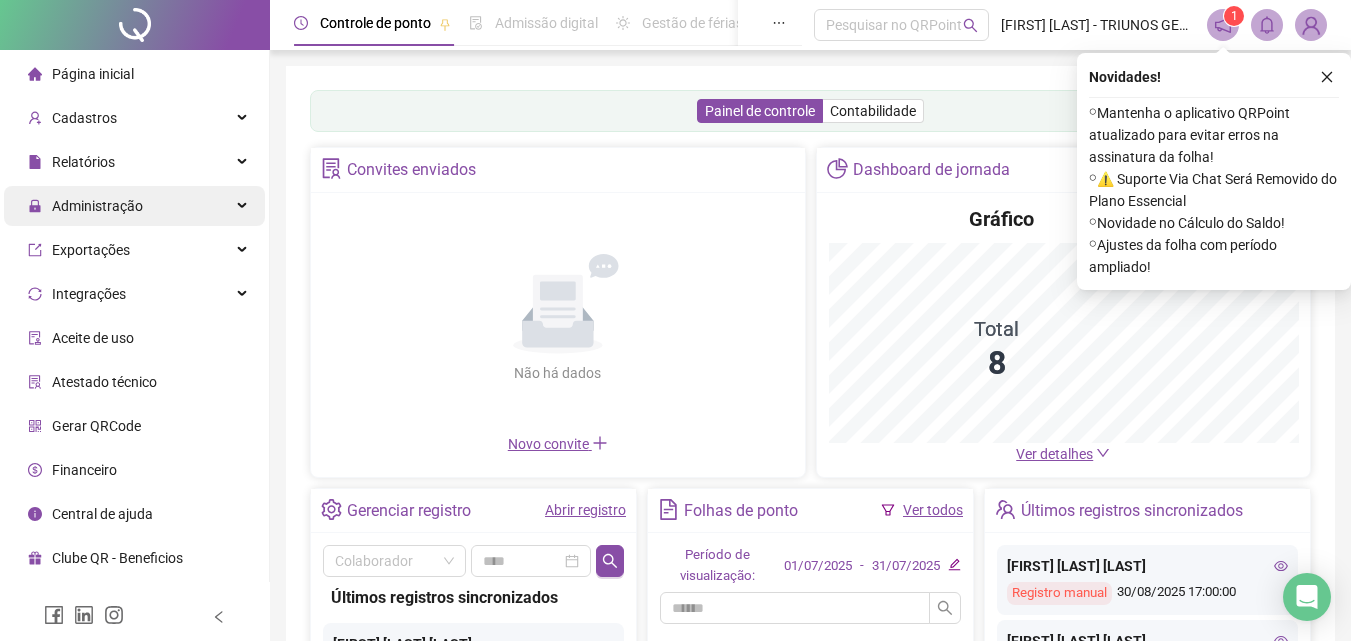 click on "Administração" at bounding box center (97, 206) 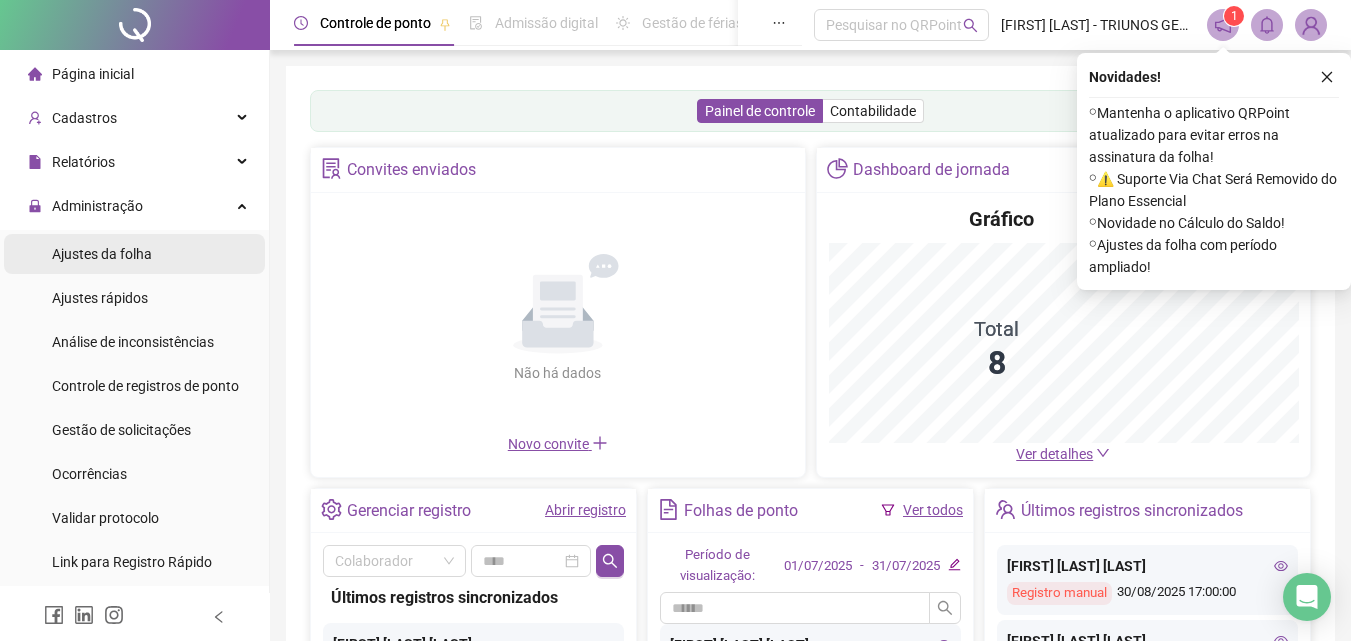 click on "Ajustes da folha" at bounding box center (102, 254) 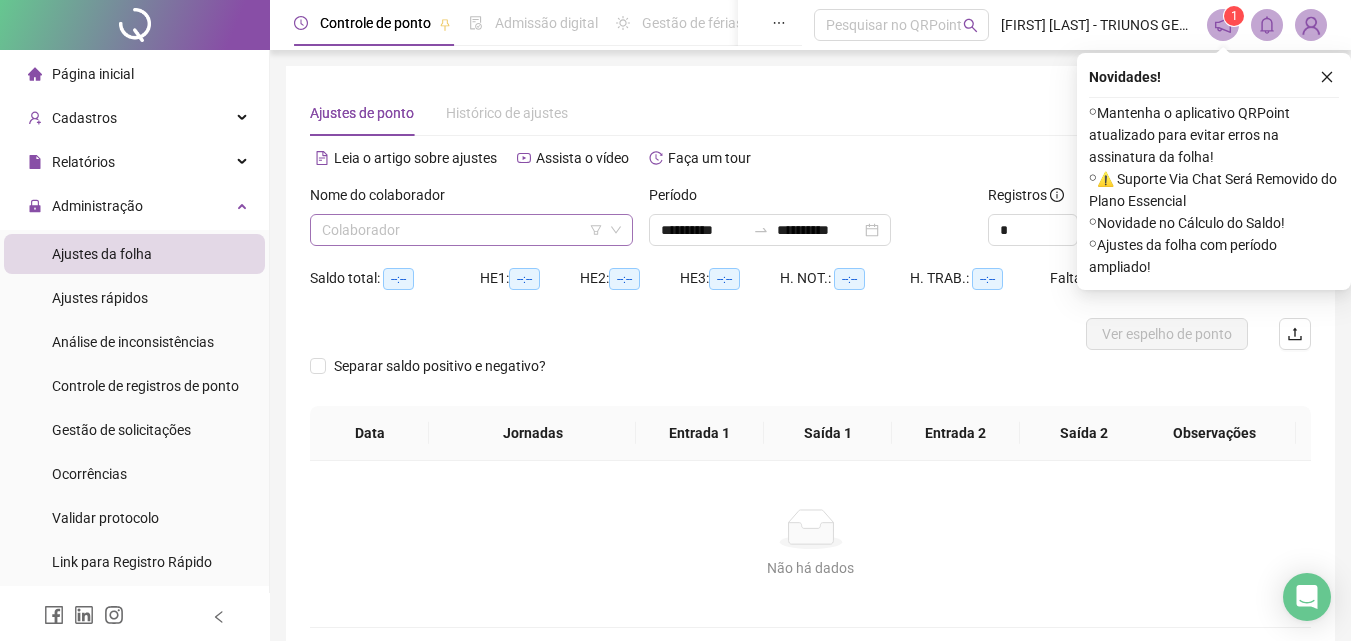 click at bounding box center [462, 230] 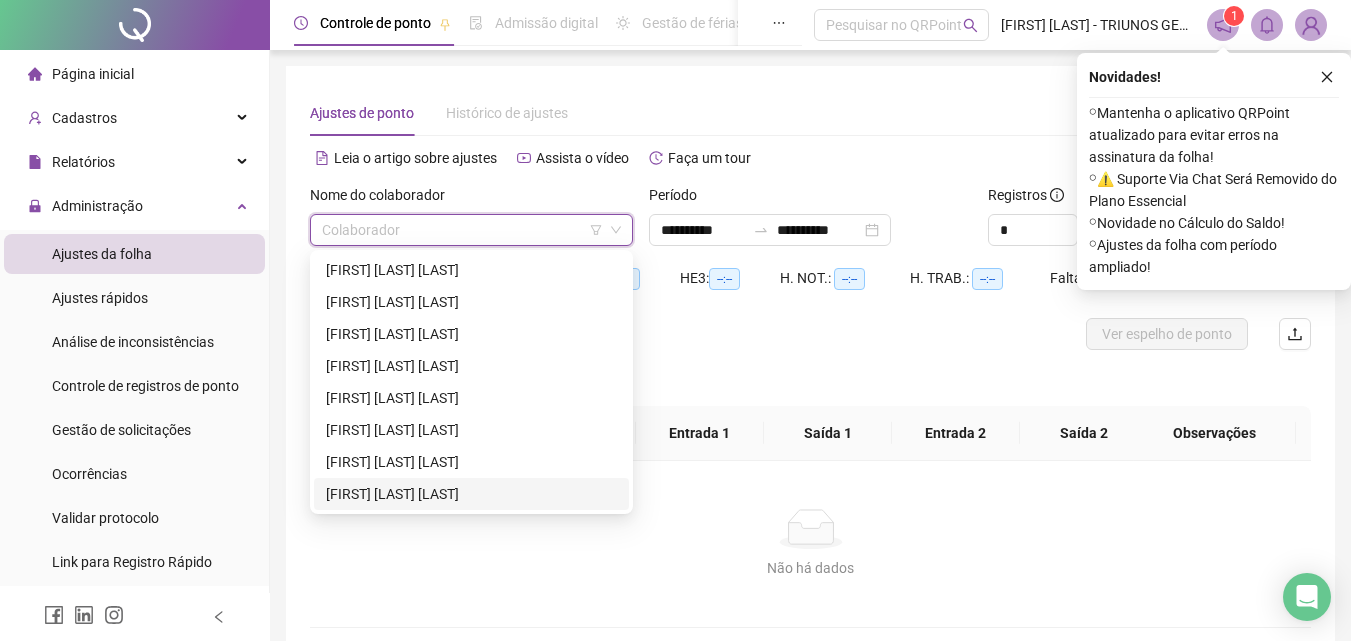 click on "[FIRST] [LAST] [LAST]" at bounding box center (471, 494) 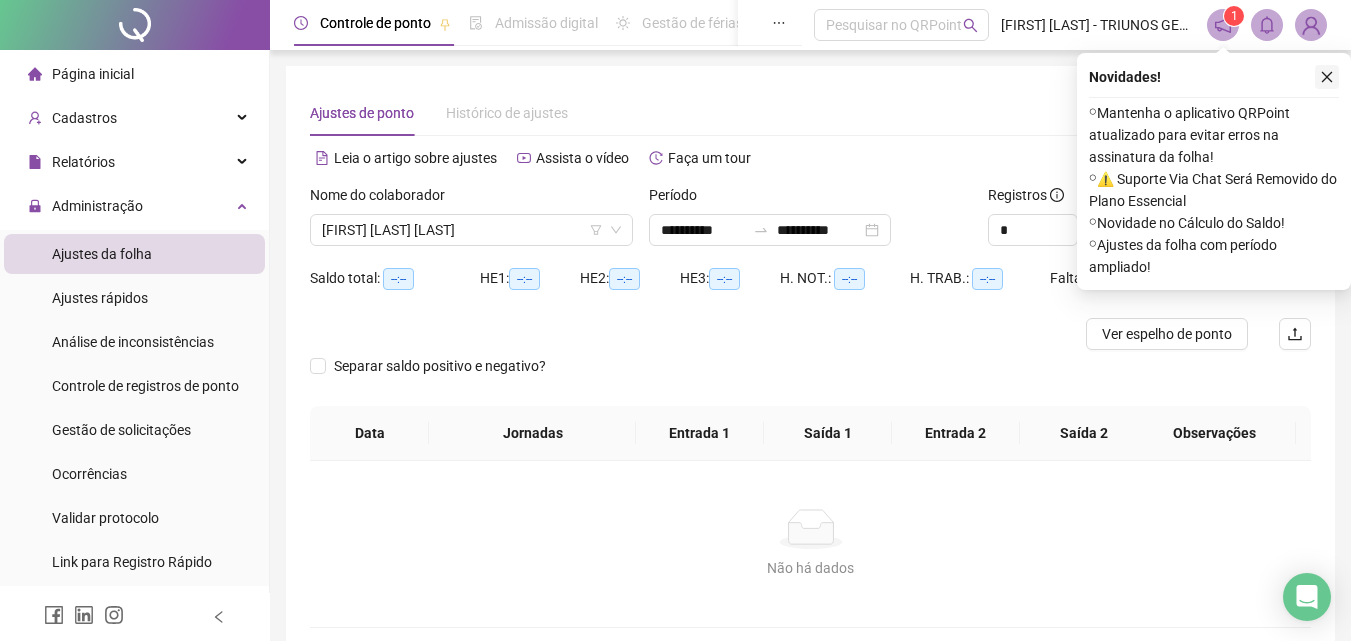 click 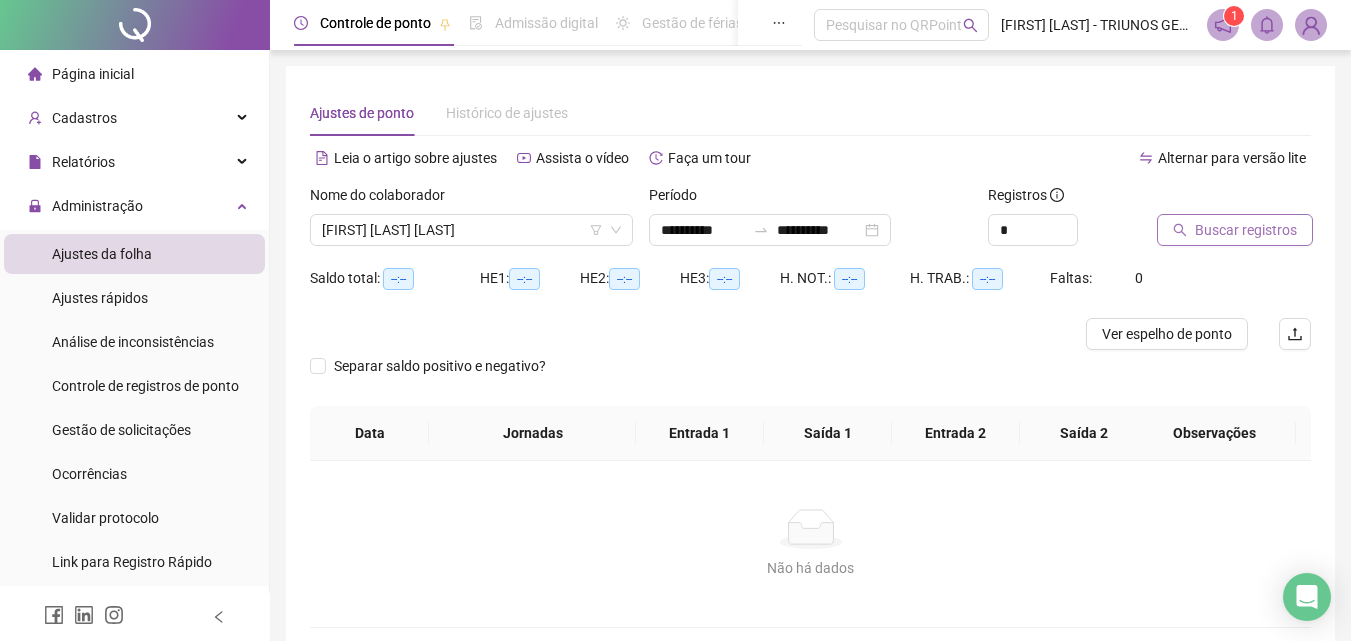 click on "Buscar registros" at bounding box center (1246, 230) 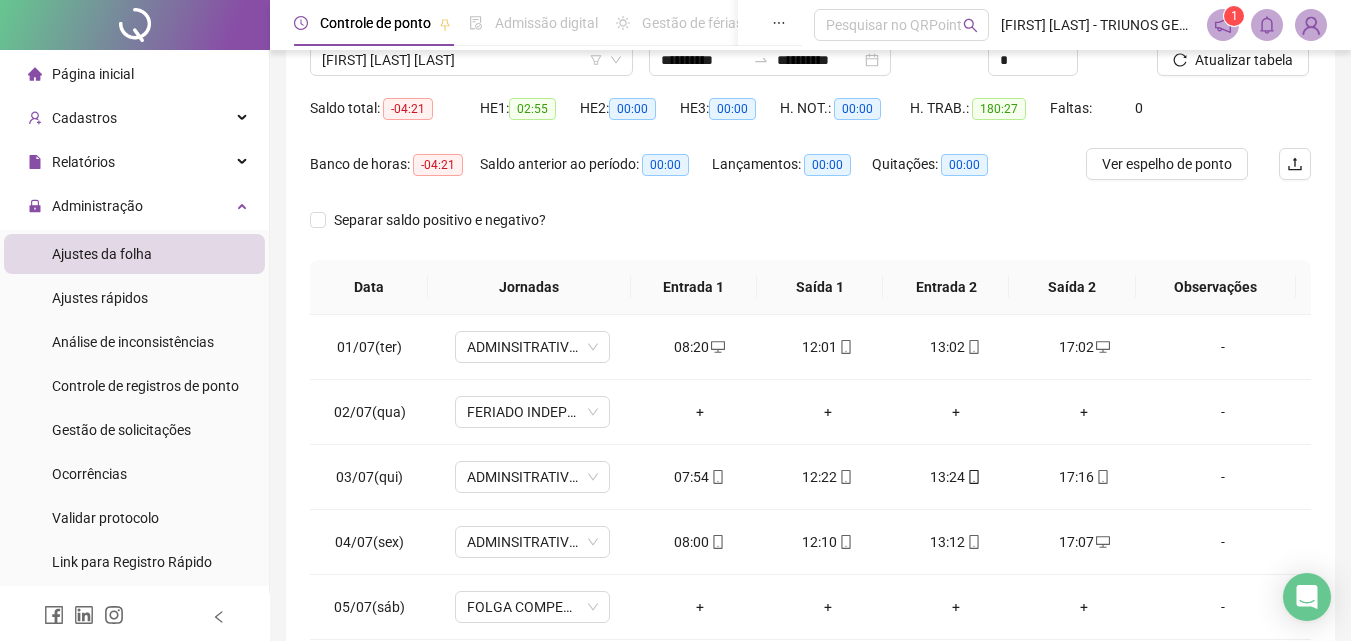 scroll, scrollTop: 182, scrollLeft: 0, axis: vertical 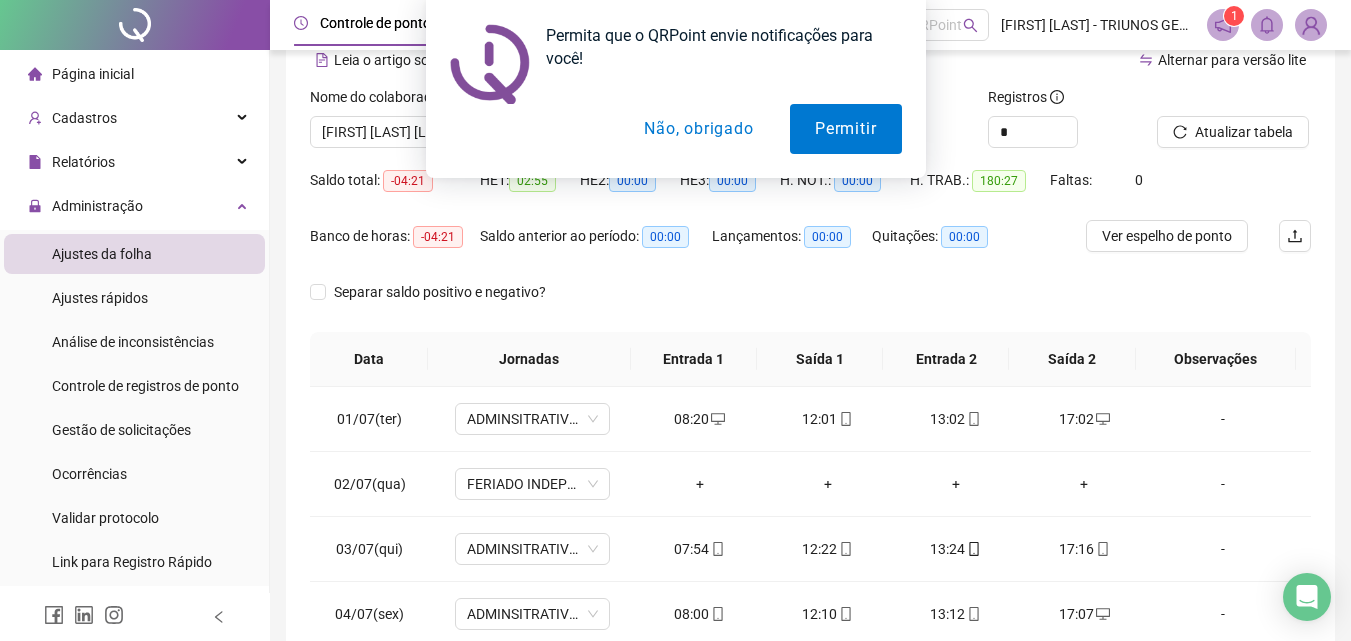 click on "Permita que o QRPoint envie notificações para você! Permitir Não, obrigado" at bounding box center (675, 89) 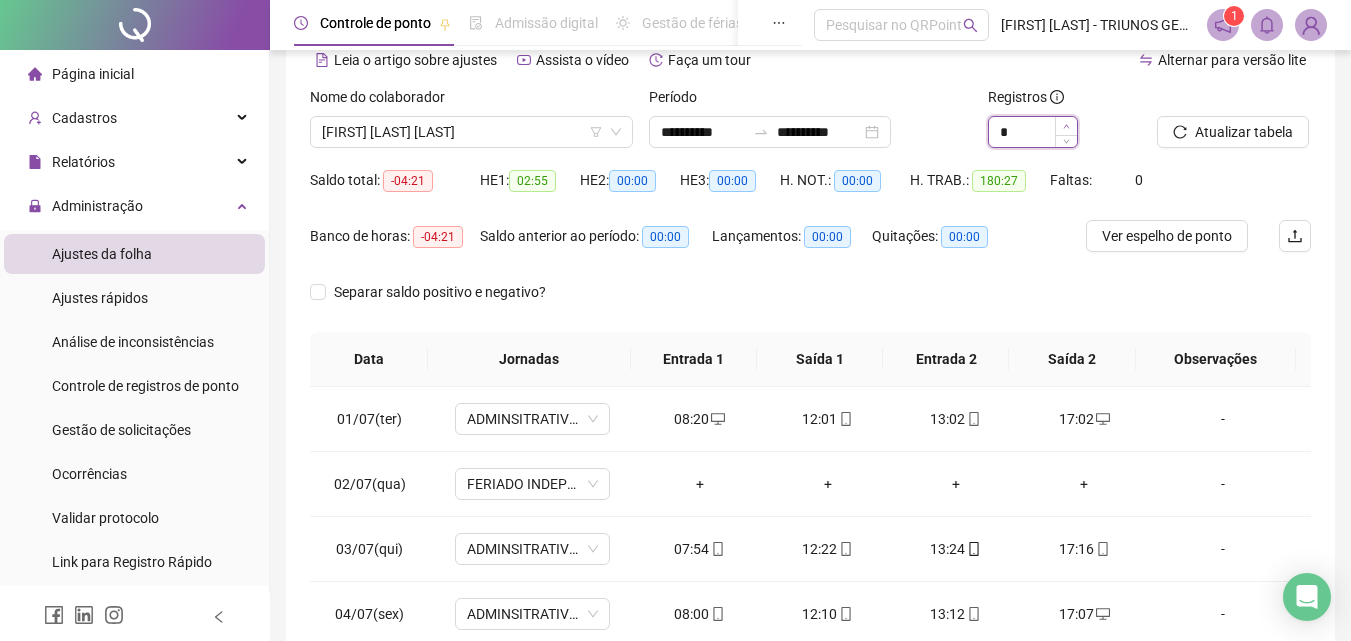 click 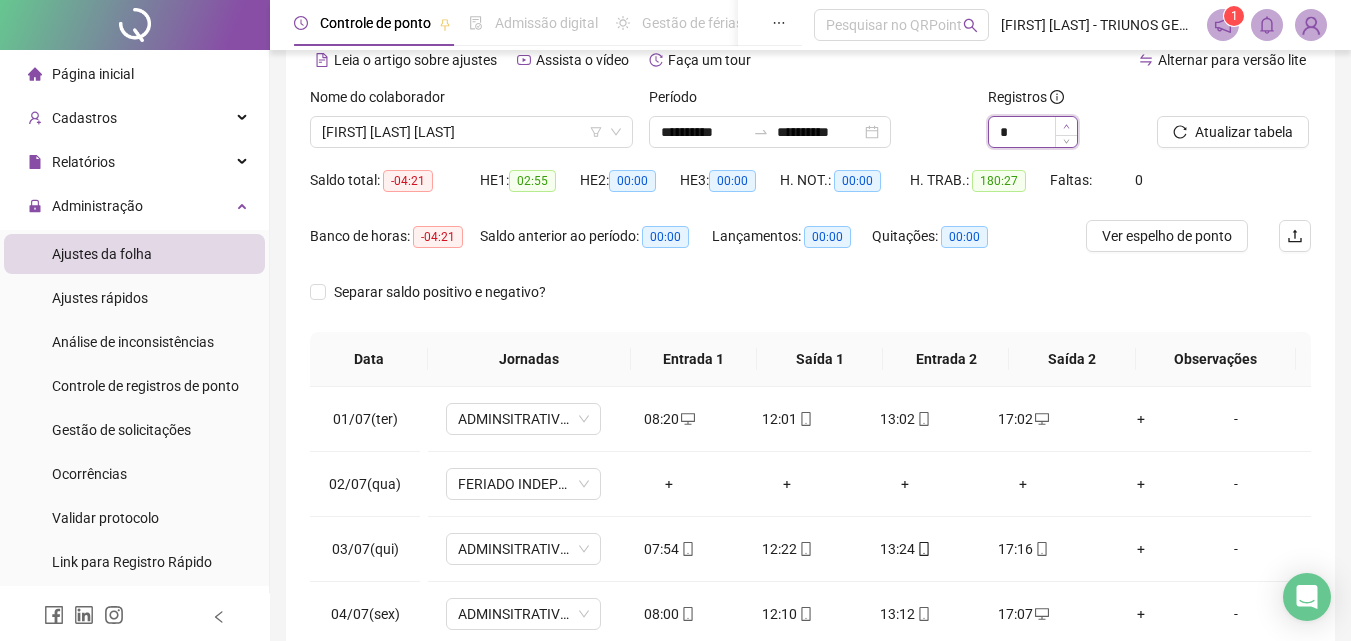 type on "*" 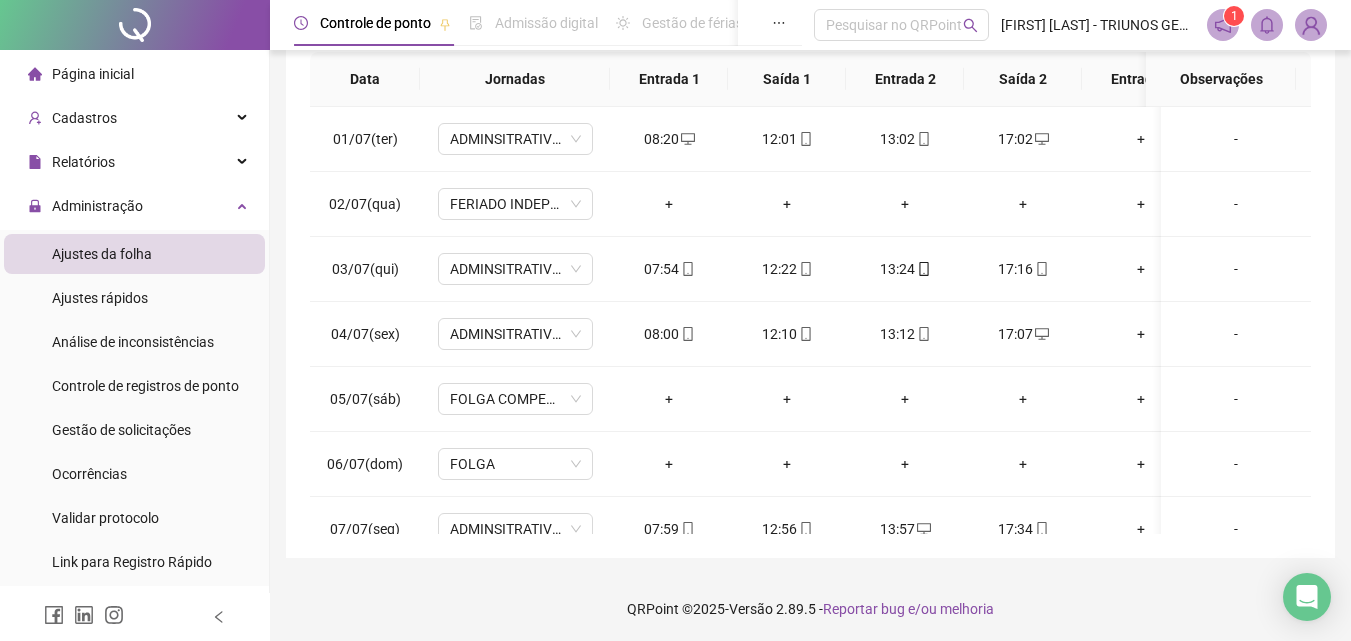 scroll, scrollTop: 381, scrollLeft: 0, axis: vertical 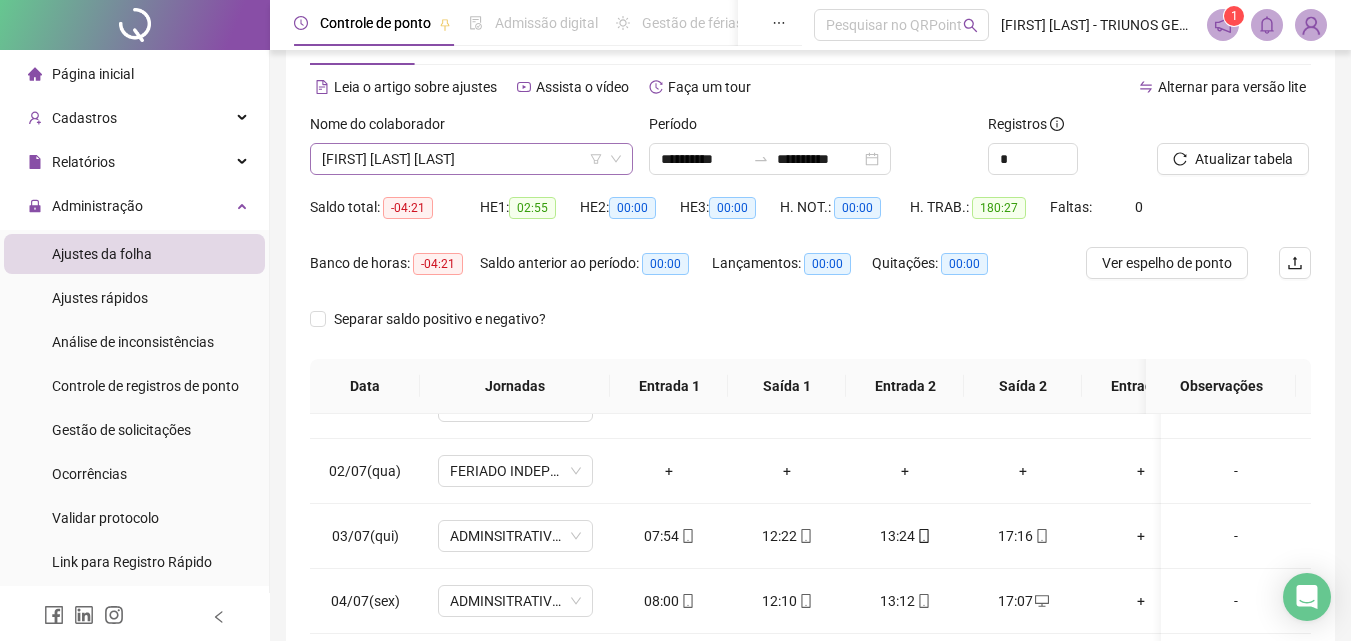 click on "[FIRST] [LAST] [LAST]" at bounding box center [471, 159] 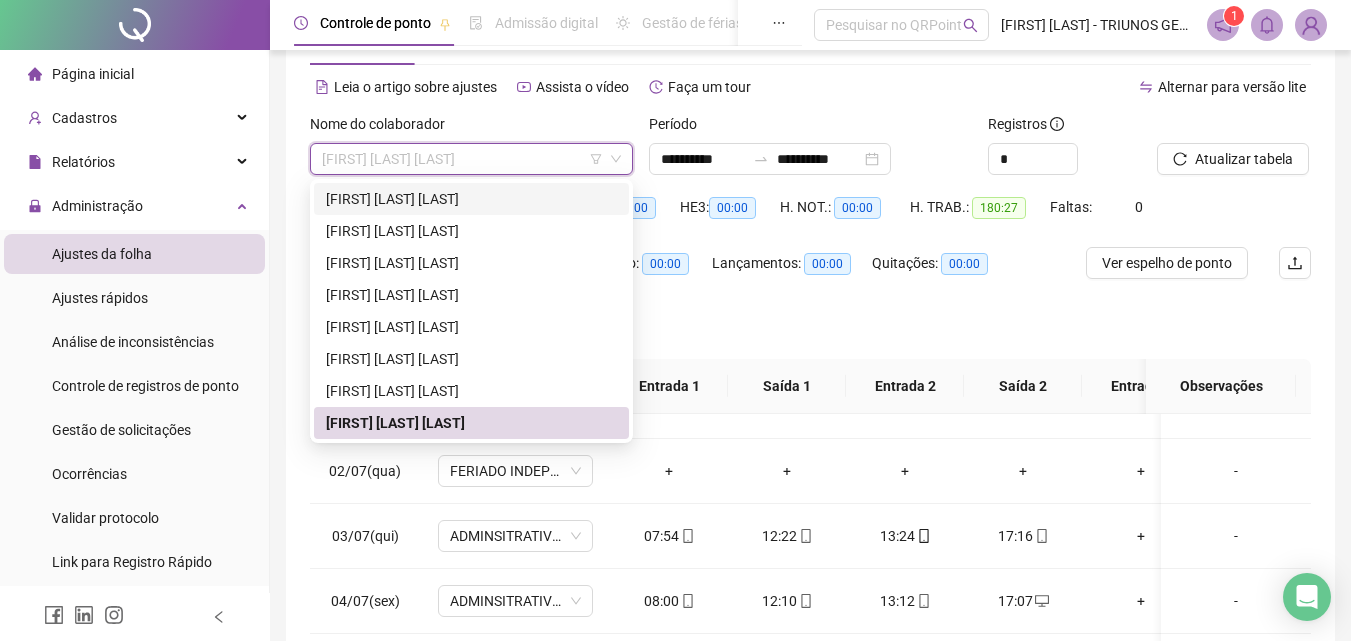 click on "[FIRST] [LAST] [LAST]" at bounding box center (471, 199) 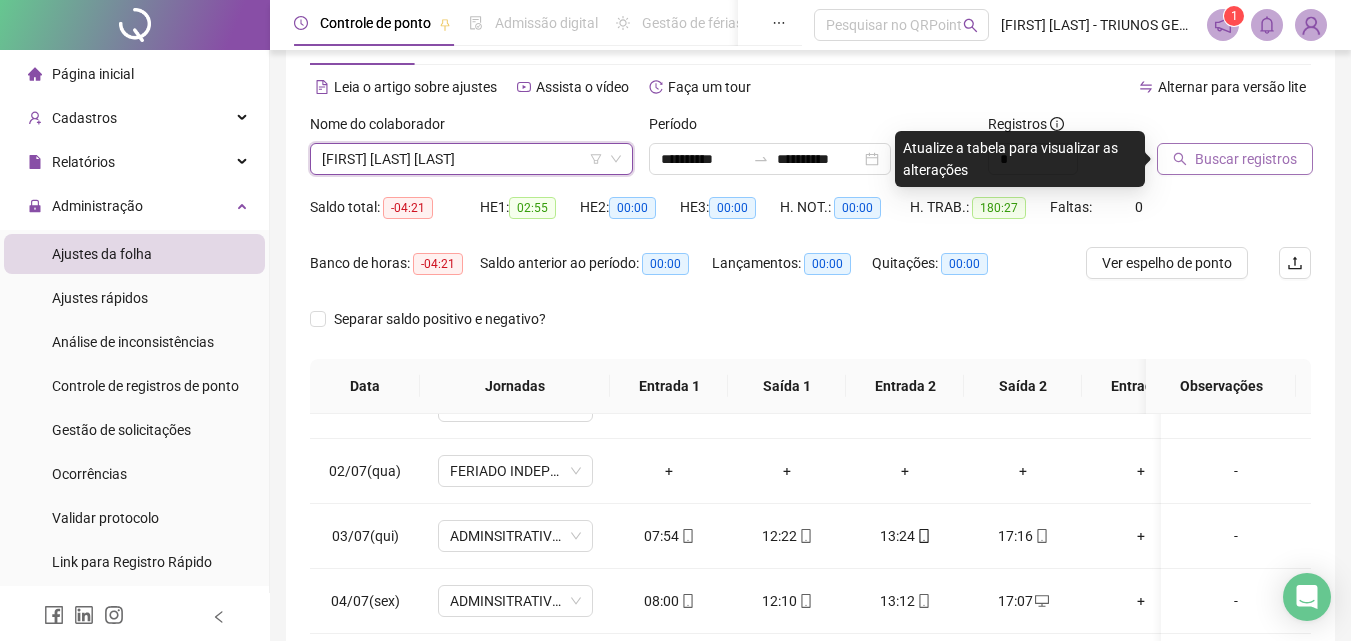 click on "Buscar registros" at bounding box center (1246, 159) 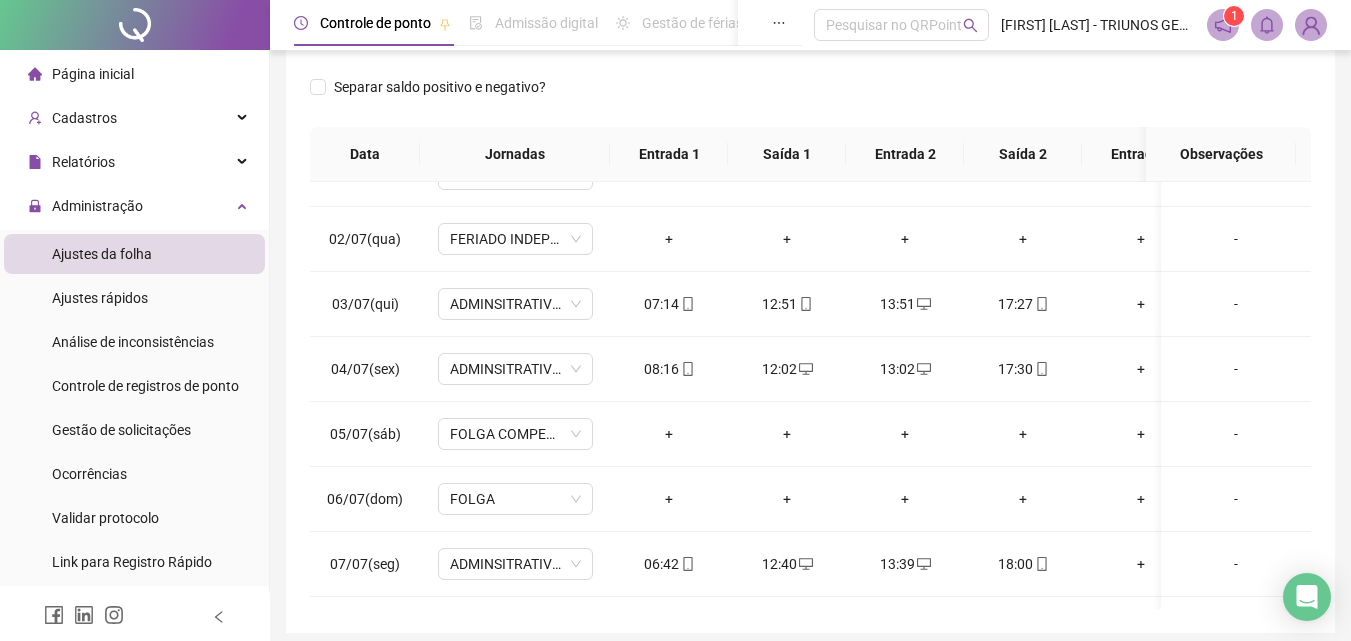 scroll, scrollTop: 327, scrollLeft: 0, axis: vertical 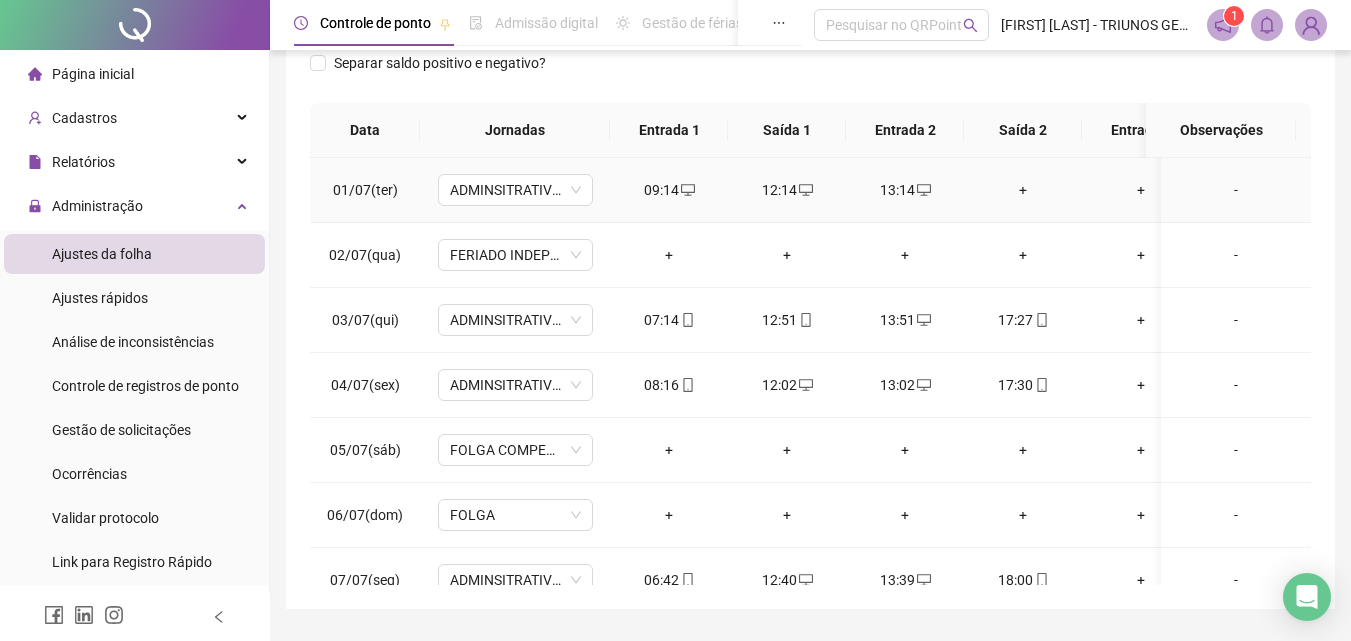 click on "+" at bounding box center (1023, 190) 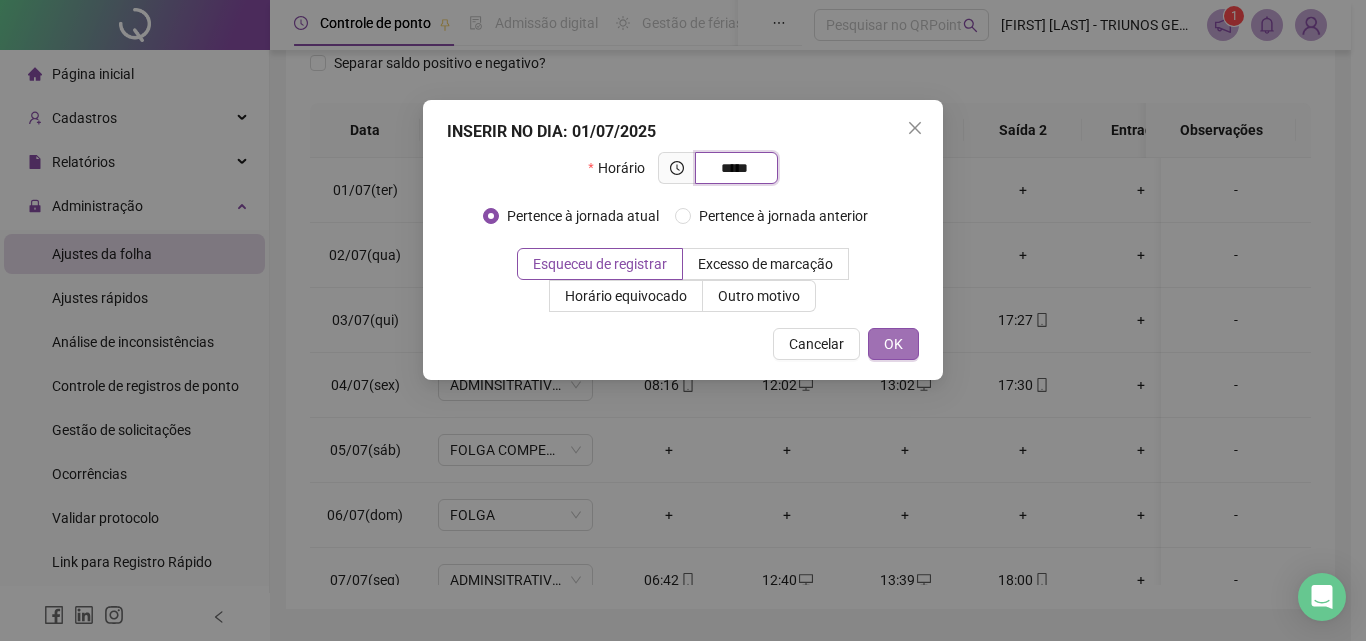 type on "*****" 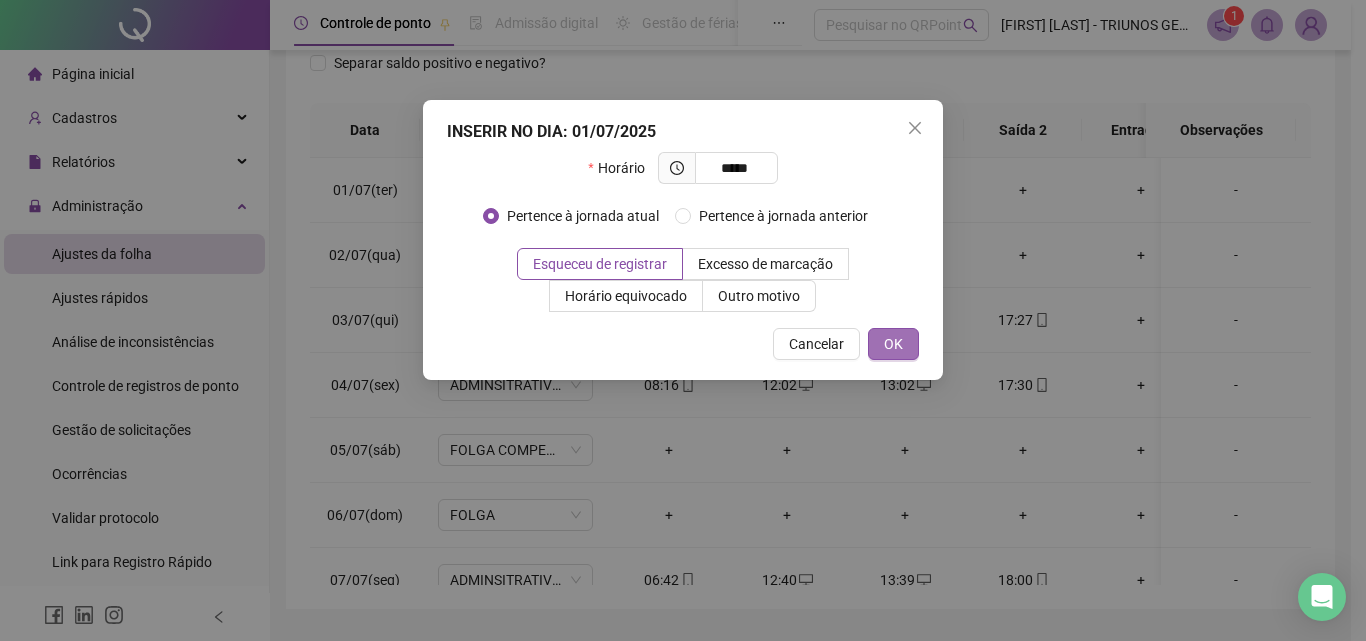 click on "OK" at bounding box center (893, 344) 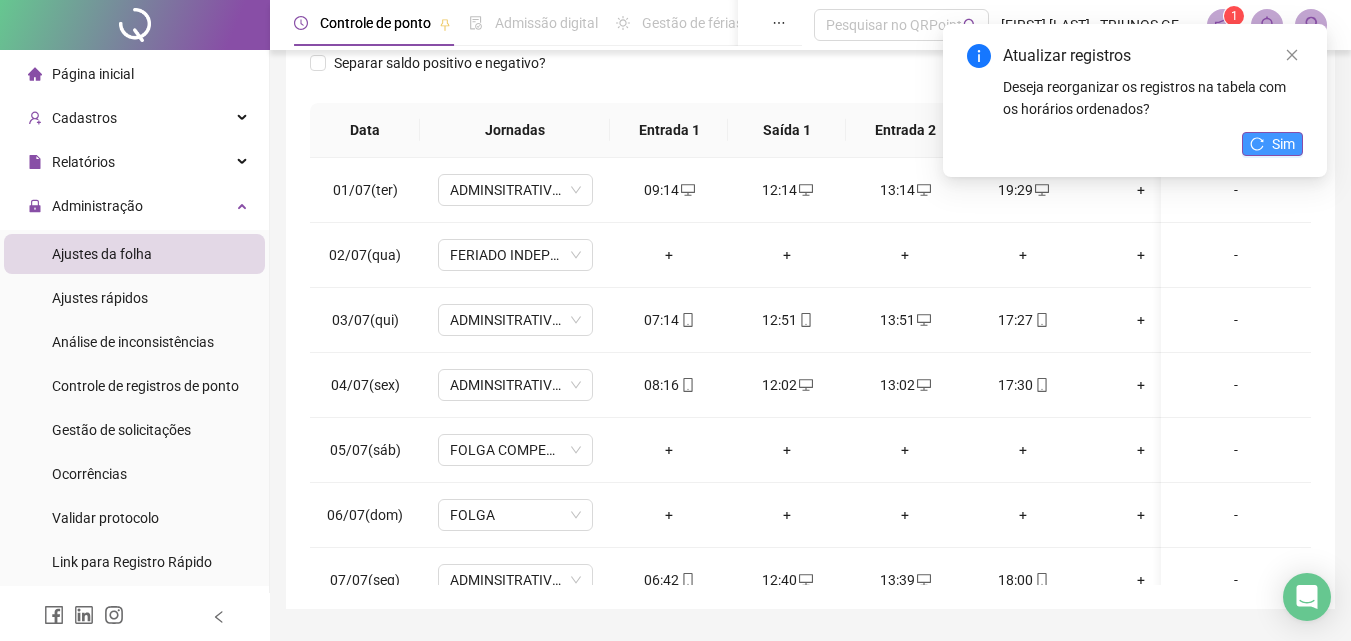click on "Sim" at bounding box center (1283, 144) 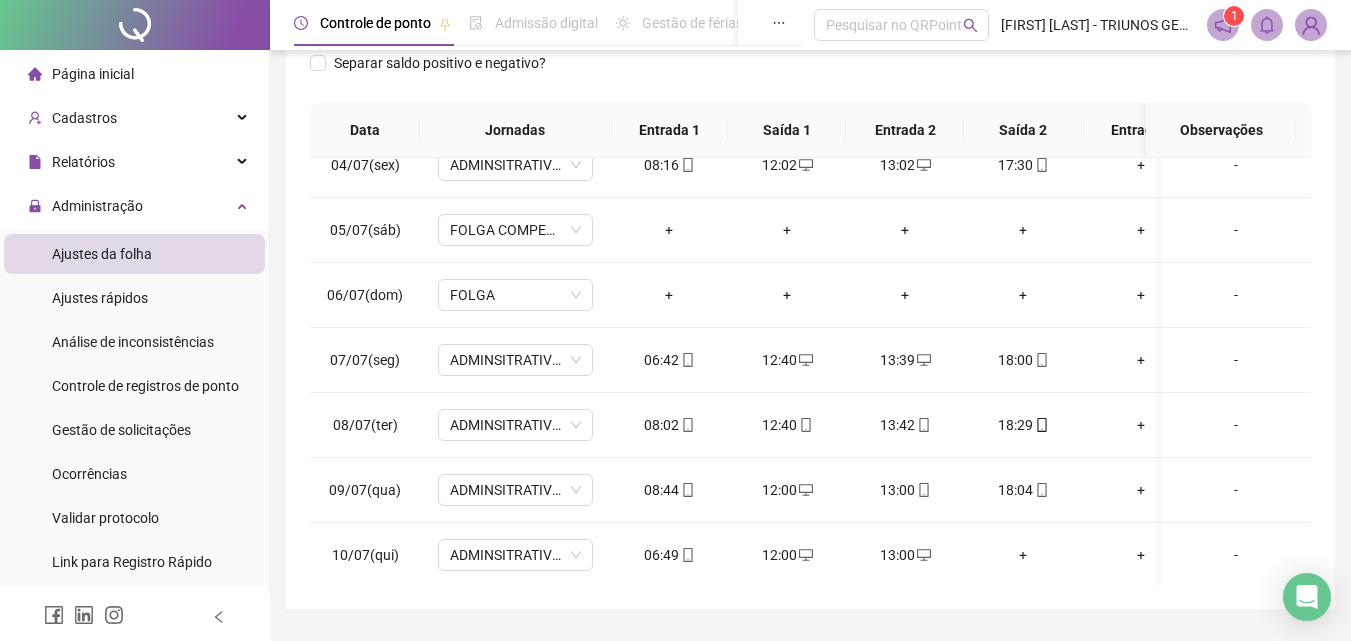 scroll, scrollTop: 0, scrollLeft: 0, axis: both 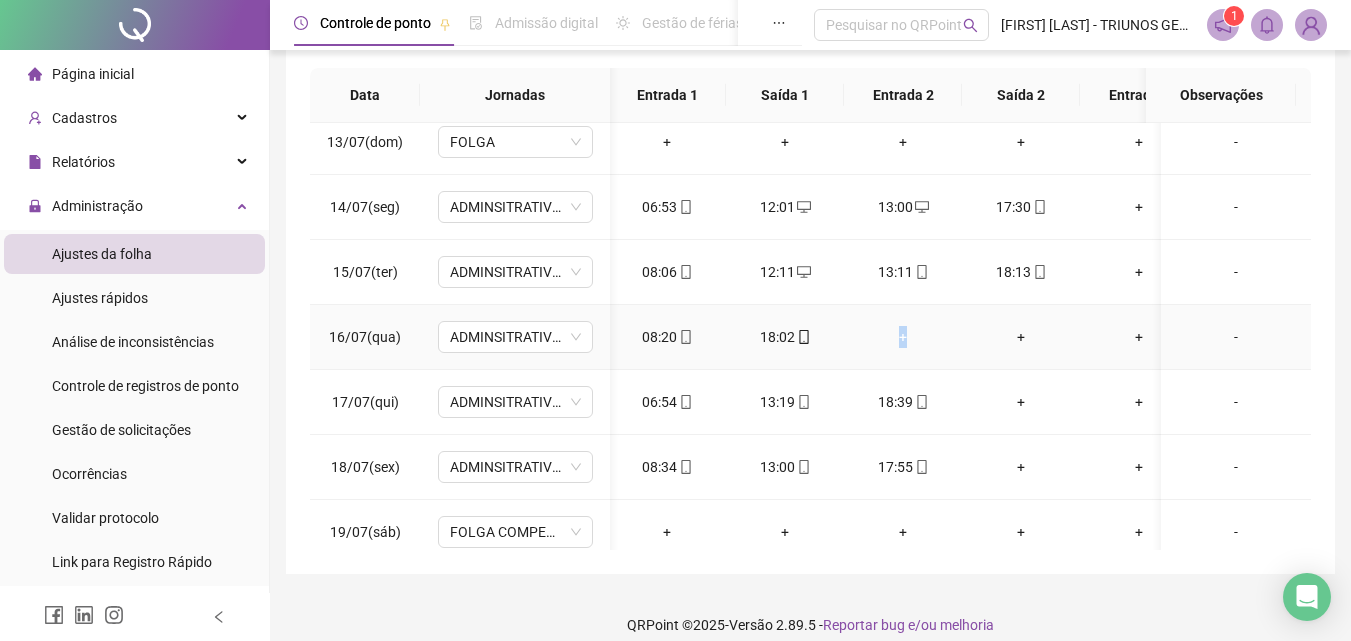 click on "+" at bounding box center (903, 337) 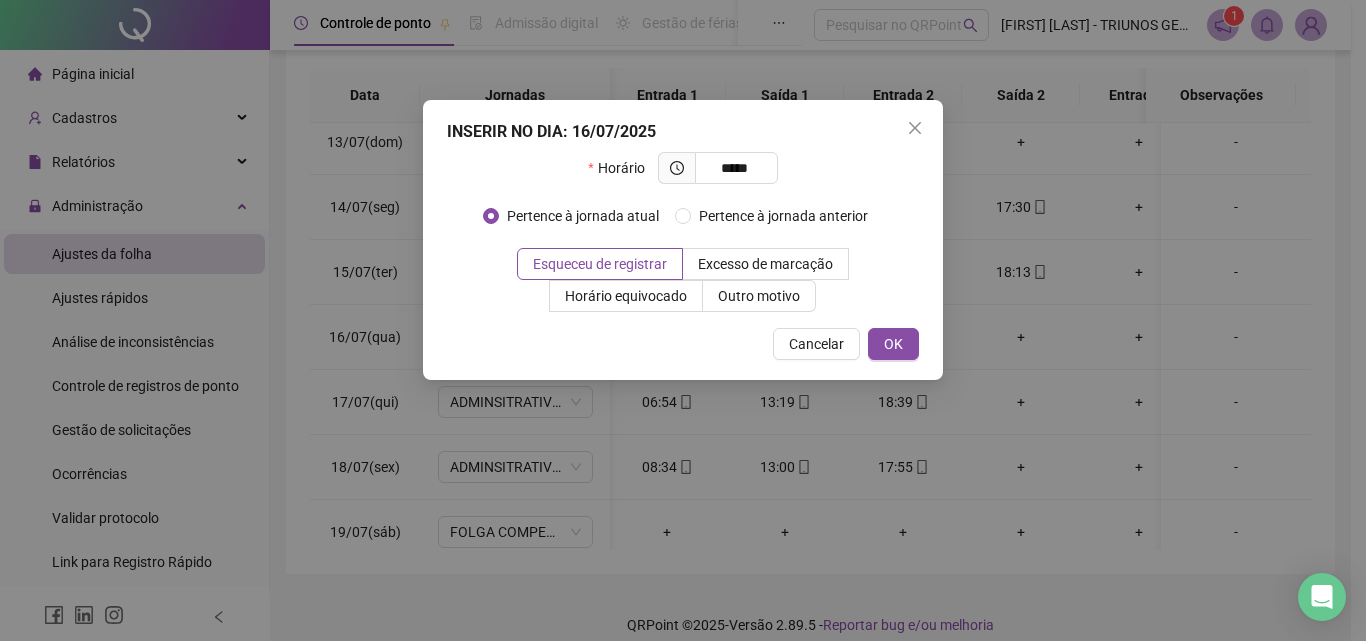 type on "*****" 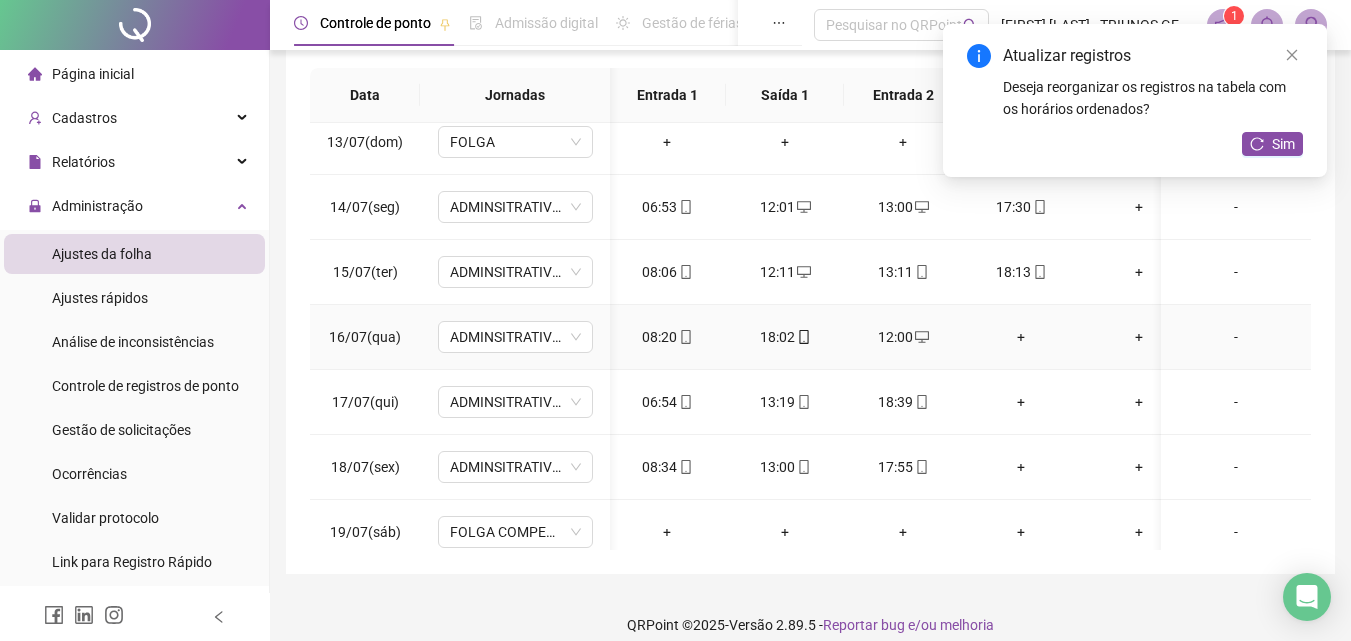 click on "+" at bounding box center [1021, 337] 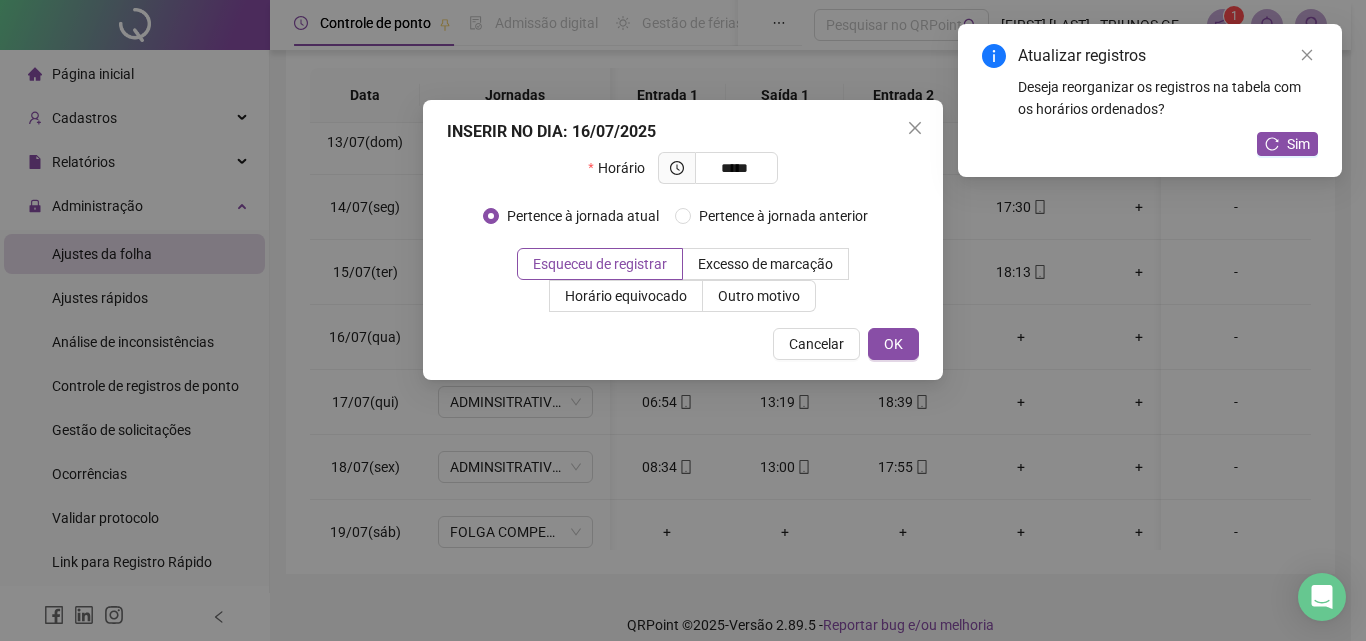 type on "*****" 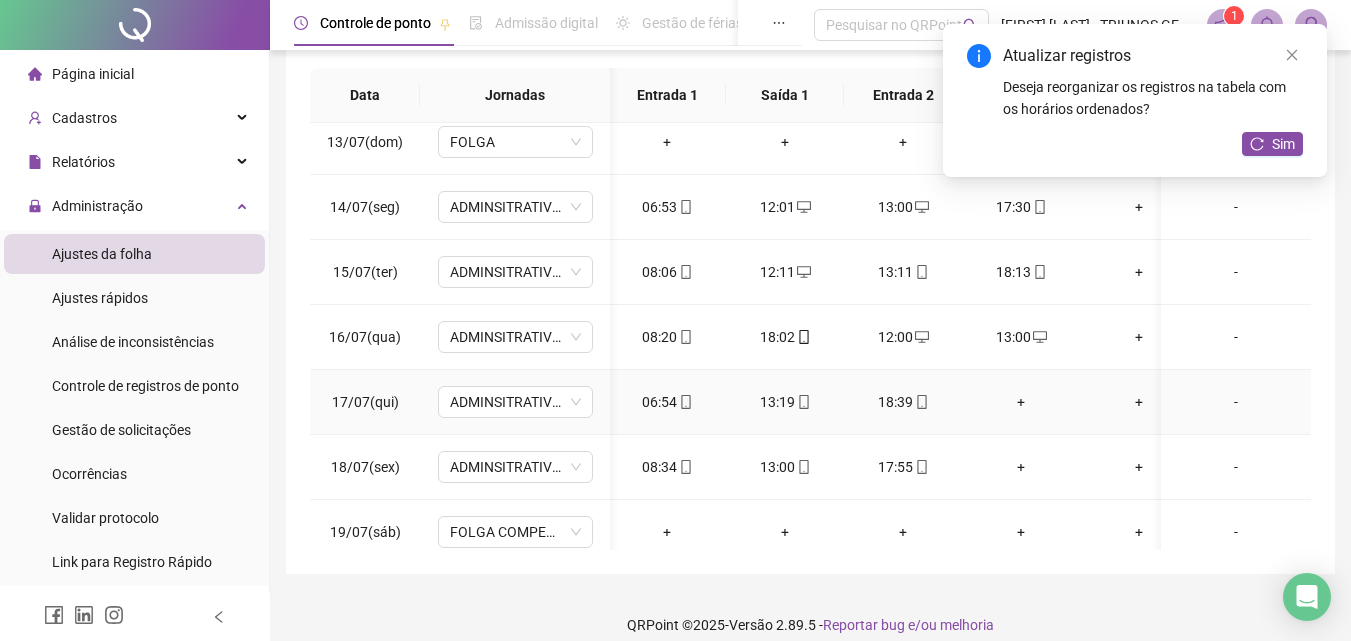click on "+" at bounding box center [1021, 402] 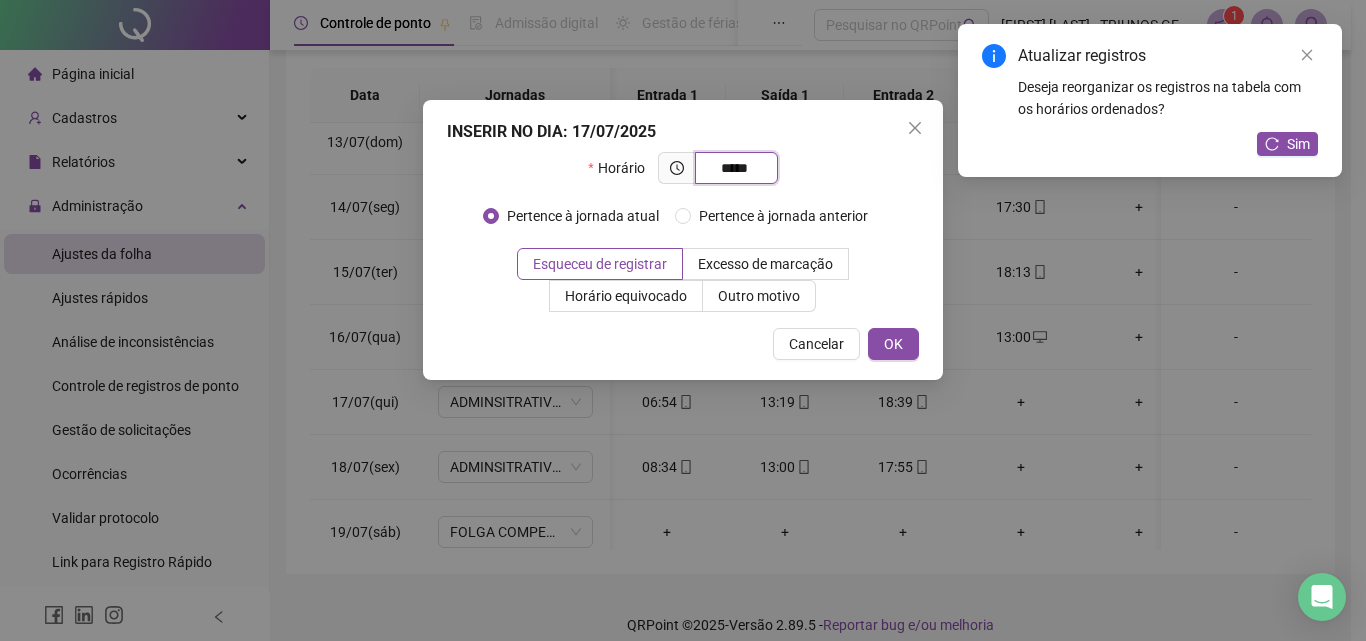 type on "*****" 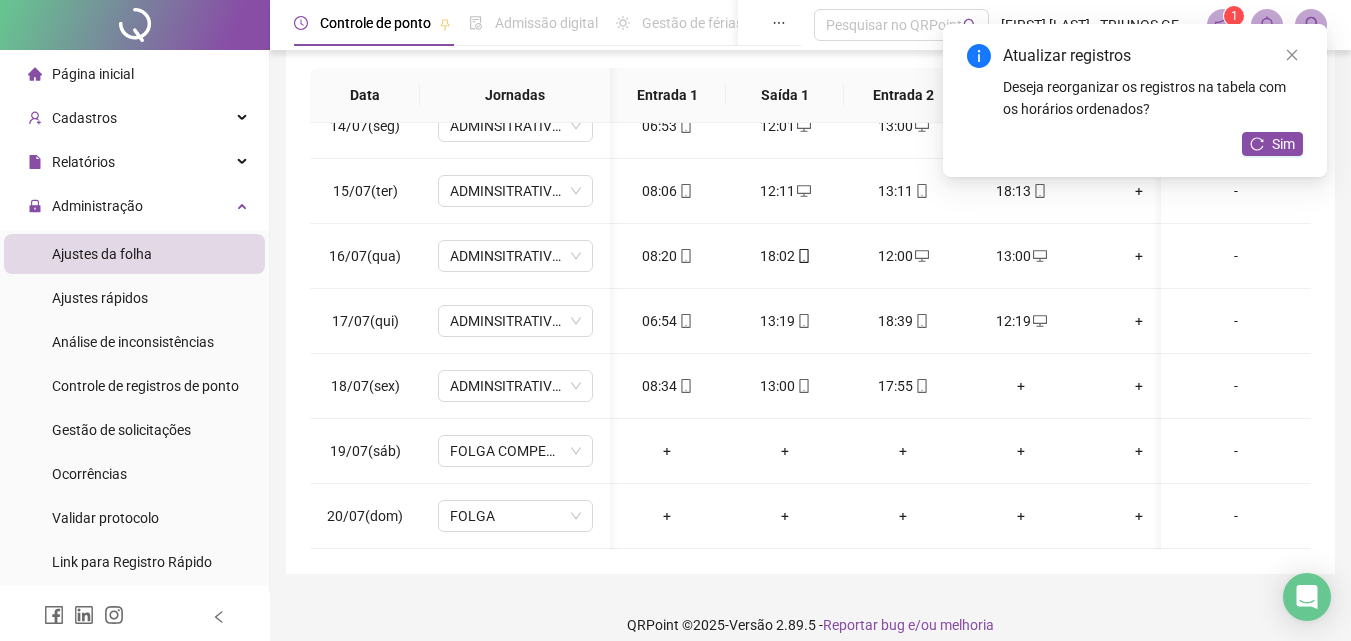 scroll, scrollTop: 890, scrollLeft: 2, axis: both 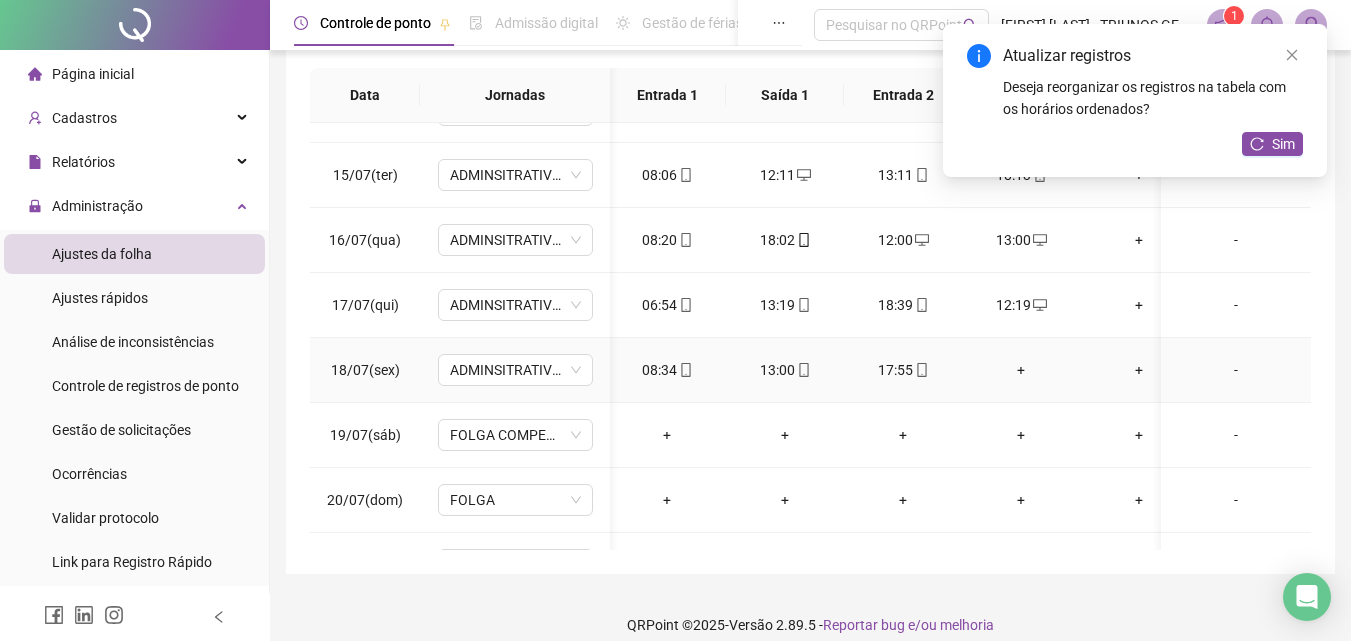 click on "+" at bounding box center (1021, 370) 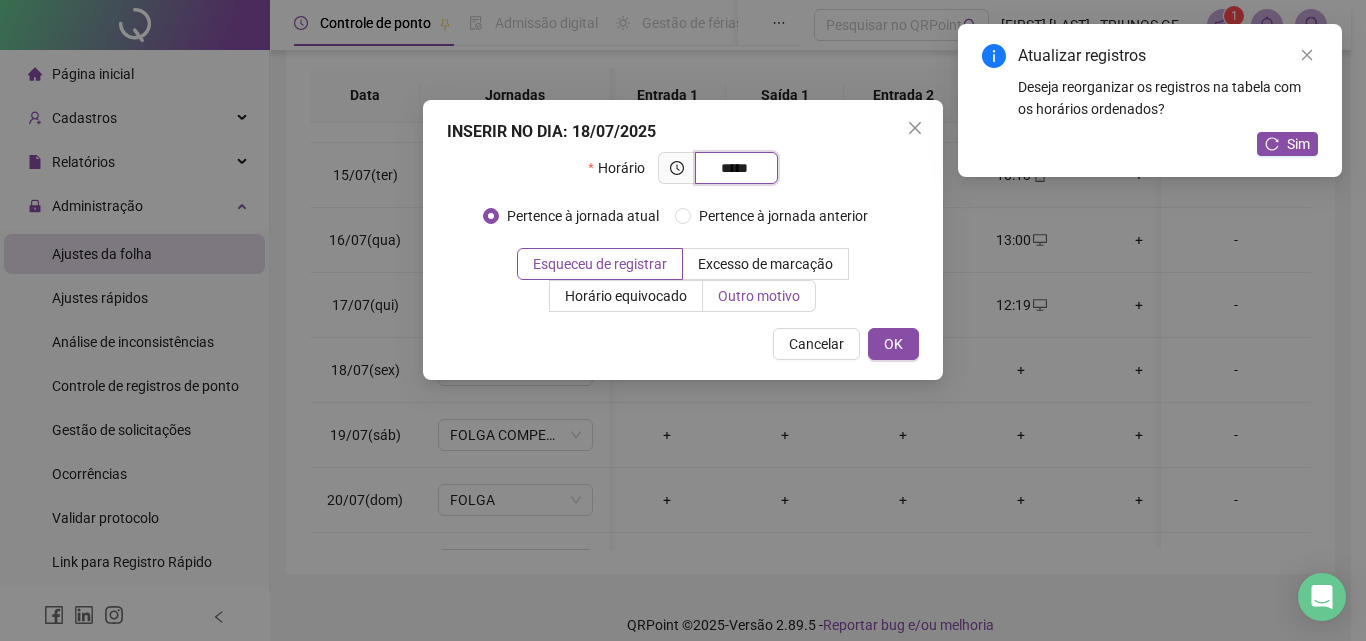 type on "*****" 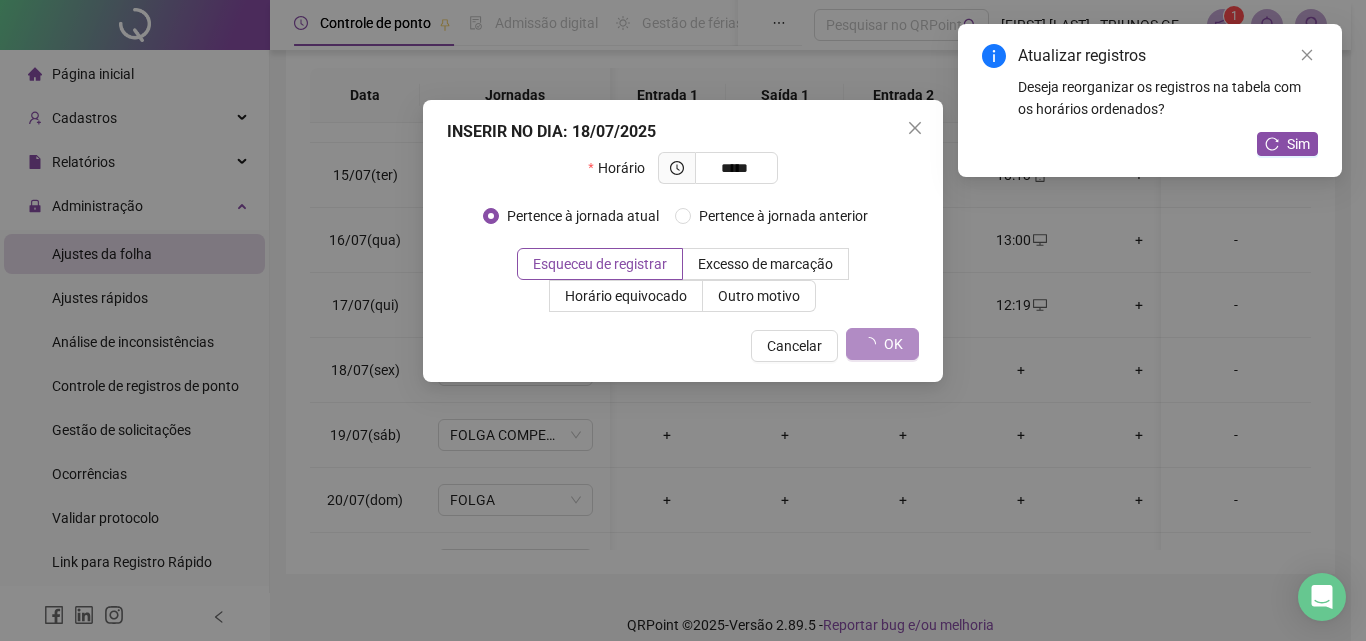 click on "Atualizar registros Deseja reorganizar os registros na tabela com os horários ordenados? Sim" at bounding box center [1150, 100] 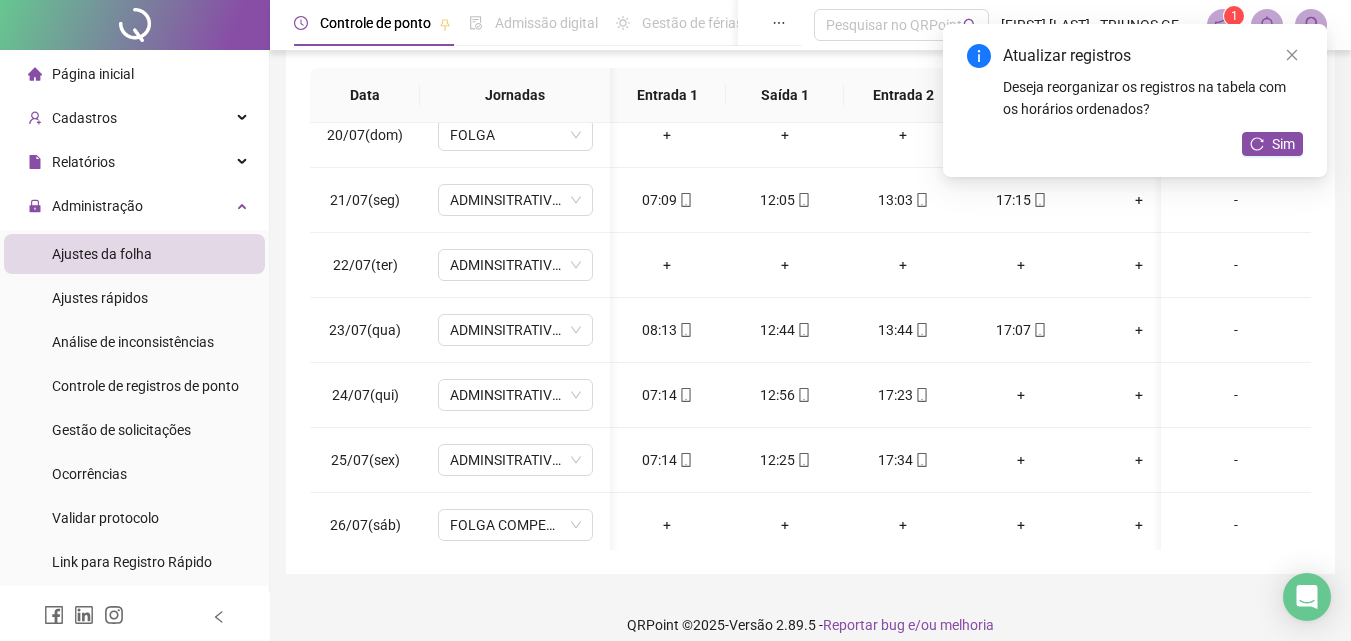 scroll, scrollTop: 1249, scrollLeft: 2, axis: both 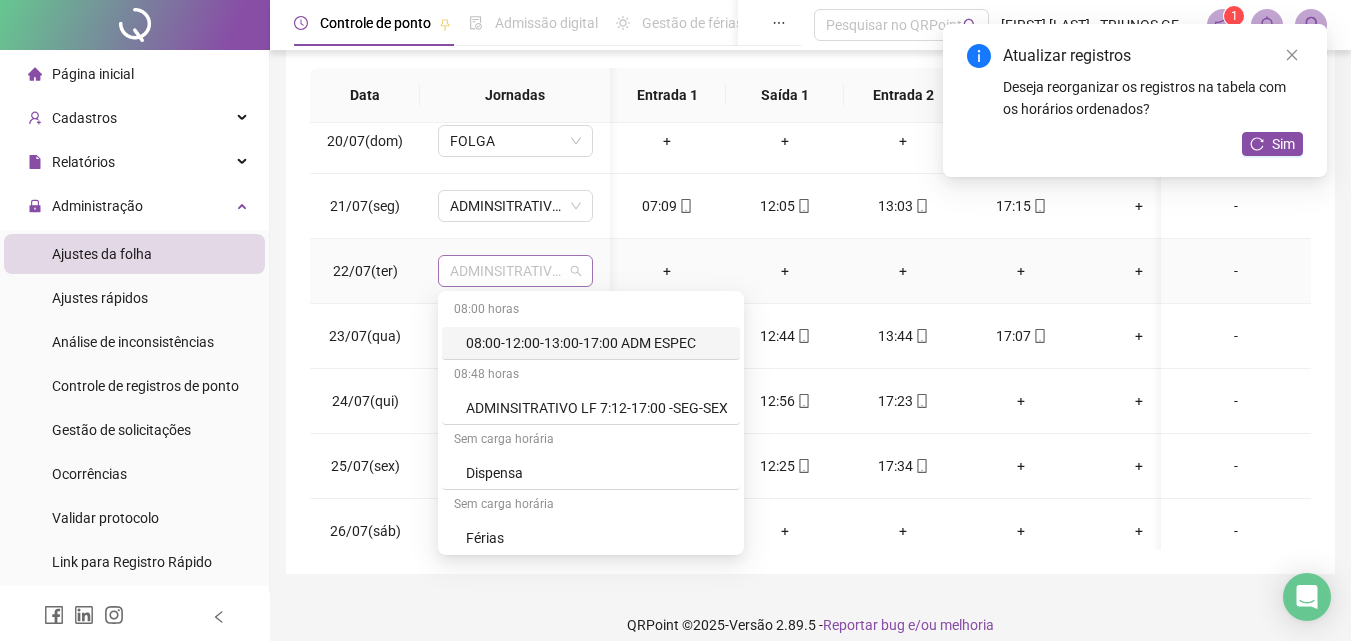 click on "ADMINSITRATIVO LF 7:12-17:00 -SEG-SEX" at bounding box center [515, 271] 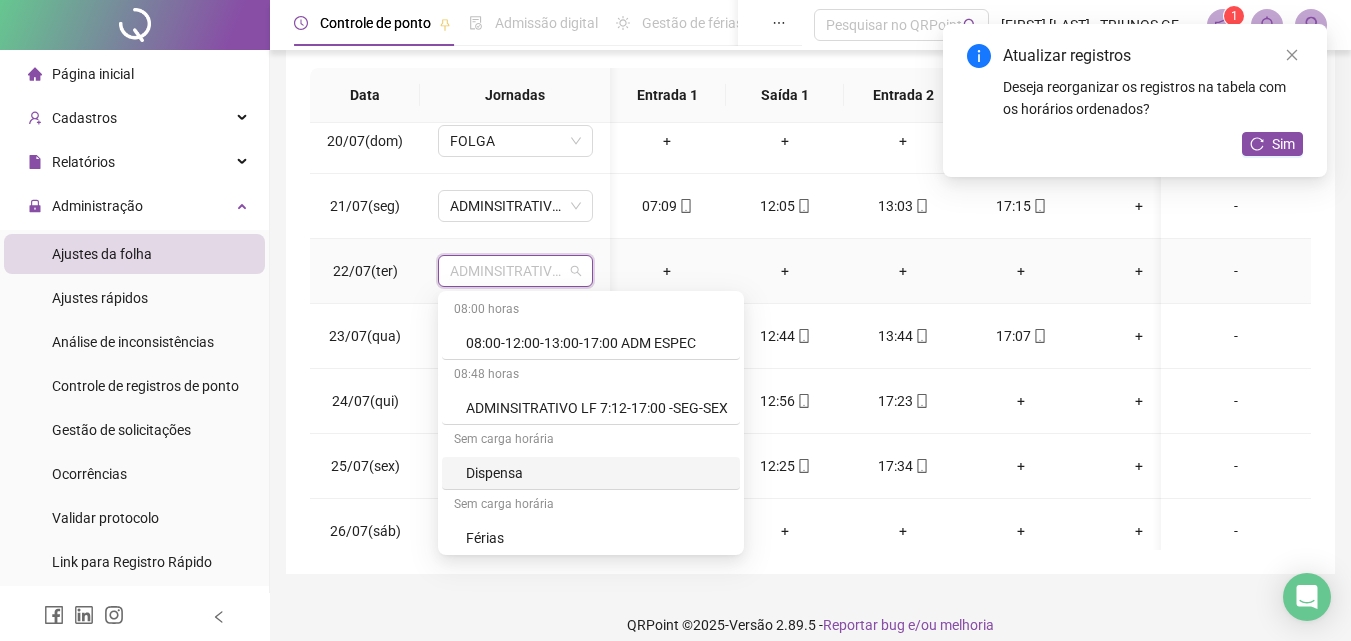 click on "Dispensa" at bounding box center [597, 473] 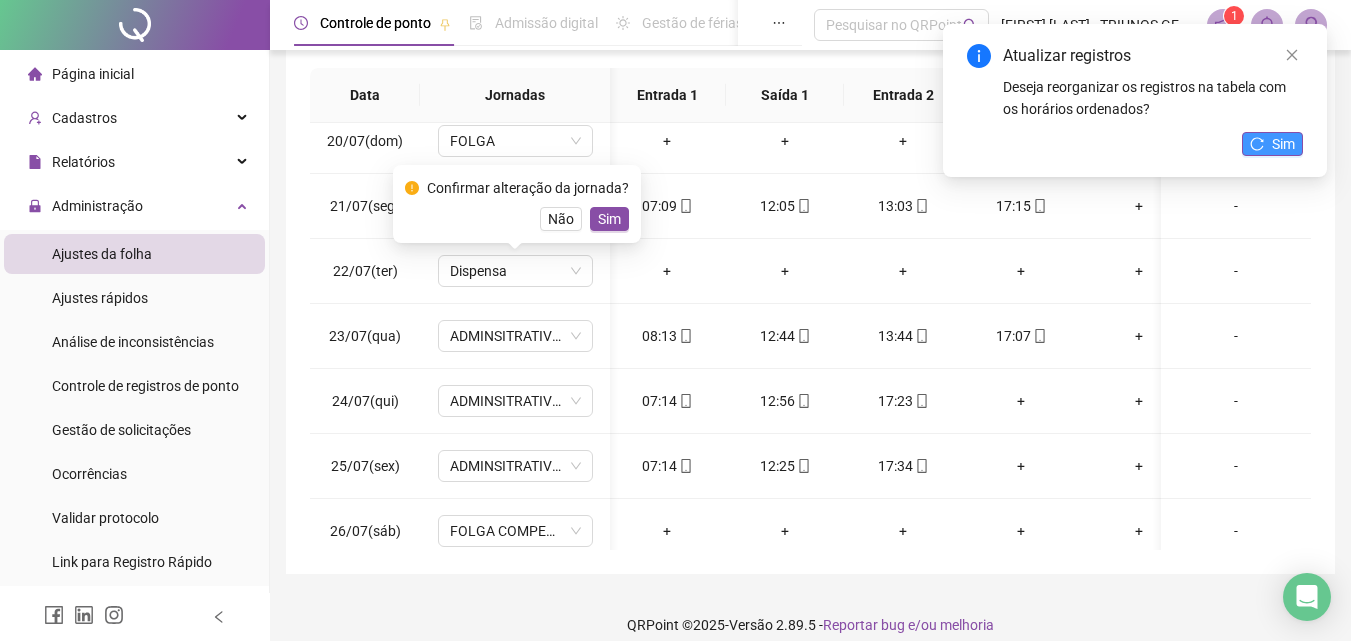 click on "Sim" at bounding box center (1283, 144) 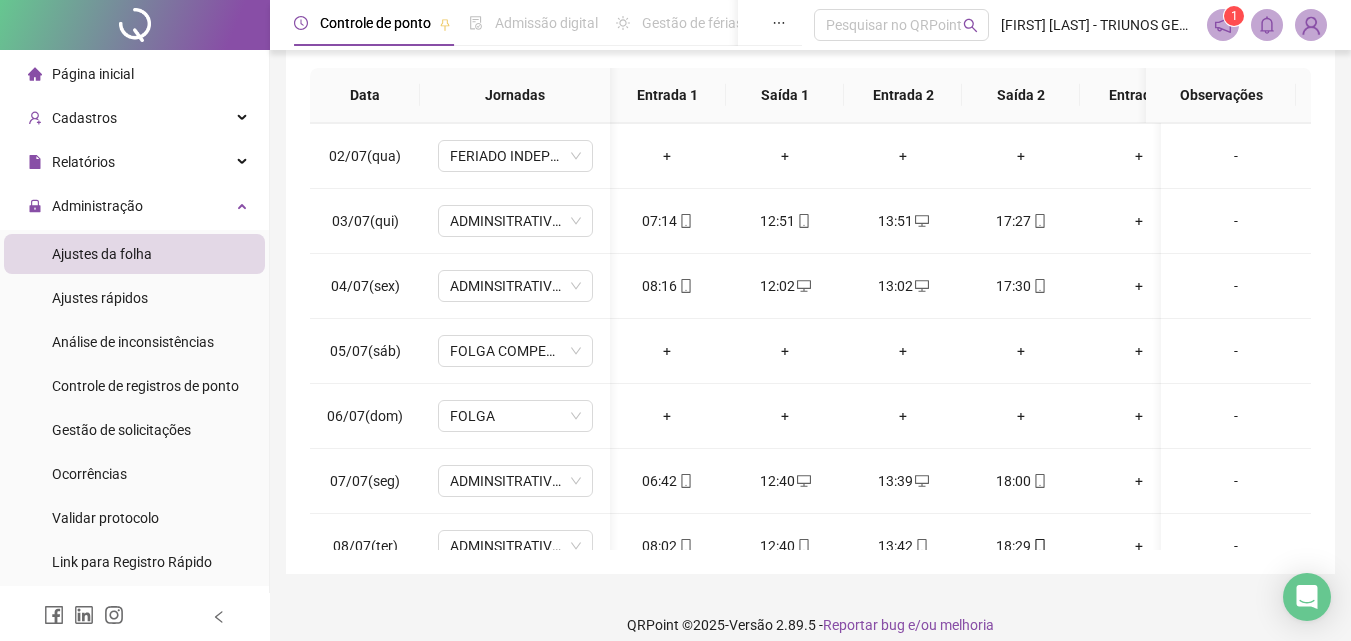scroll, scrollTop: 0, scrollLeft: 2, axis: horizontal 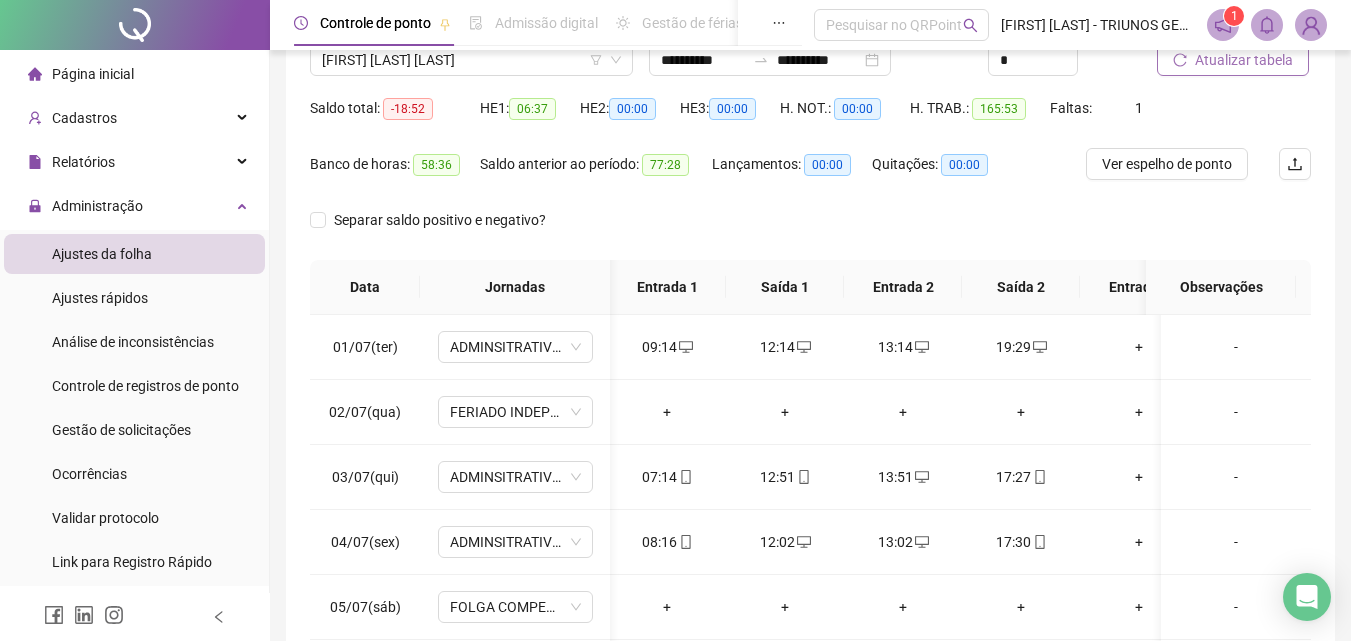 click on "Atualizar tabela" at bounding box center [1244, 60] 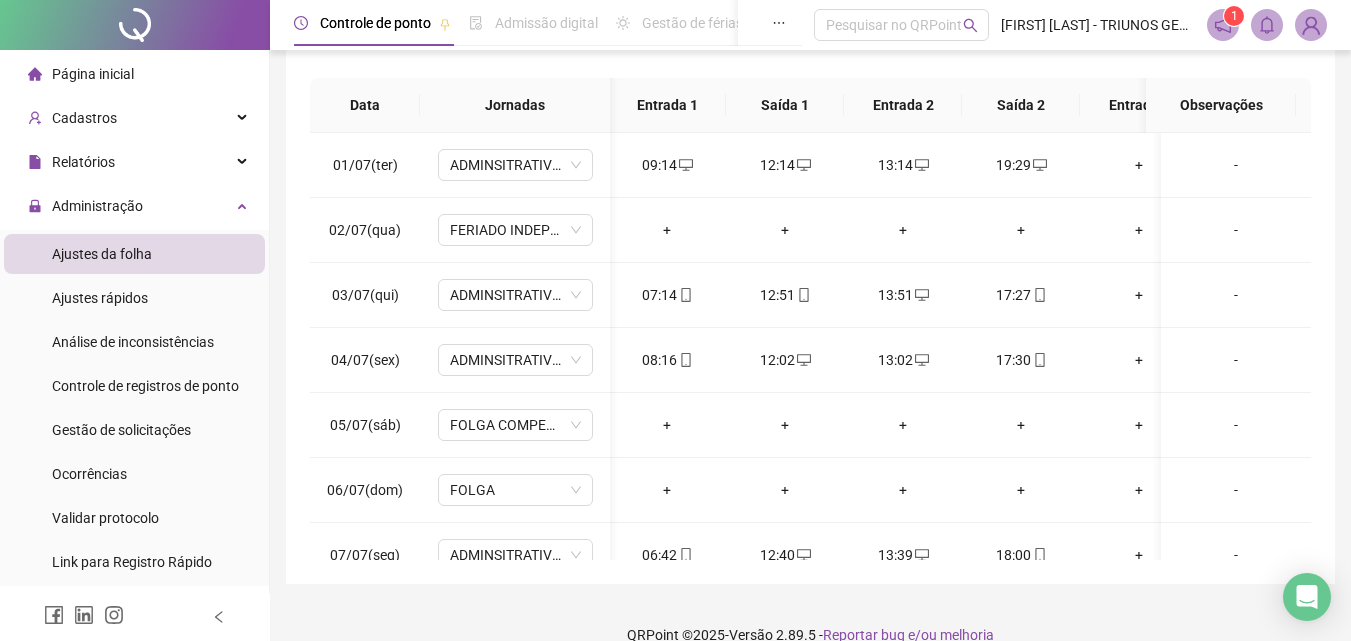 scroll, scrollTop: 361, scrollLeft: 0, axis: vertical 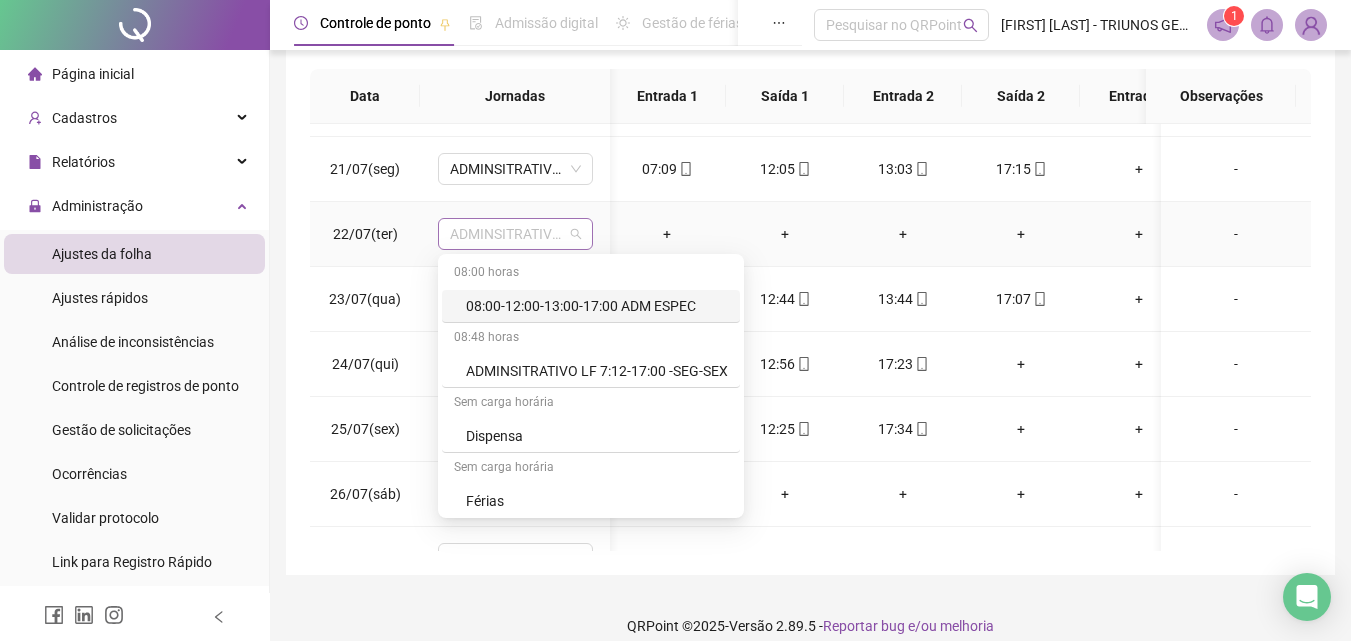 click on "ADMINSITRATIVO LF 7:12-17:00 -SEG-SEX" at bounding box center [515, 234] 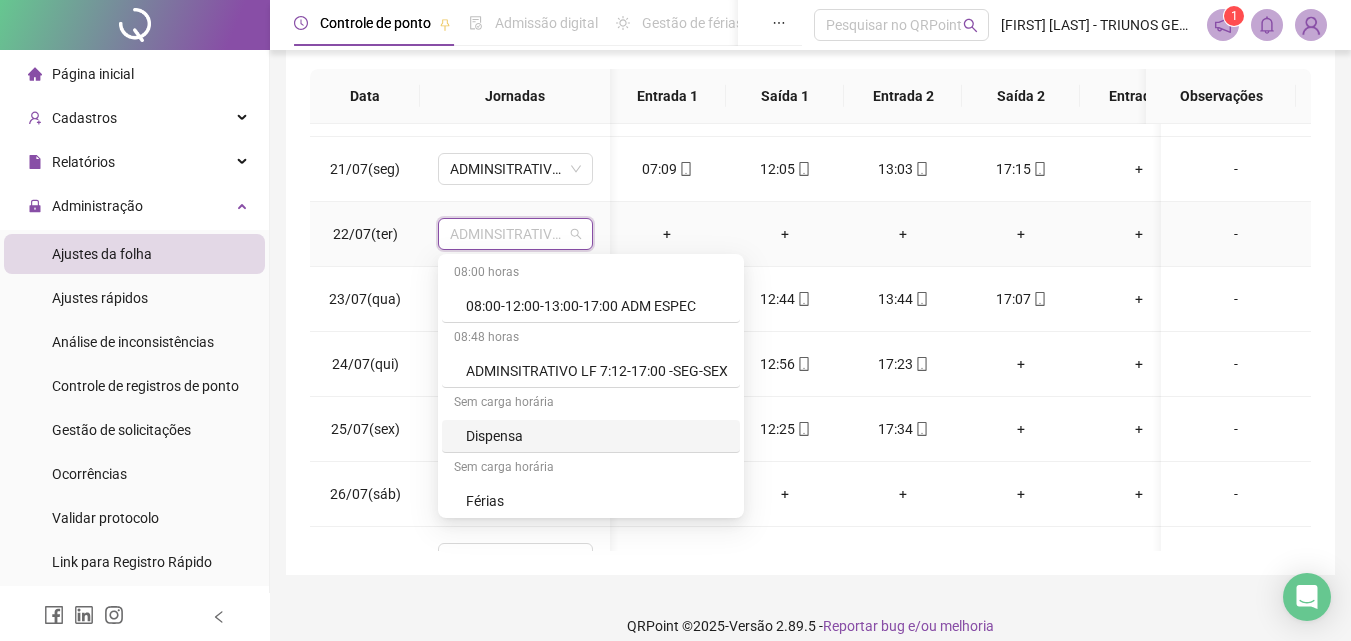 click on "Dispensa" at bounding box center [597, 436] 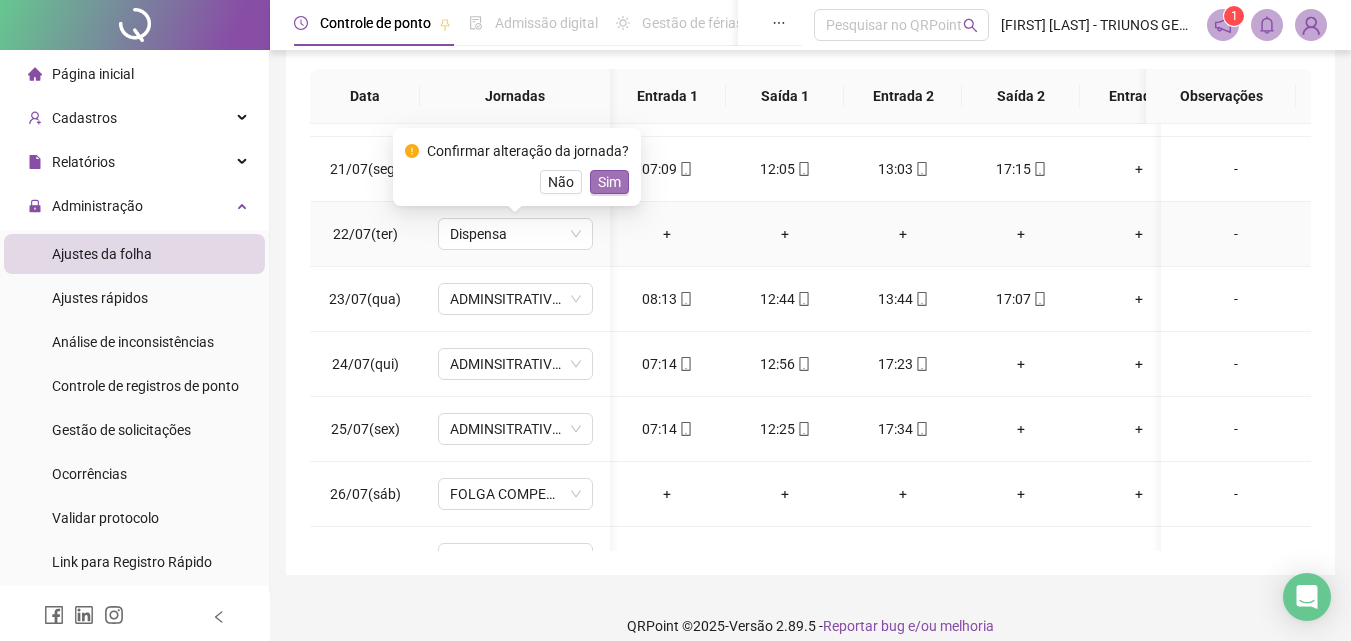 click on "Sim" at bounding box center (609, 182) 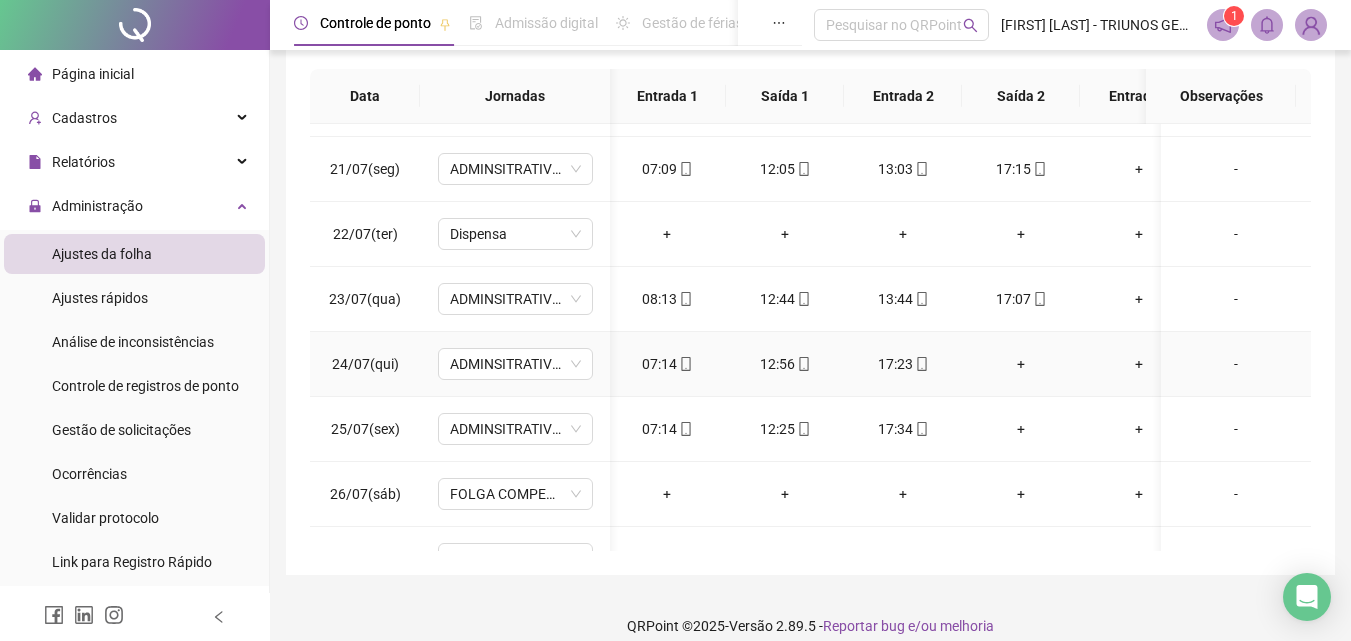 click on "+" at bounding box center [1021, 364] 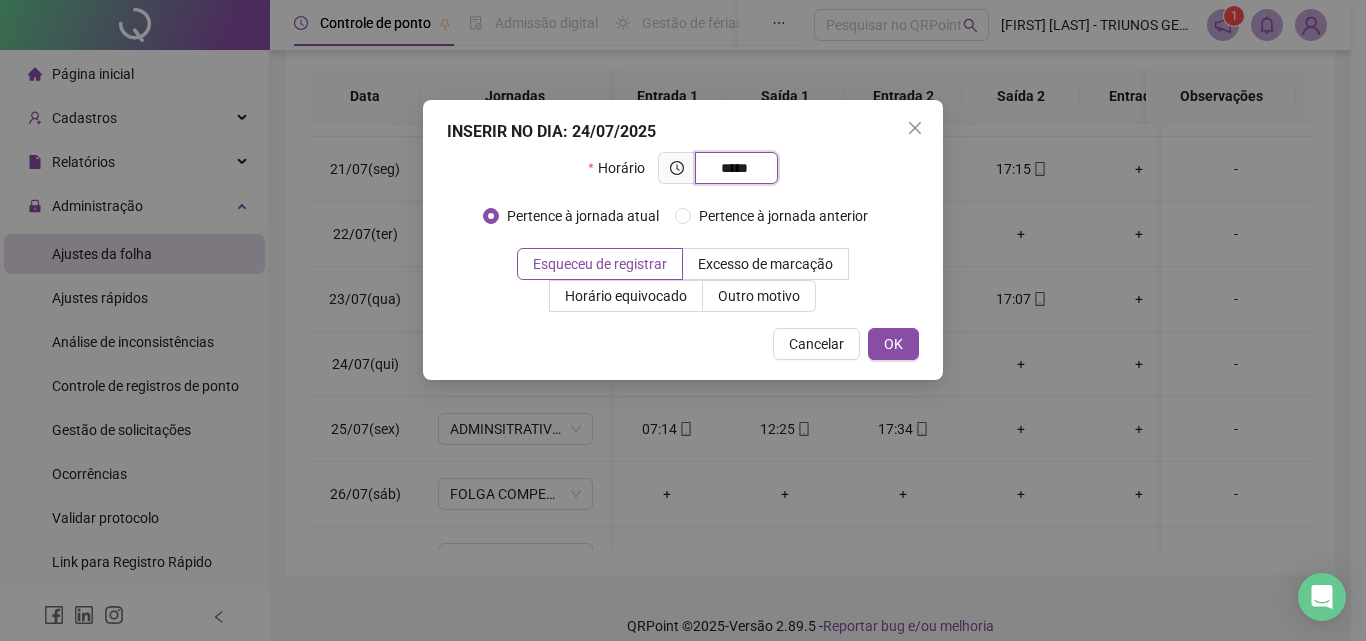 type on "*****" 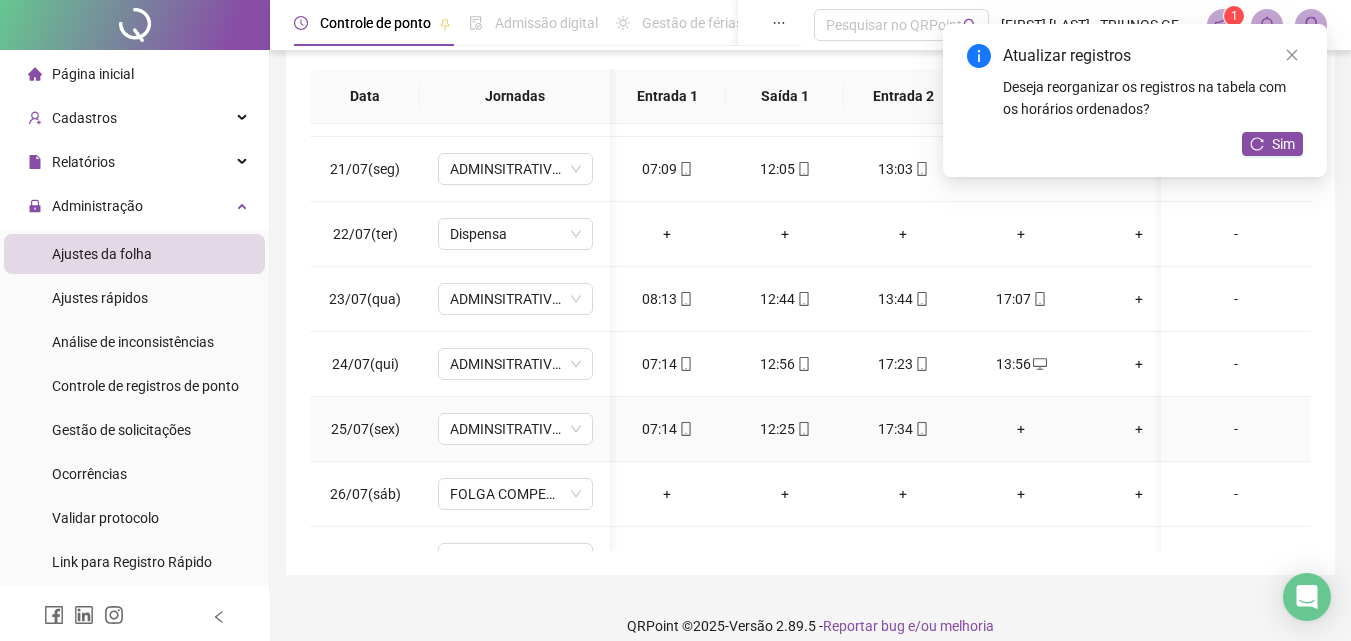 click on "+" at bounding box center [1021, 429] 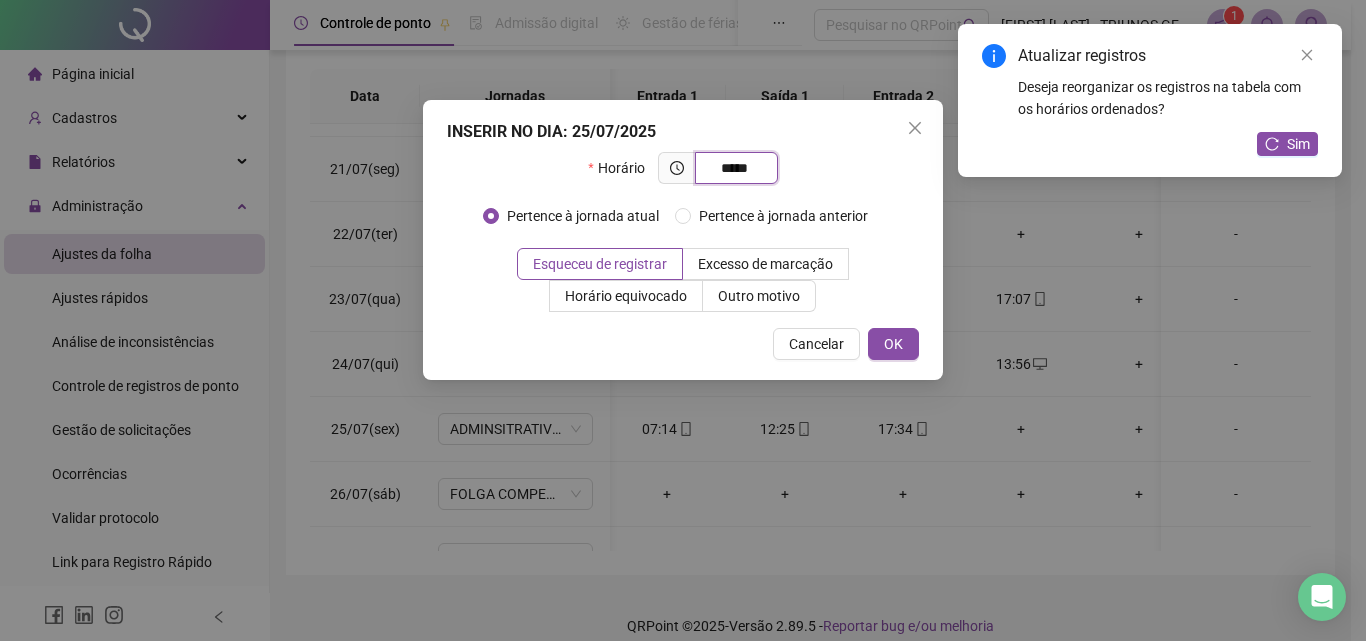 type on "*****" 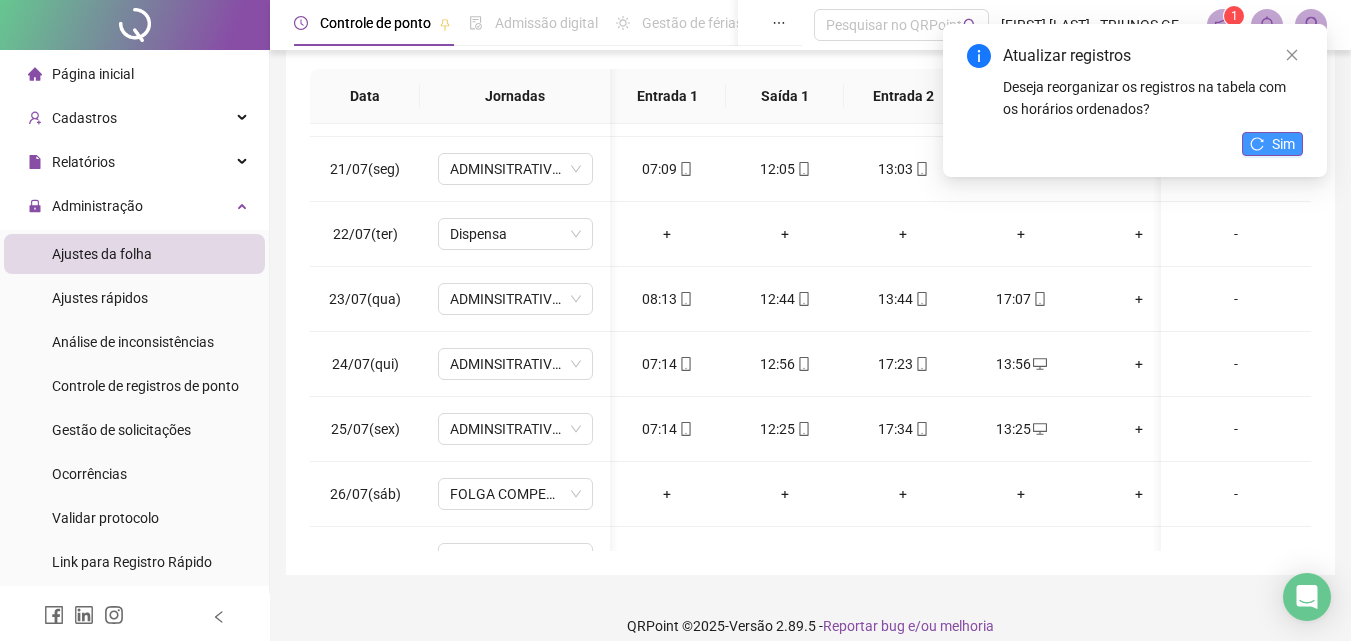 click on "Sim" at bounding box center (1283, 144) 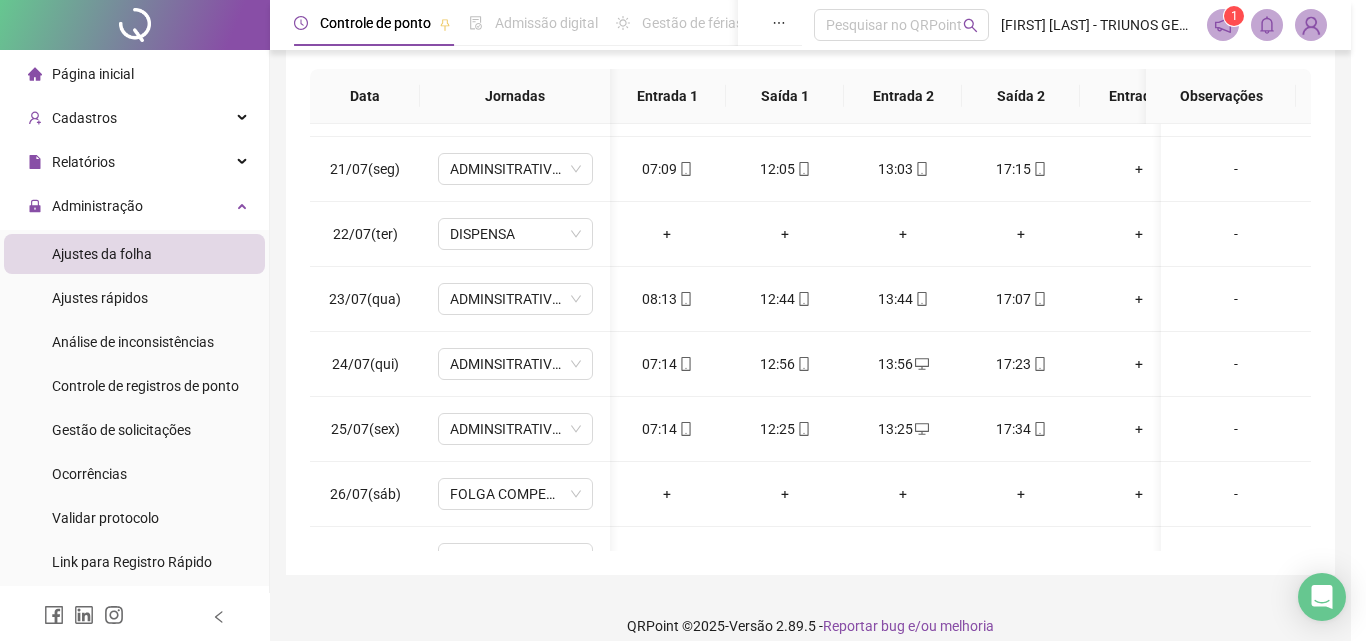 click on "Atualizando tabela Atualizando e reorganizando os registros... OK" at bounding box center [683, 320] 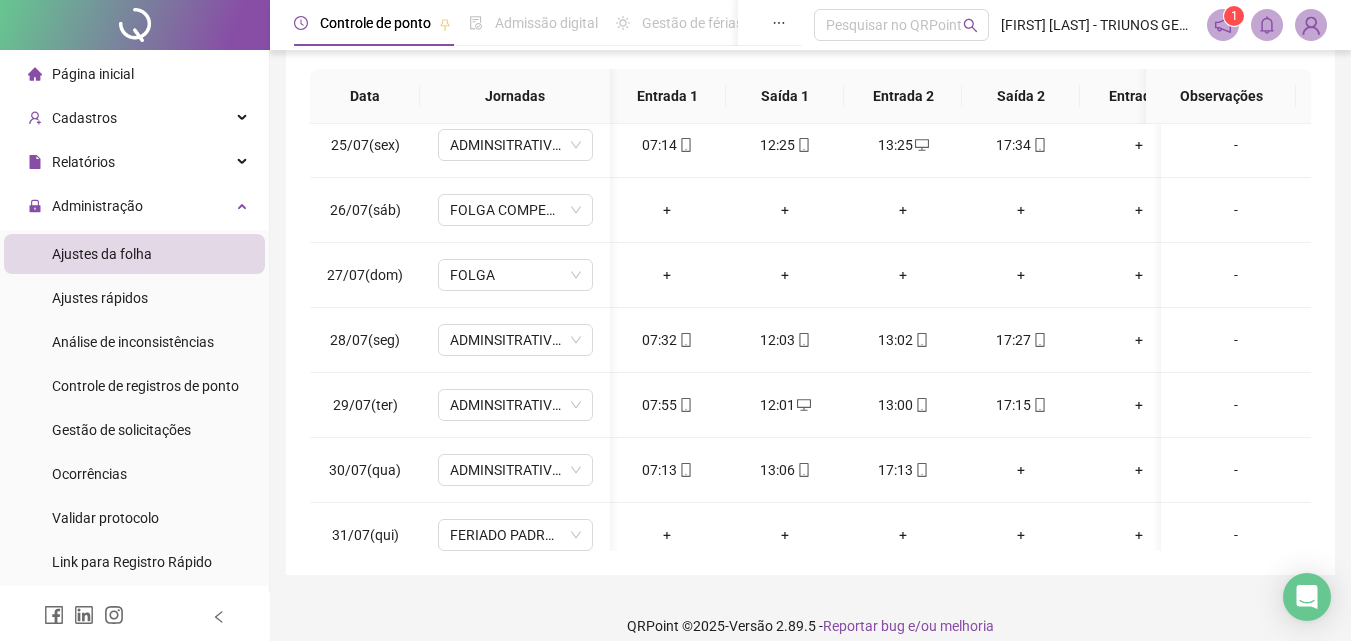 scroll, scrollTop: 1603, scrollLeft: 2, axis: both 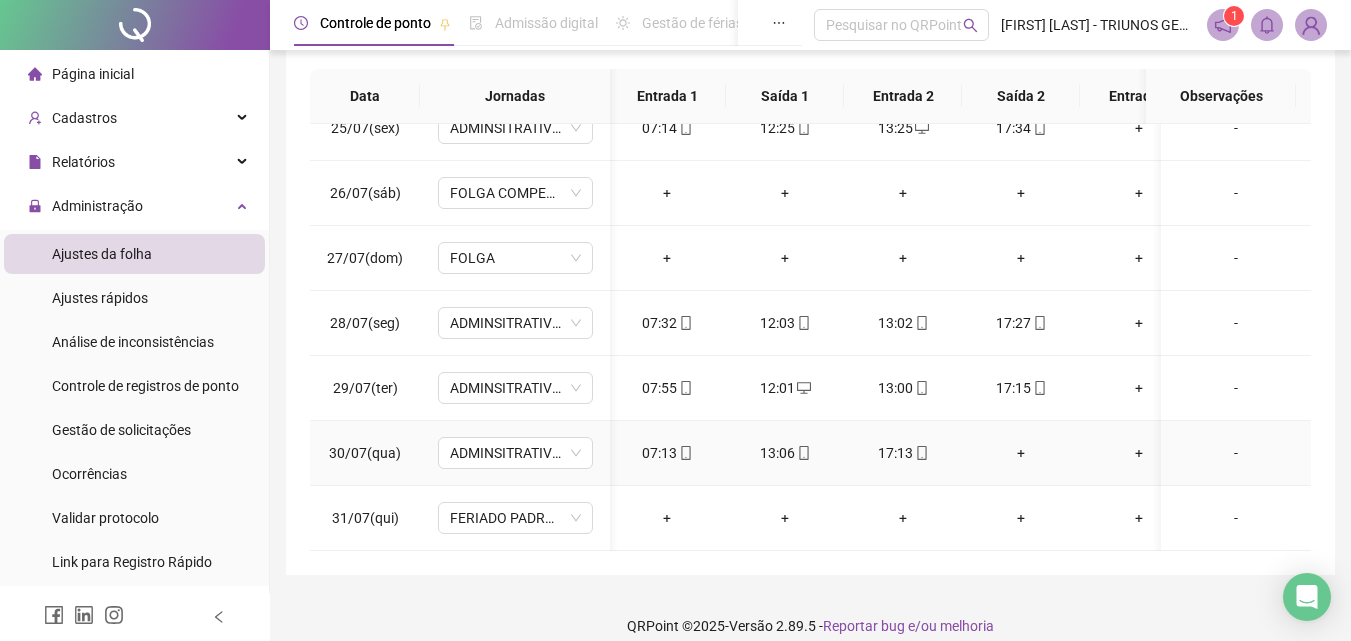 click on "+" at bounding box center (1021, 453) 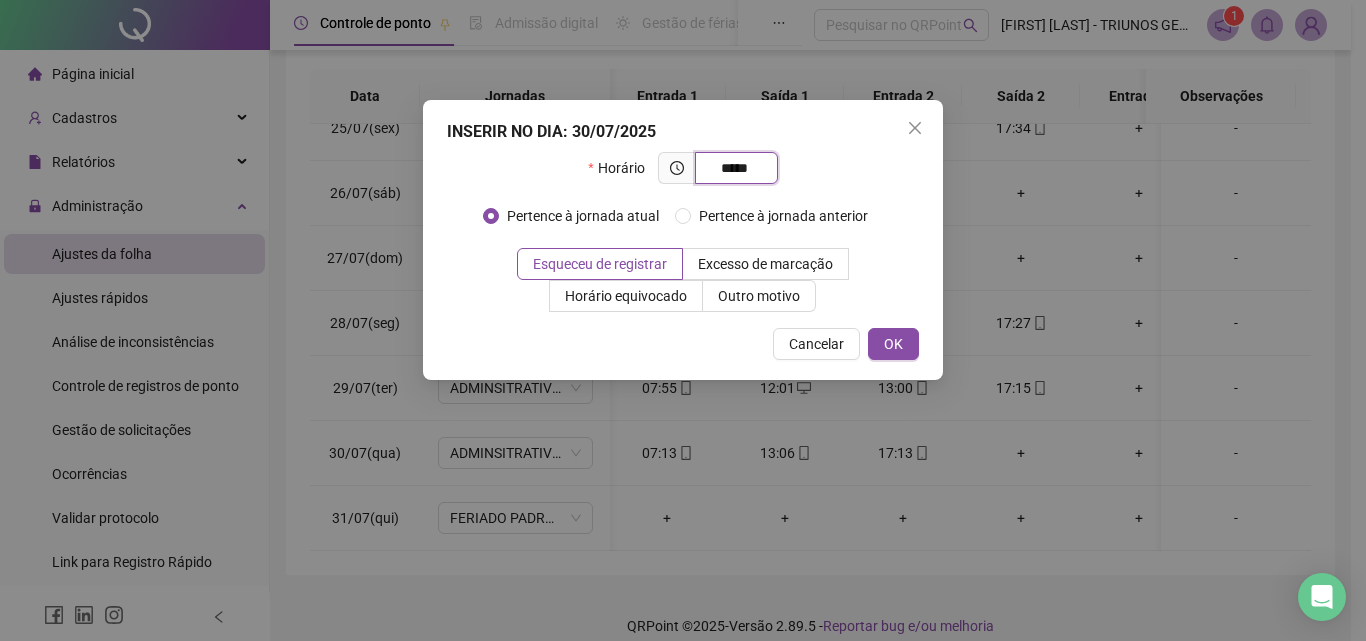 type on "*****" 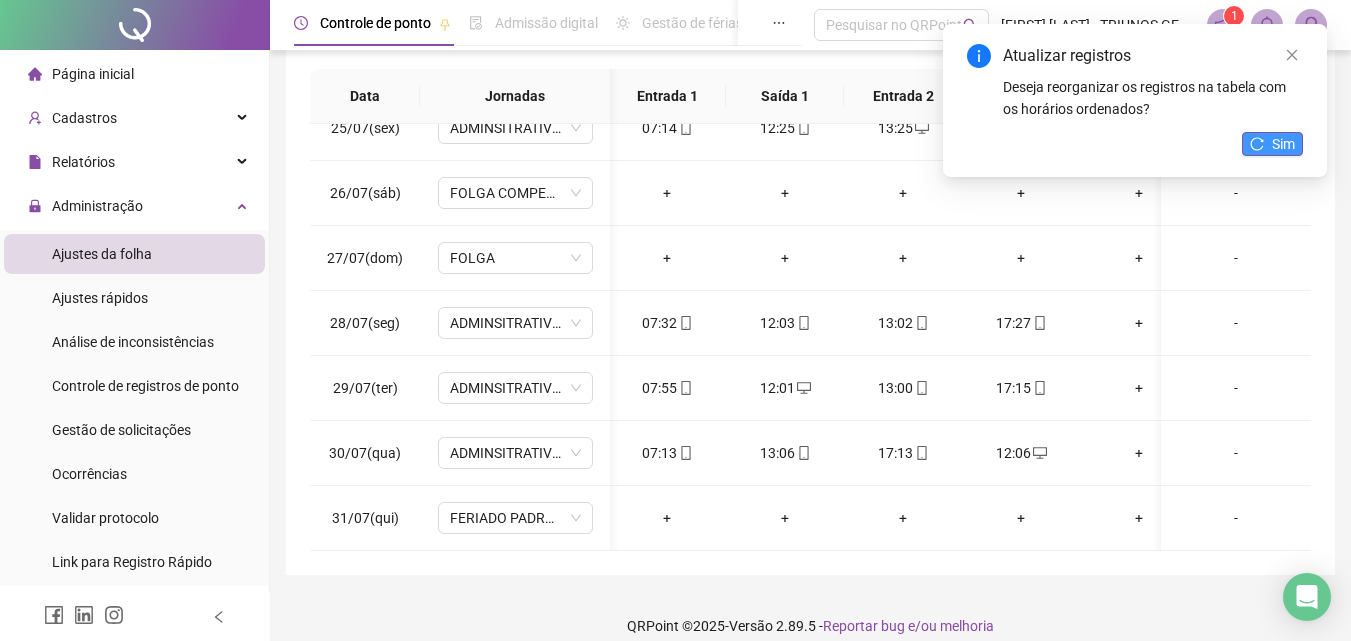 click 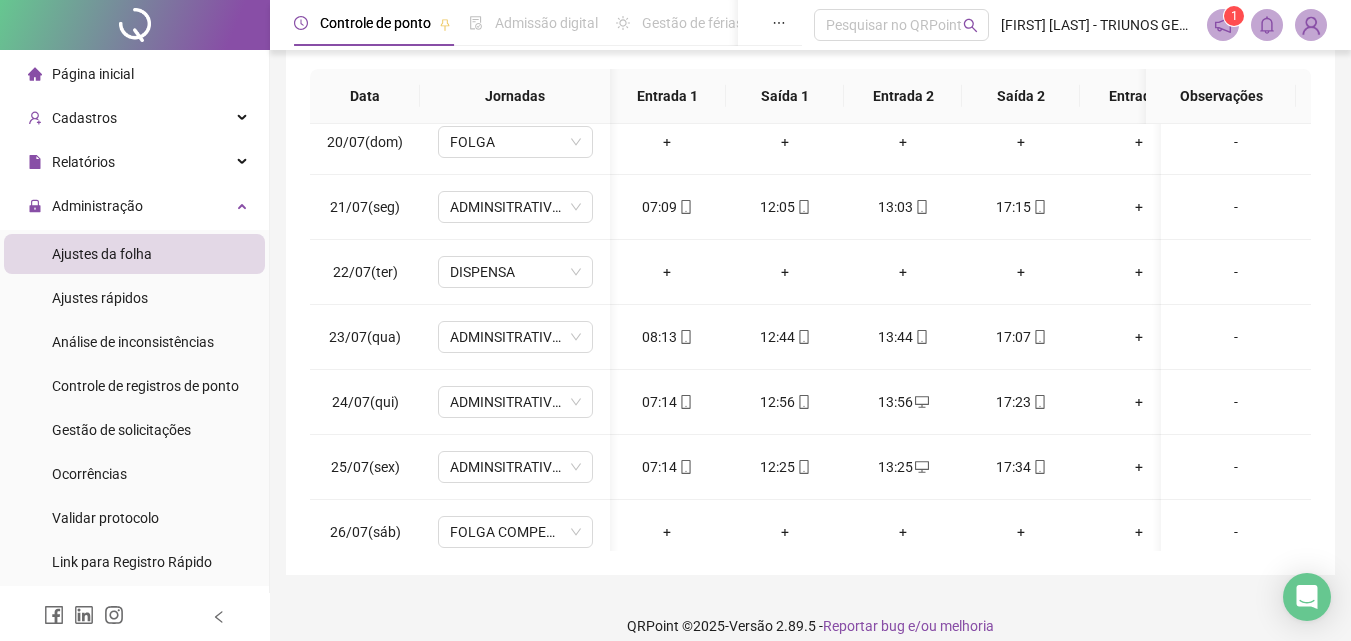 scroll, scrollTop: 1238, scrollLeft: 2, axis: both 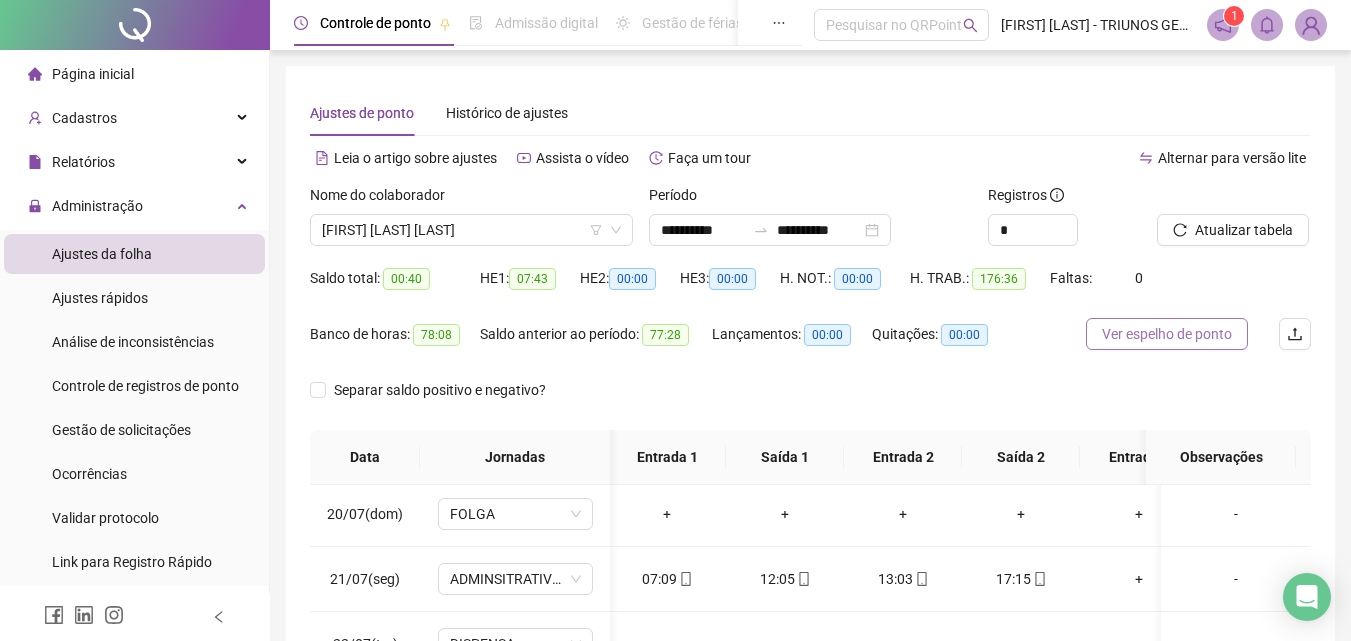click on "Ver espelho de ponto" at bounding box center (1167, 334) 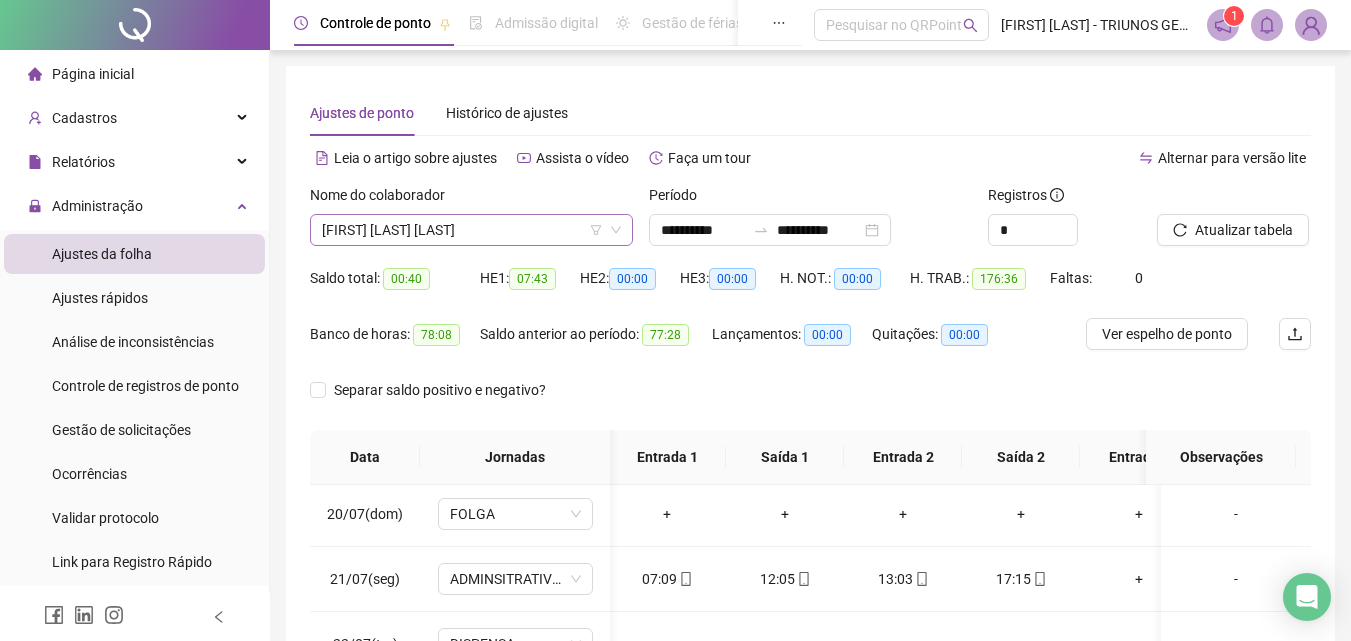 click on "[FIRST] [LAST] [LAST]" at bounding box center (471, 230) 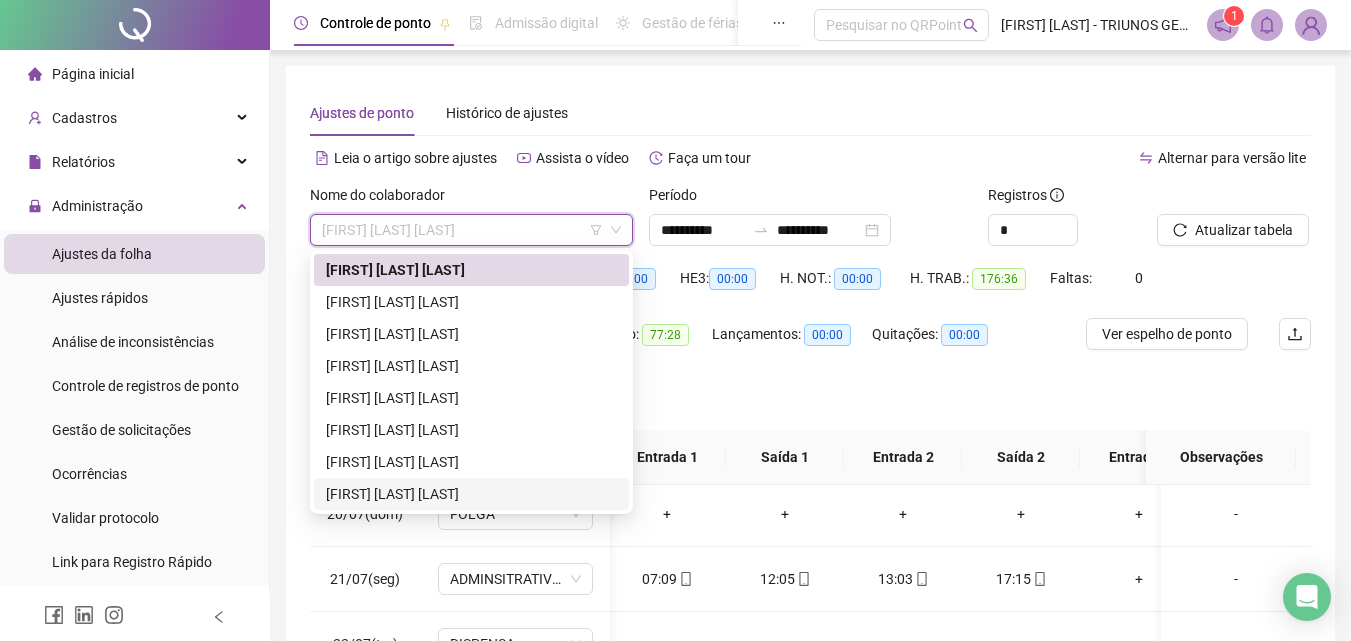 click on "[FIRST] [LAST] [LAST]" at bounding box center (471, 494) 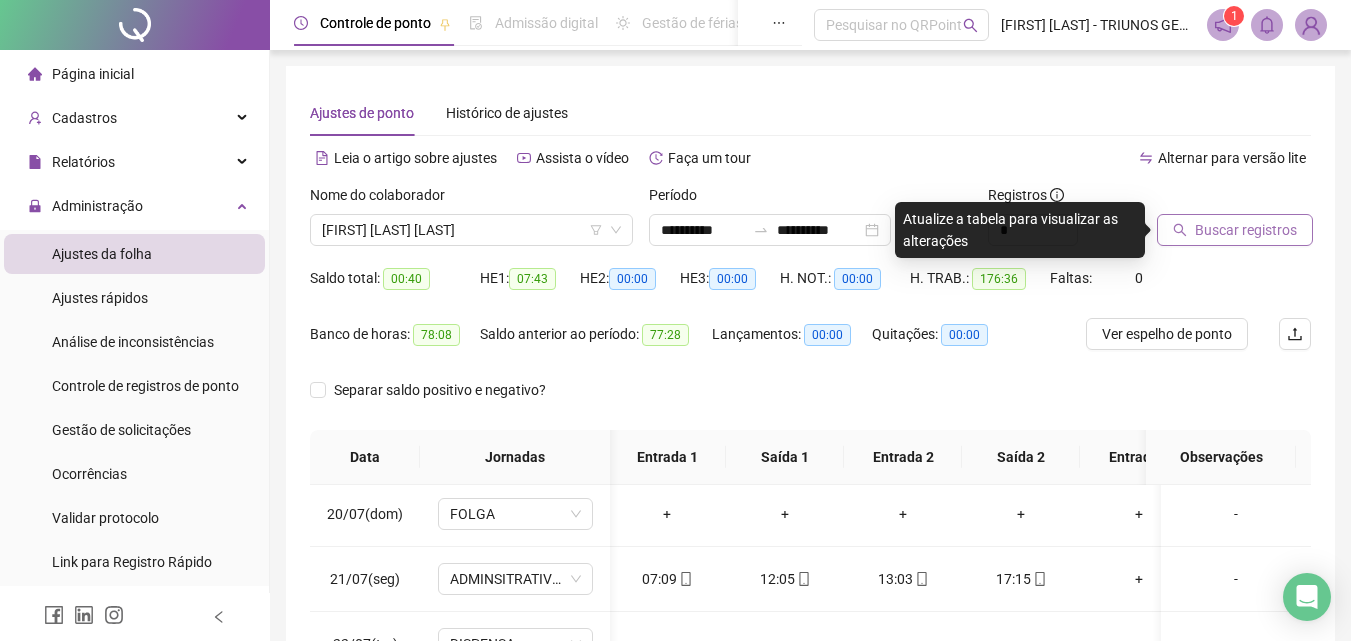 click on "Buscar registros" at bounding box center [1246, 230] 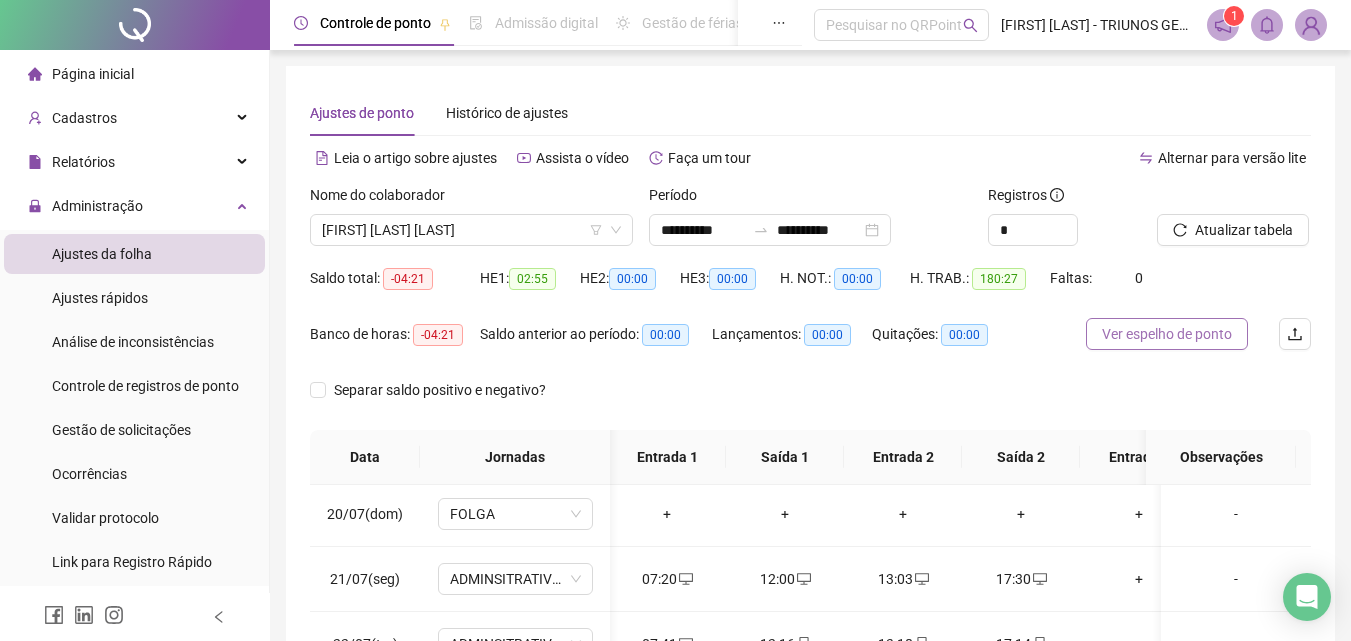click on "Ver espelho de ponto" at bounding box center (1167, 334) 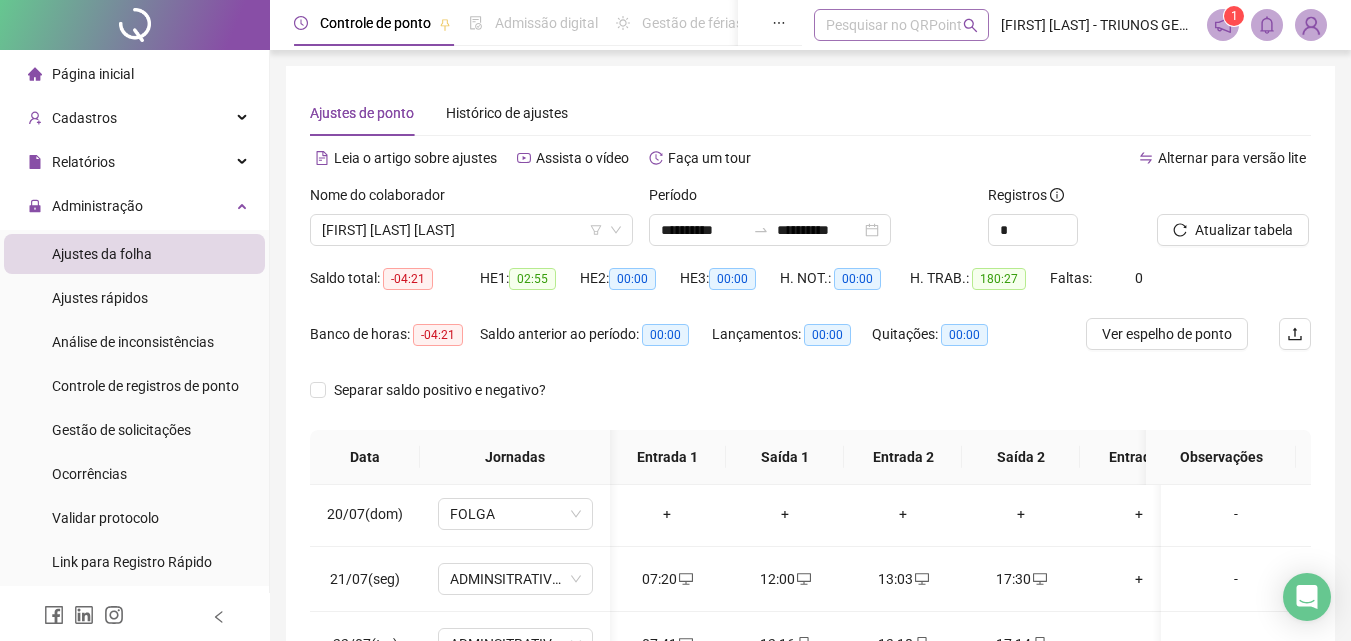 click on "Pesquisar no QRPoint" at bounding box center [901, 25] 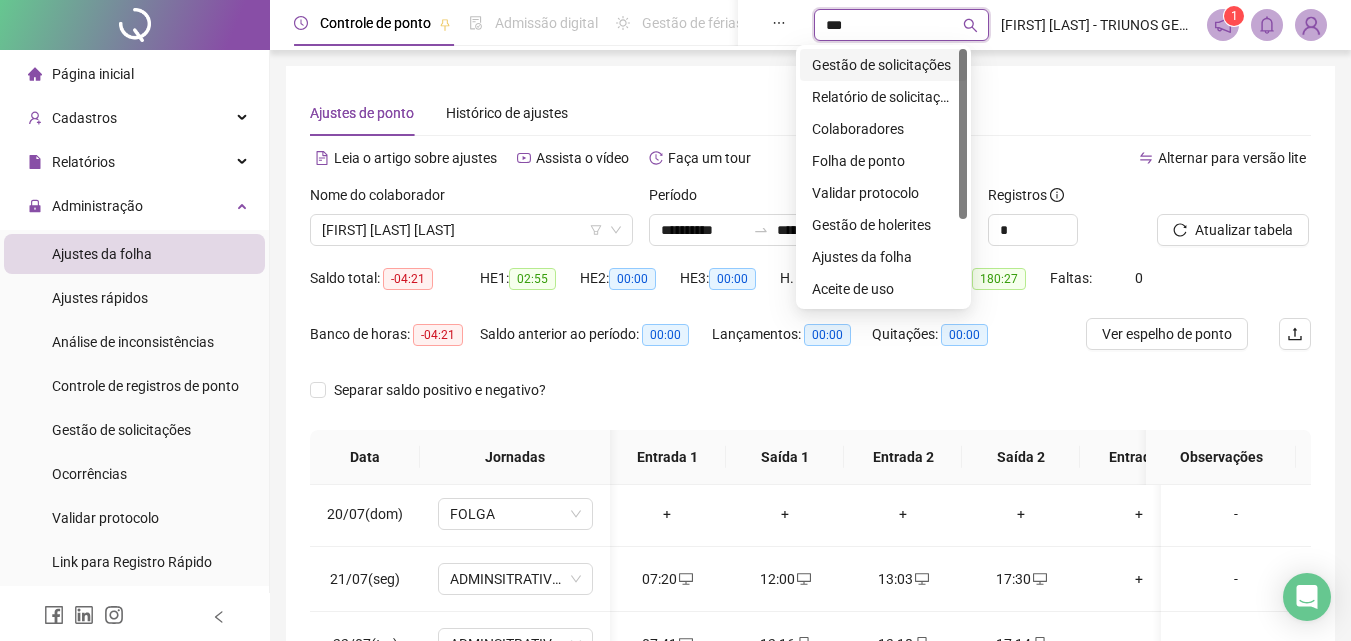 type on "****" 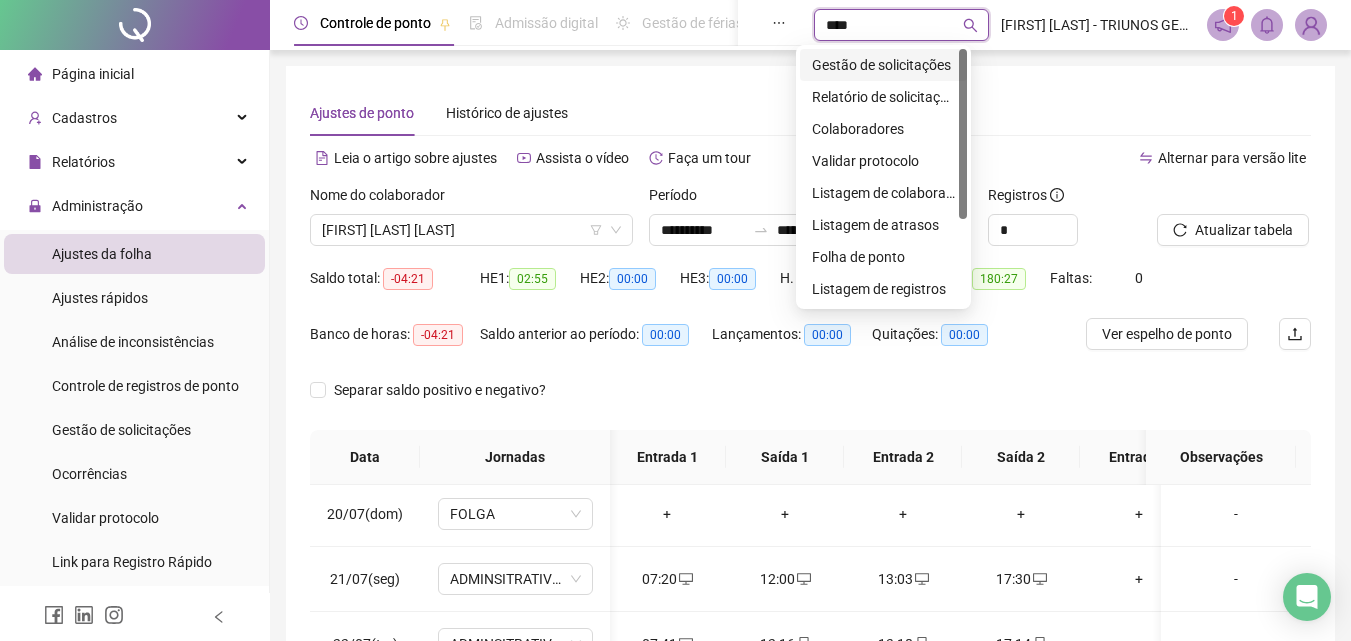 click on "Gestão de solicitações" at bounding box center (883, 65) 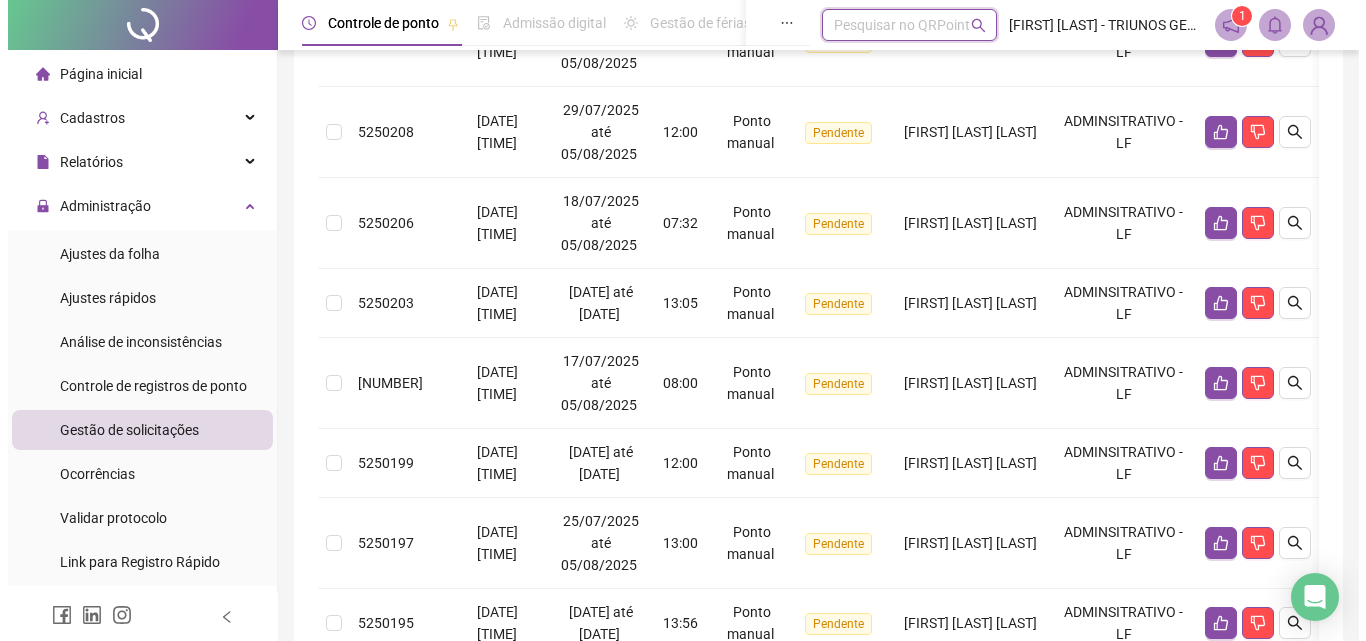 scroll, scrollTop: 185, scrollLeft: 0, axis: vertical 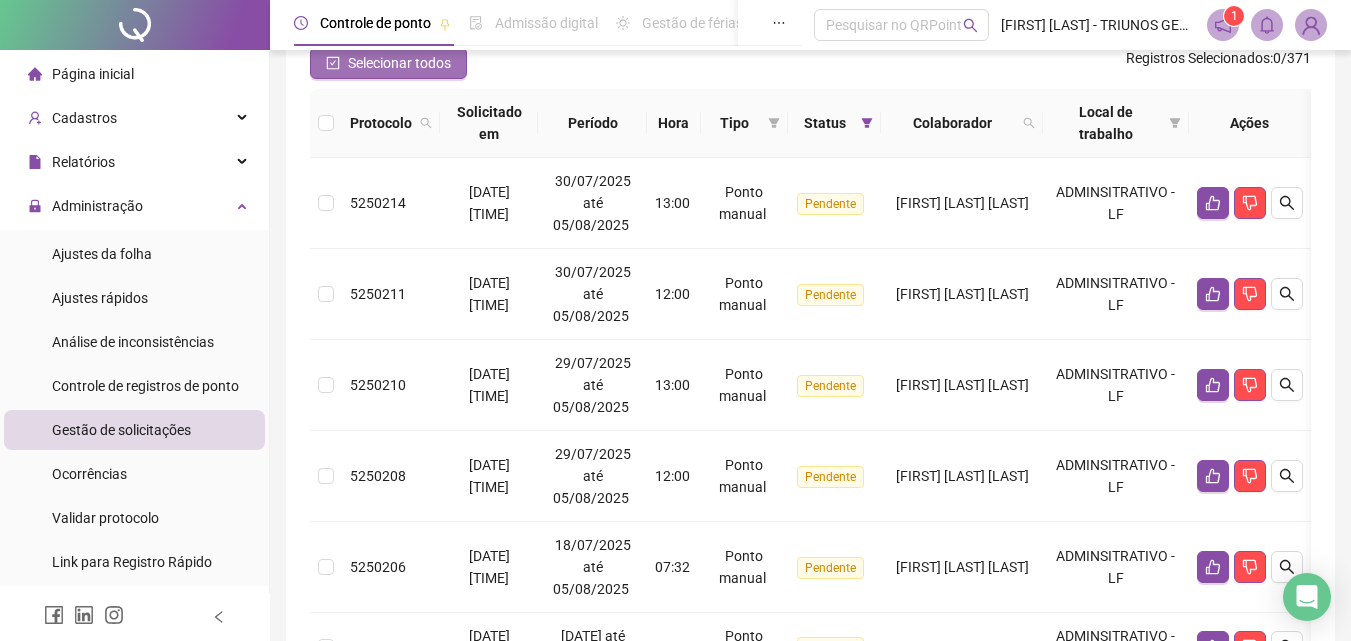 click on "Selecionar todos" at bounding box center [399, 63] 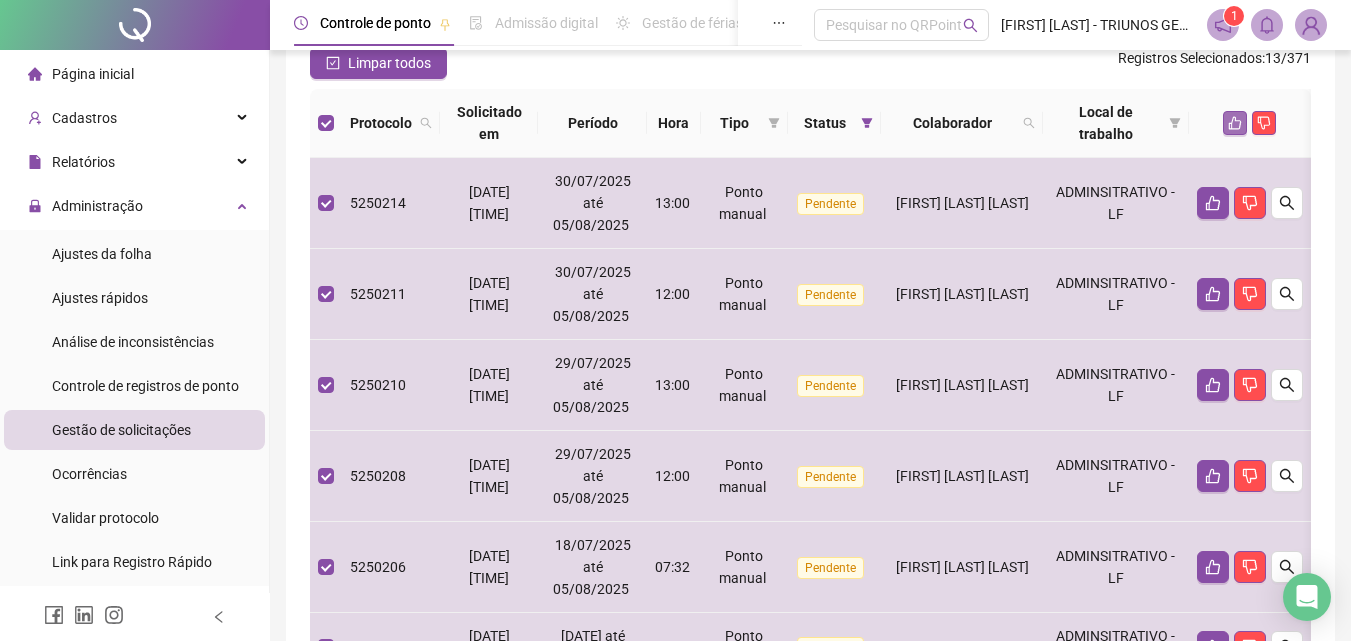 click 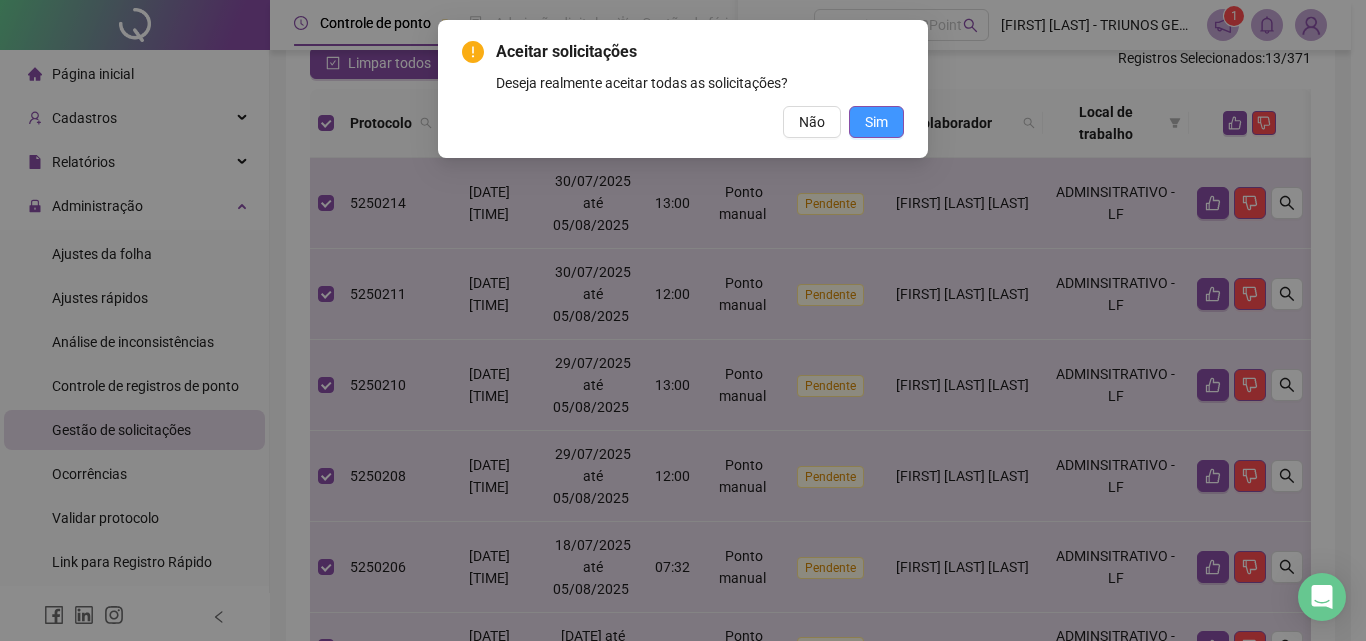 click on "Aceitar solicitações Deseja realmente aceitar todas as solicitações? Não Sim" at bounding box center [683, 89] 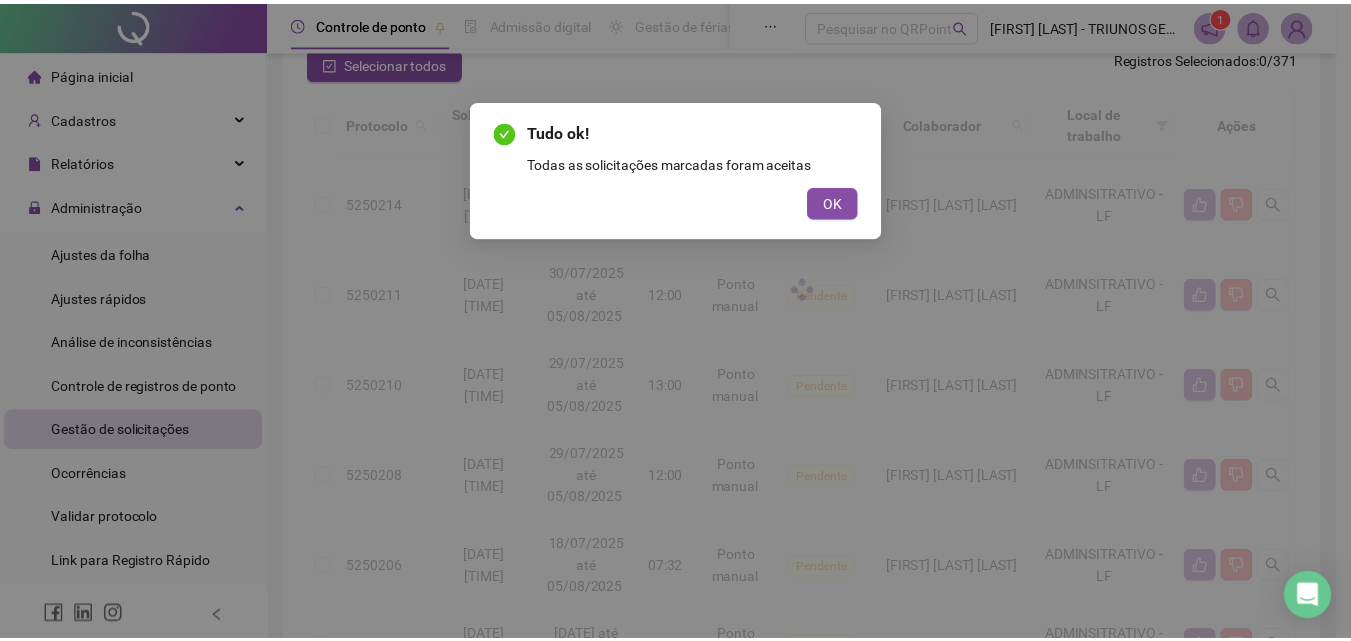 scroll, scrollTop: 0, scrollLeft: 0, axis: both 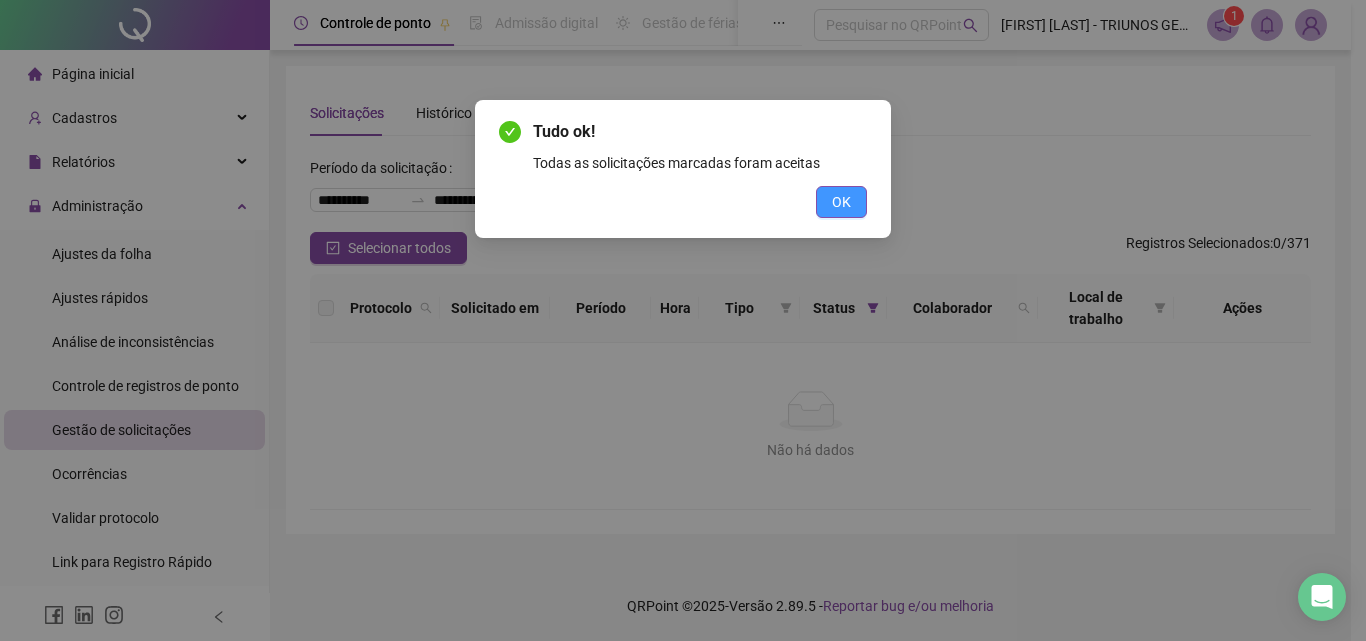 click on "OK" at bounding box center (841, 202) 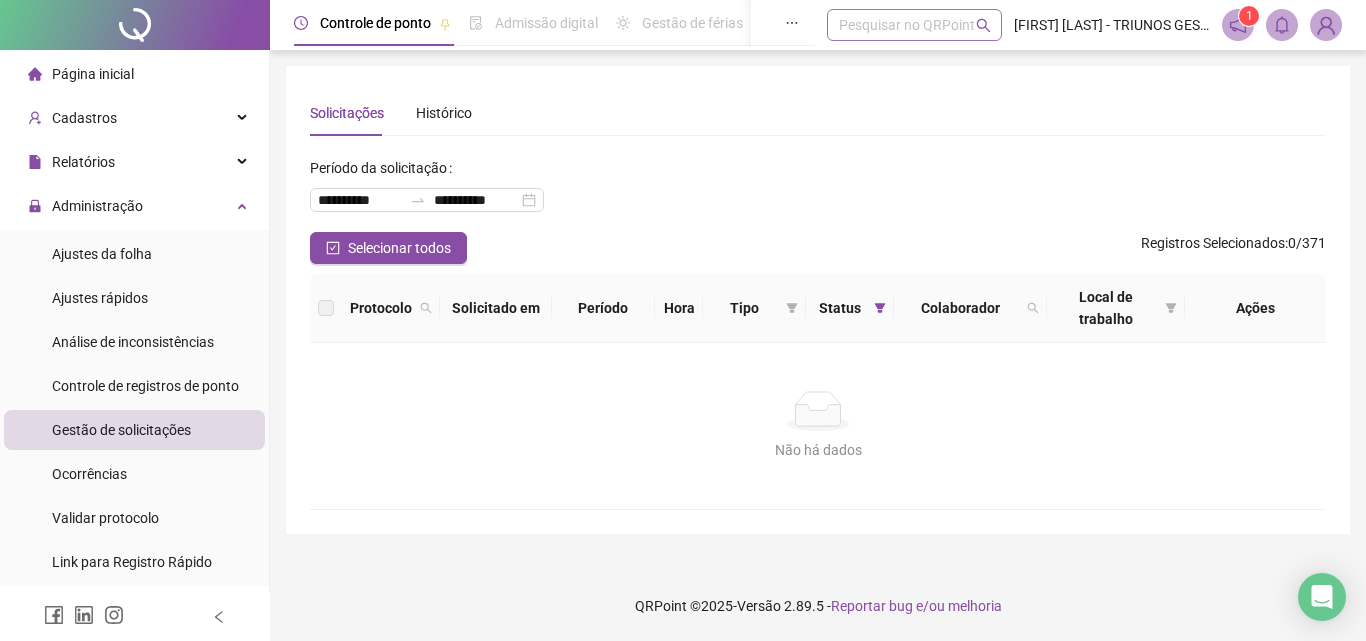 click on "Pesquisar no QRPoint" at bounding box center [914, 25] 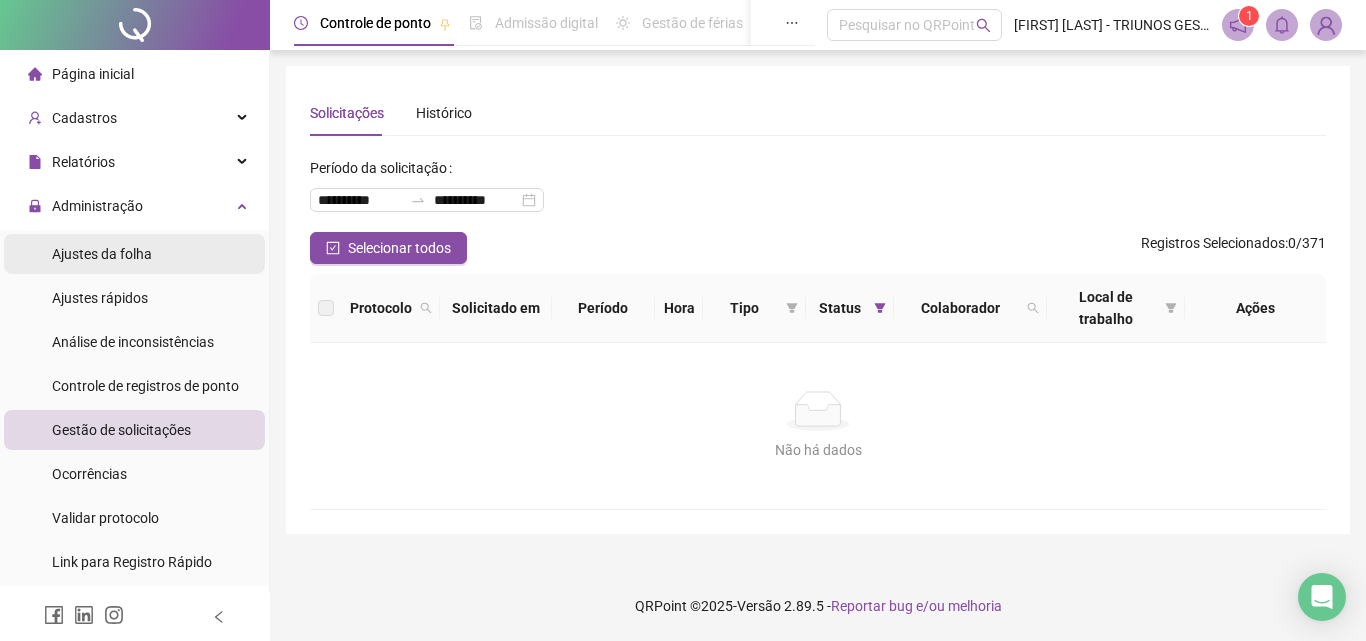 click on "Ajustes da folha" at bounding box center [102, 254] 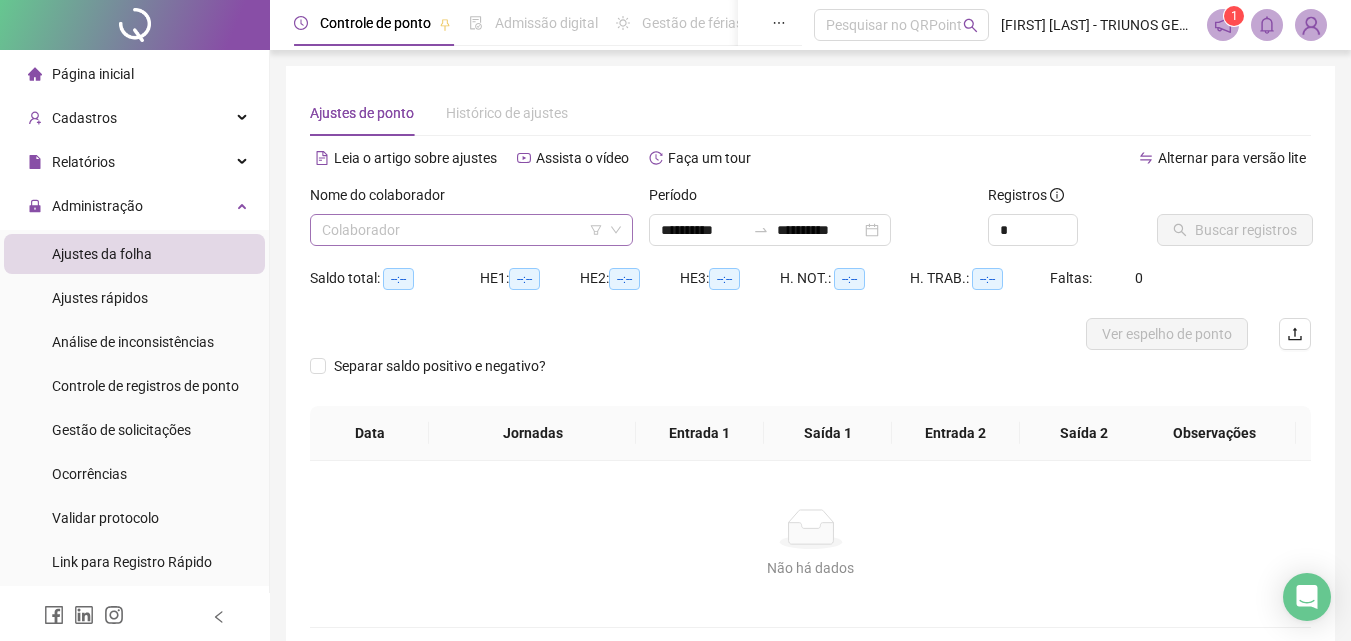 click at bounding box center [462, 230] 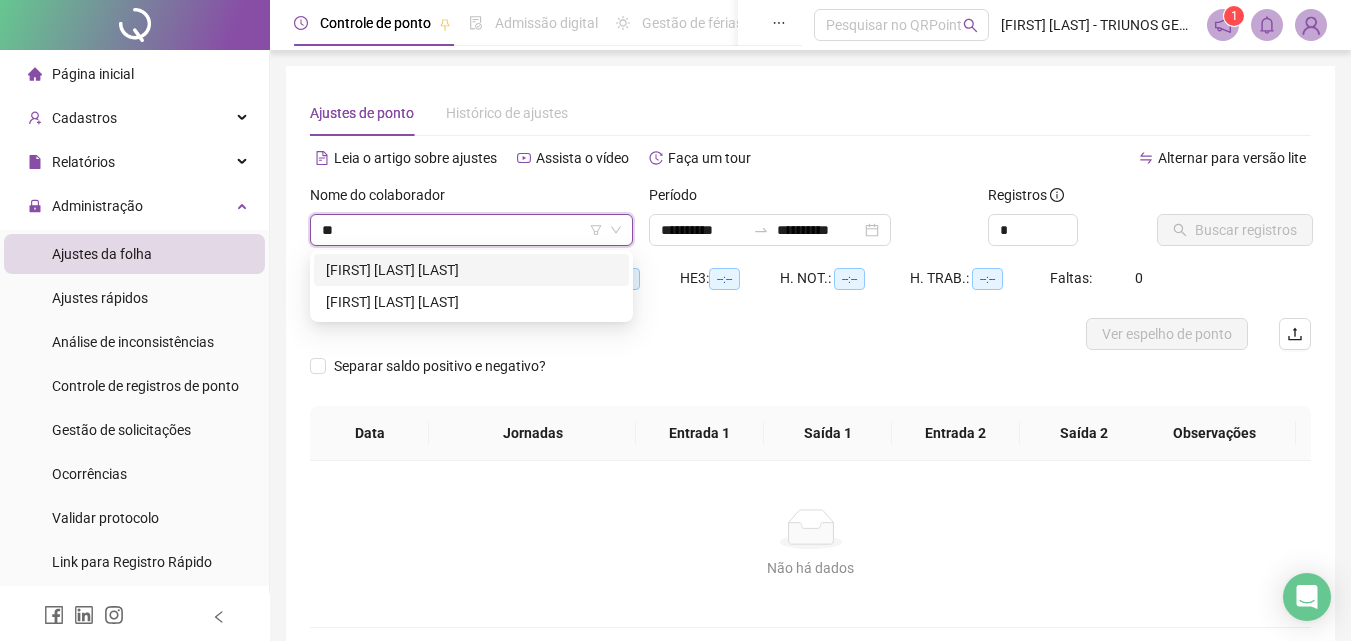 type on "***" 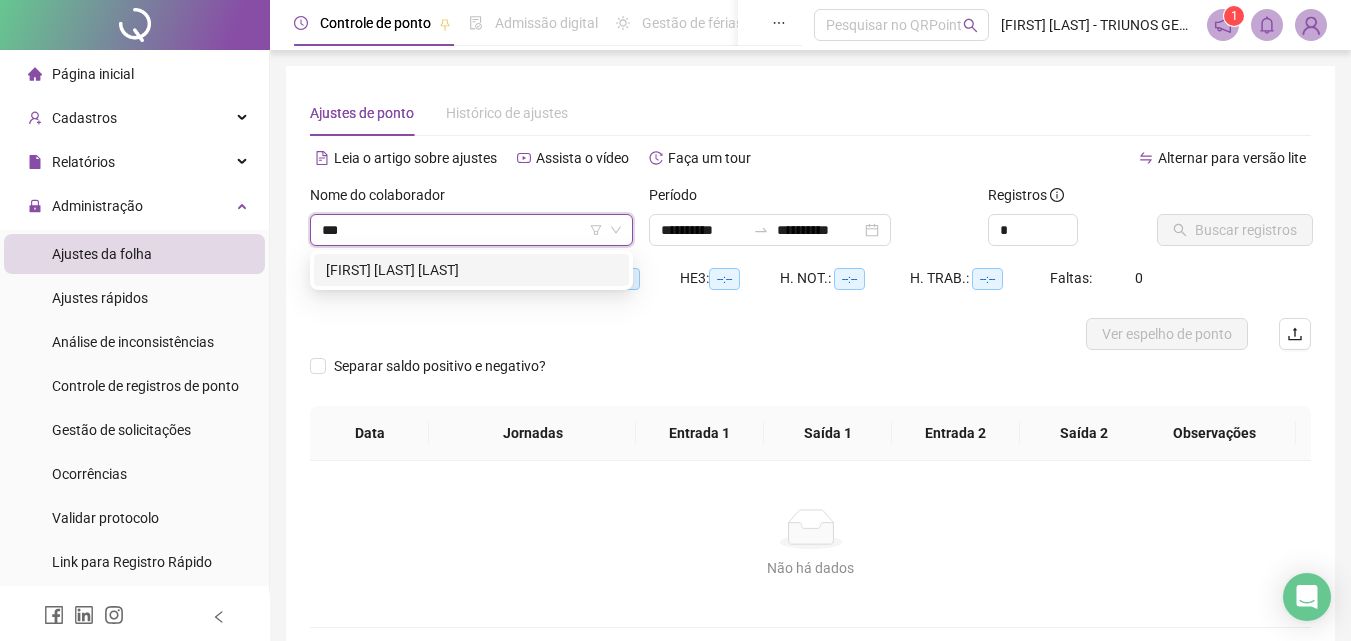 click on "[FIRST] [LAST] [LAST]" at bounding box center (471, 270) 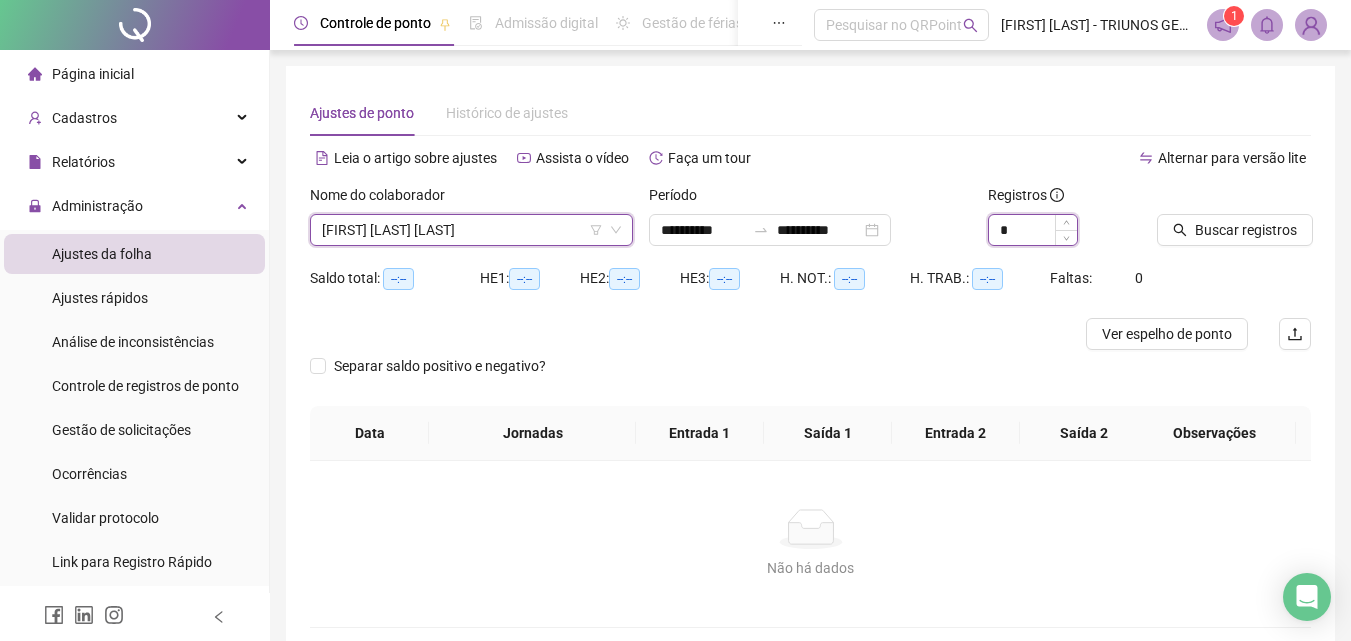 click on "*" at bounding box center [1033, 230] 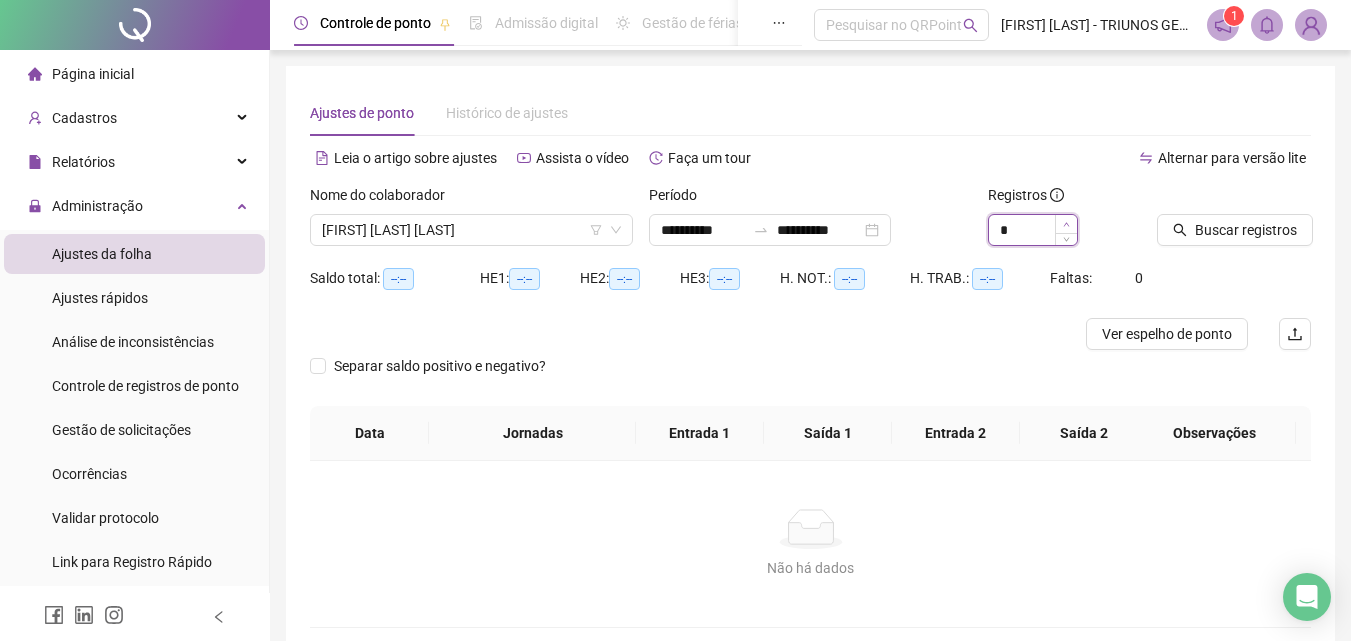 type on "*" 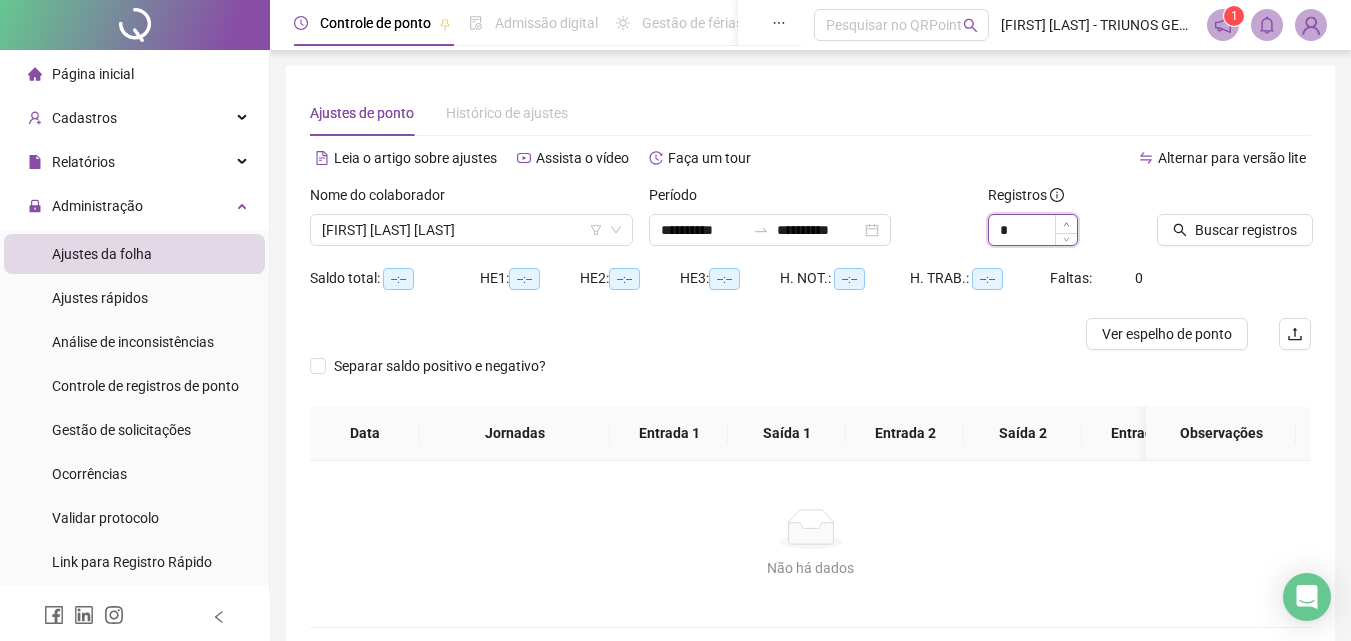 click 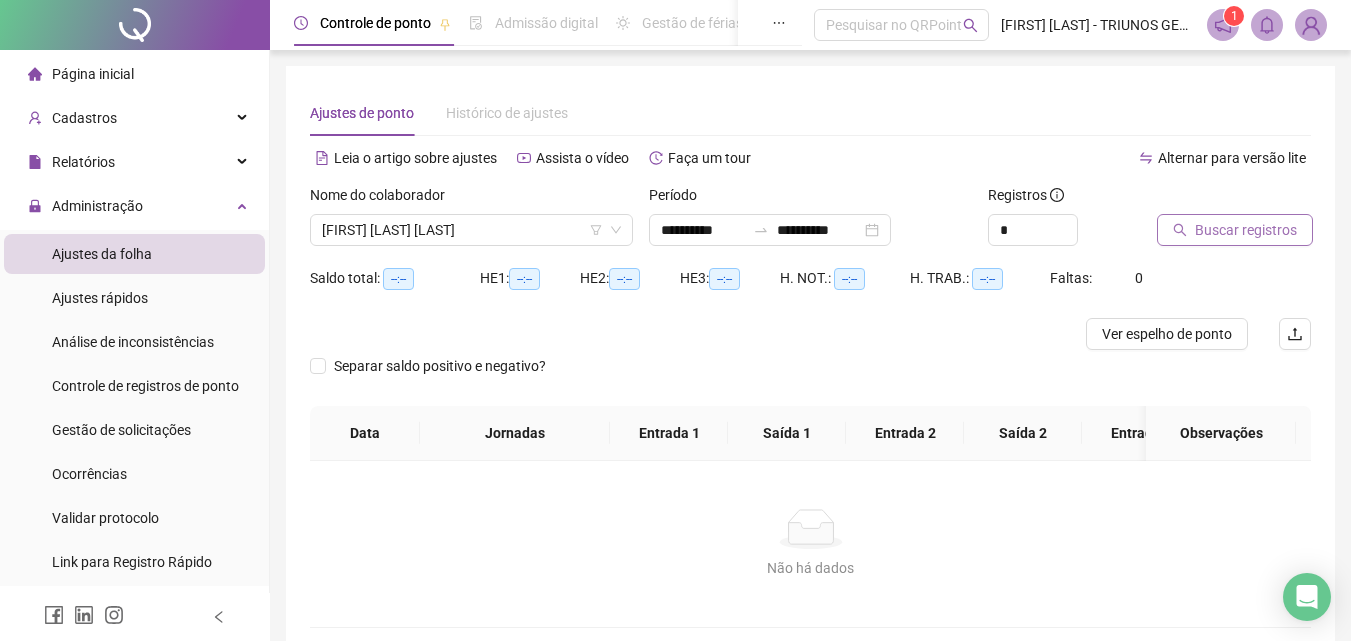 click on "Buscar registros" at bounding box center (1246, 230) 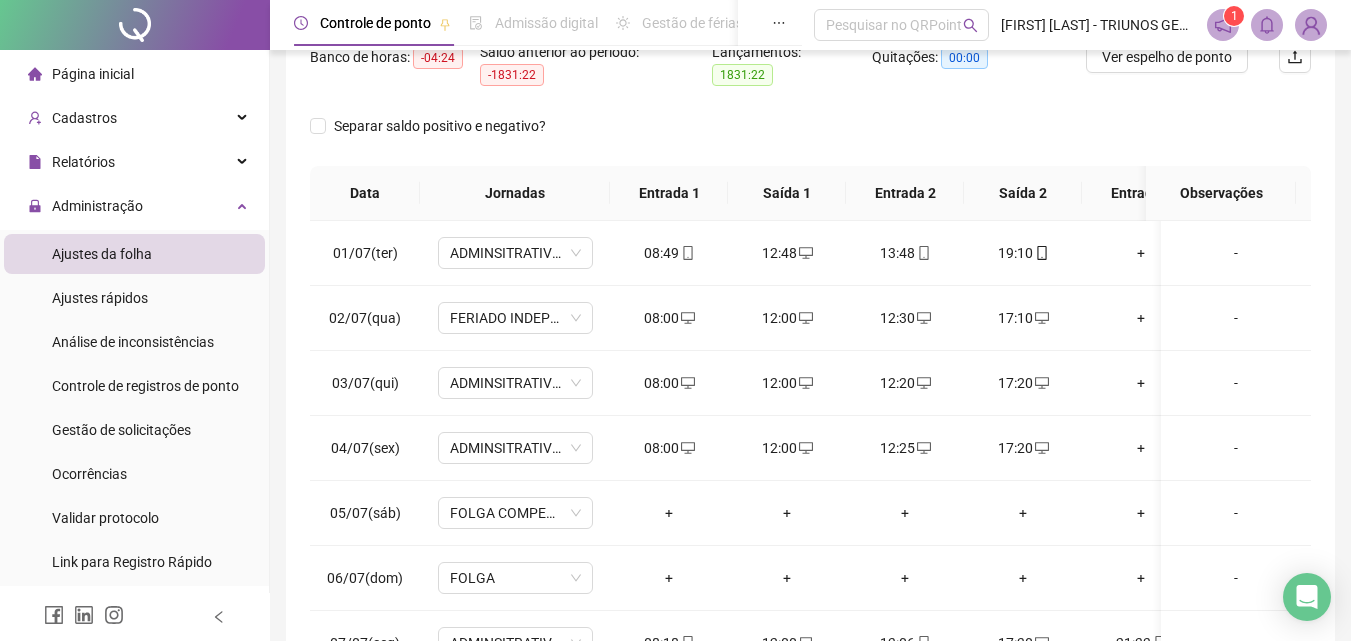 scroll, scrollTop: 279, scrollLeft: 0, axis: vertical 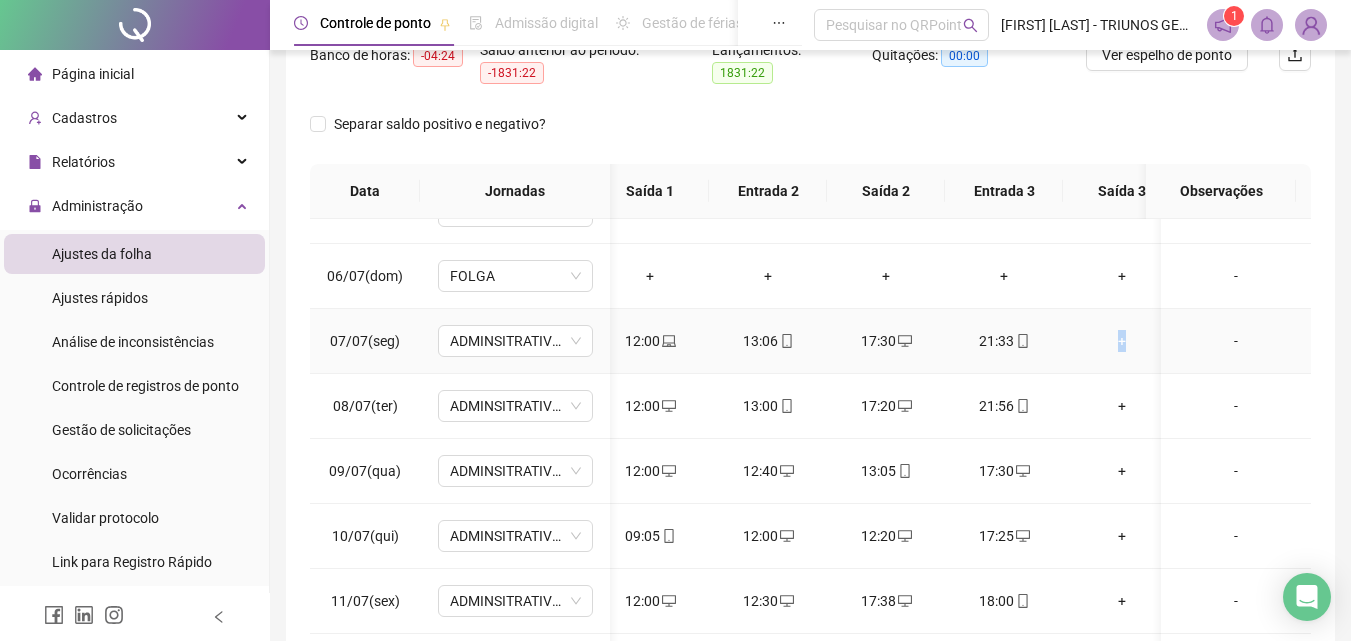 click on "+" at bounding box center [1122, 341] 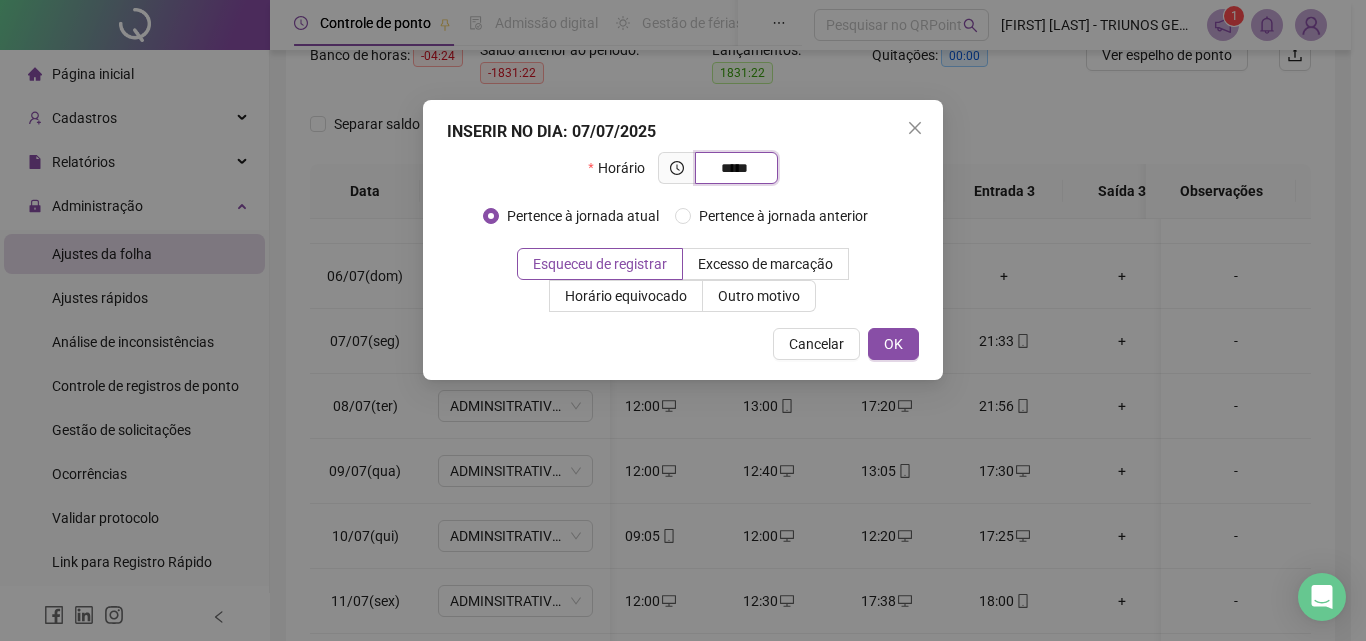 type on "*****" 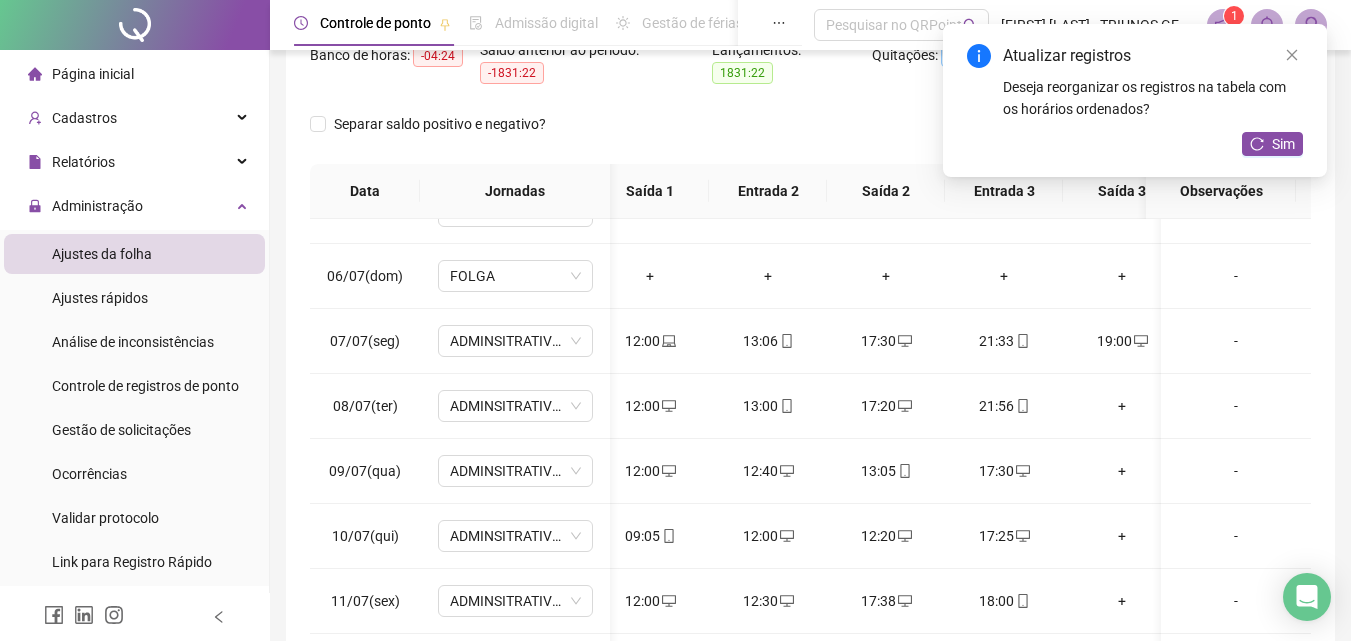 scroll, scrollTop: 300, scrollLeft: 50, axis: both 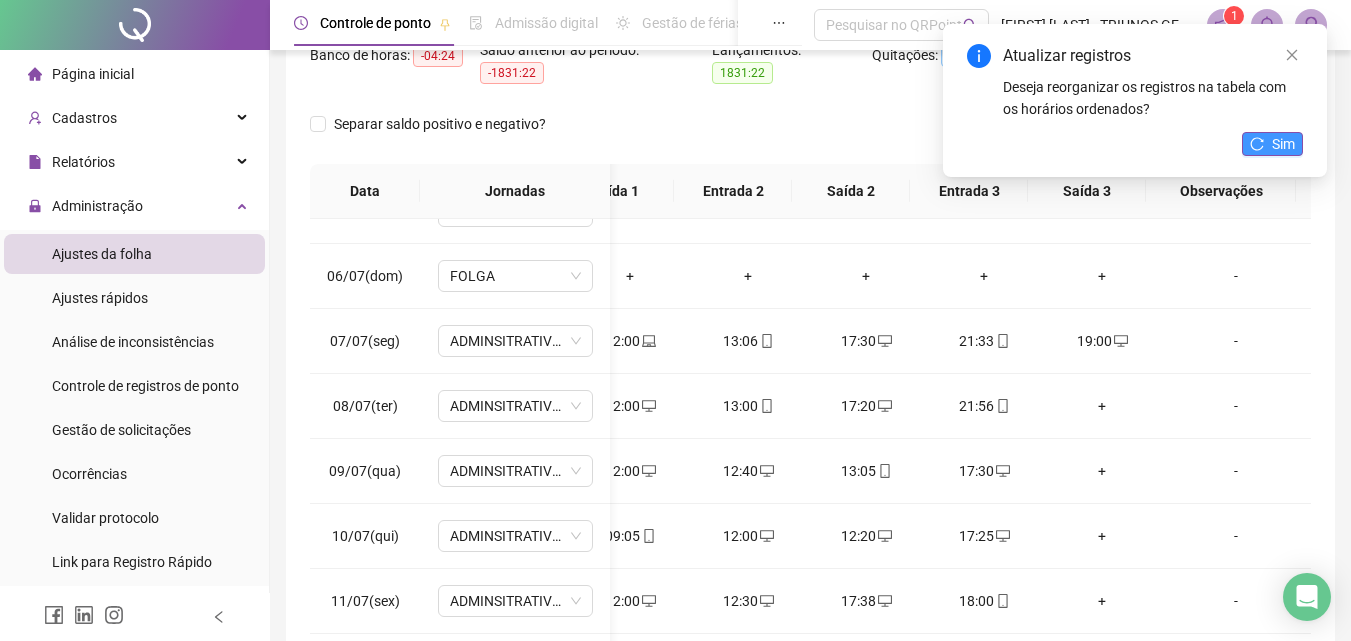 click on "Sim" at bounding box center [1272, 144] 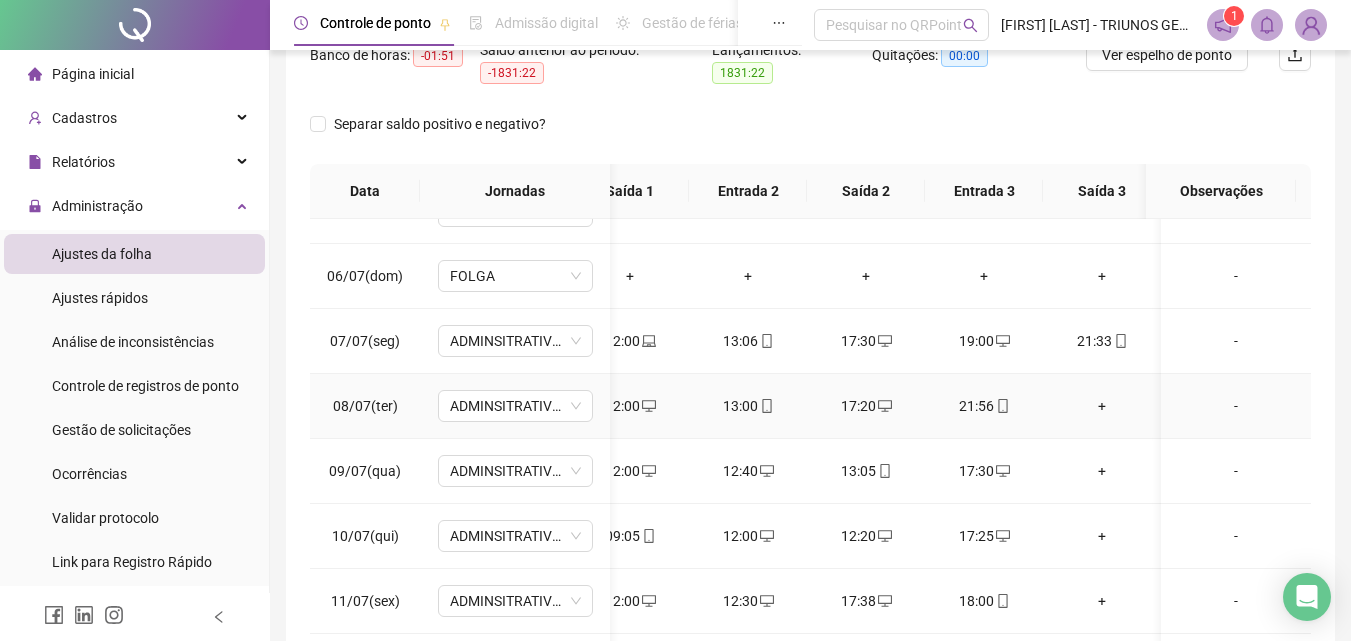 click on "+" at bounding box center (1102, 406) 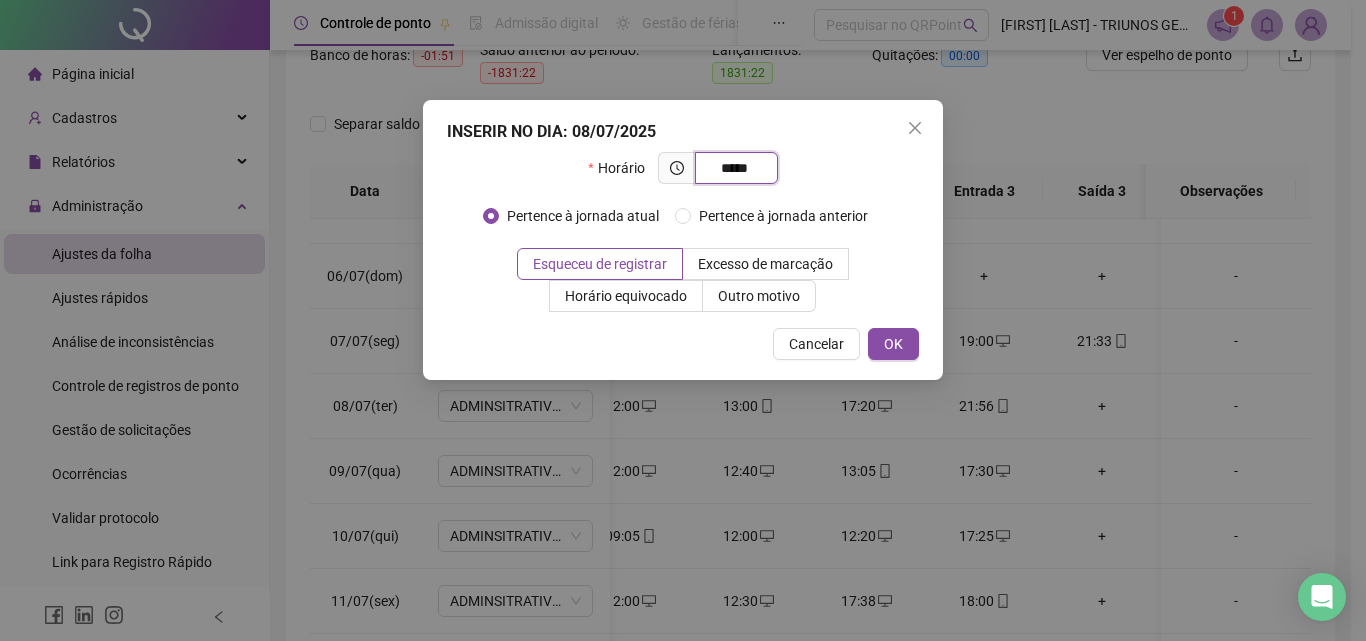 type on "*****" 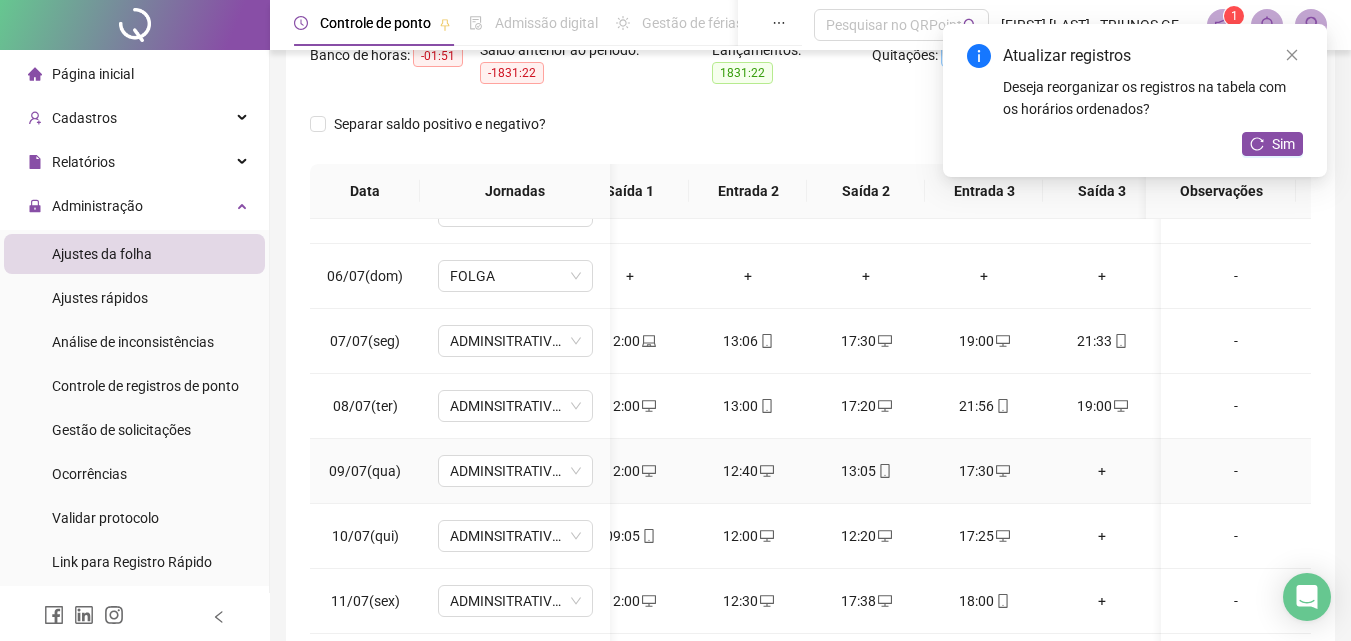 click on "+" at bounding box center (1102, 471) 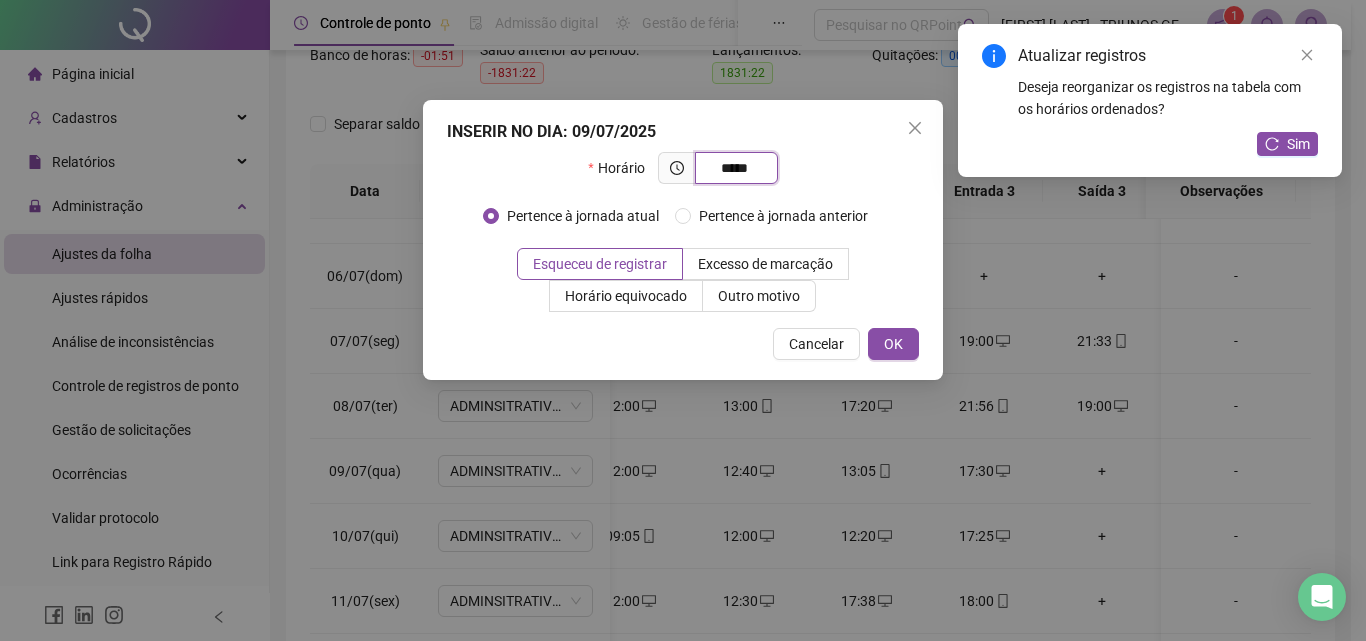 type on "*****" 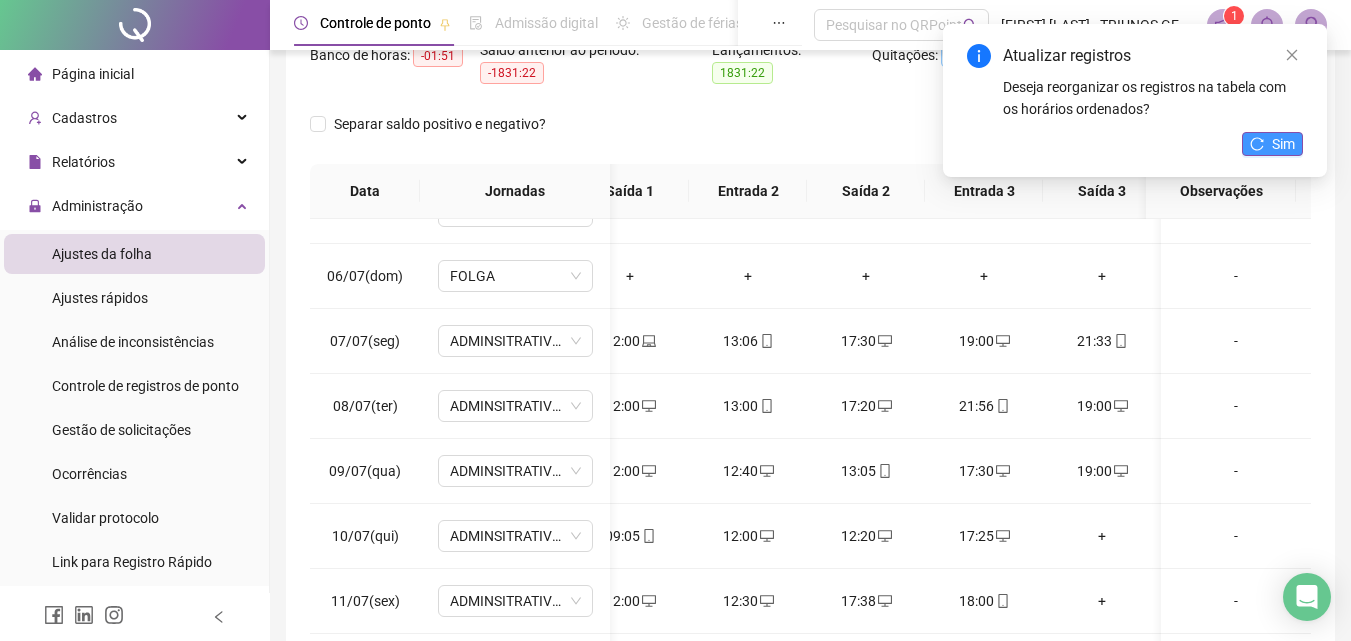 click on "Sim" at bounding box center (1272, 144) 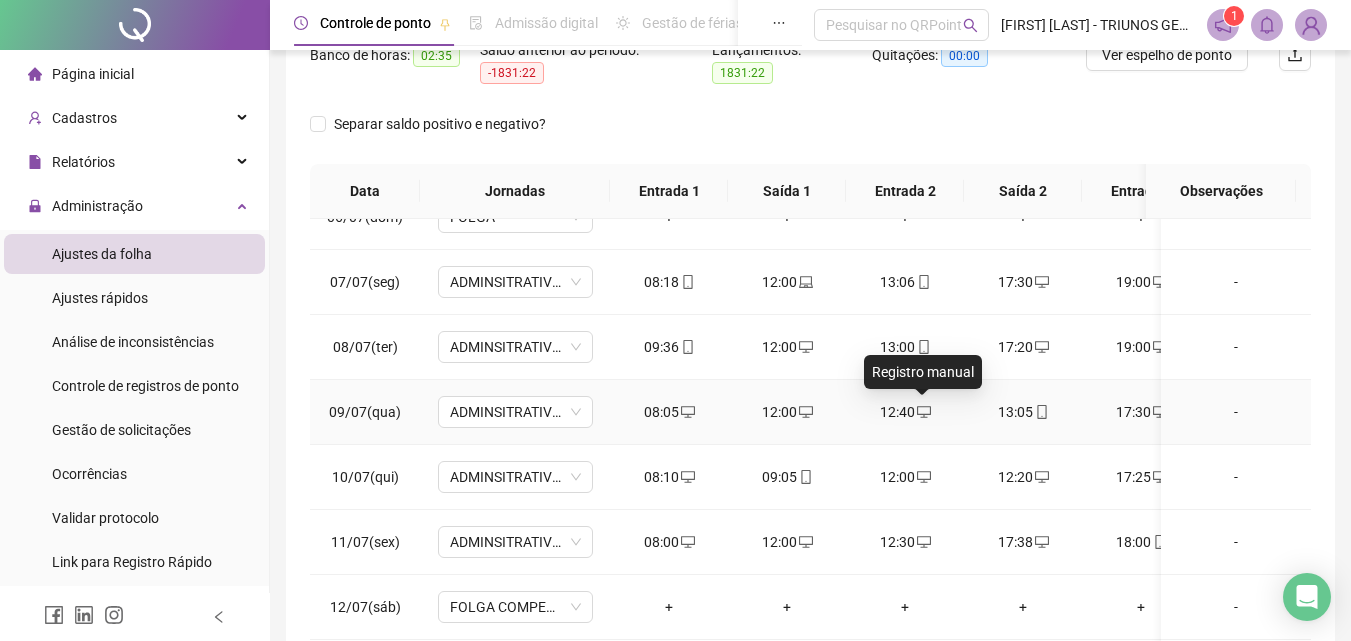click 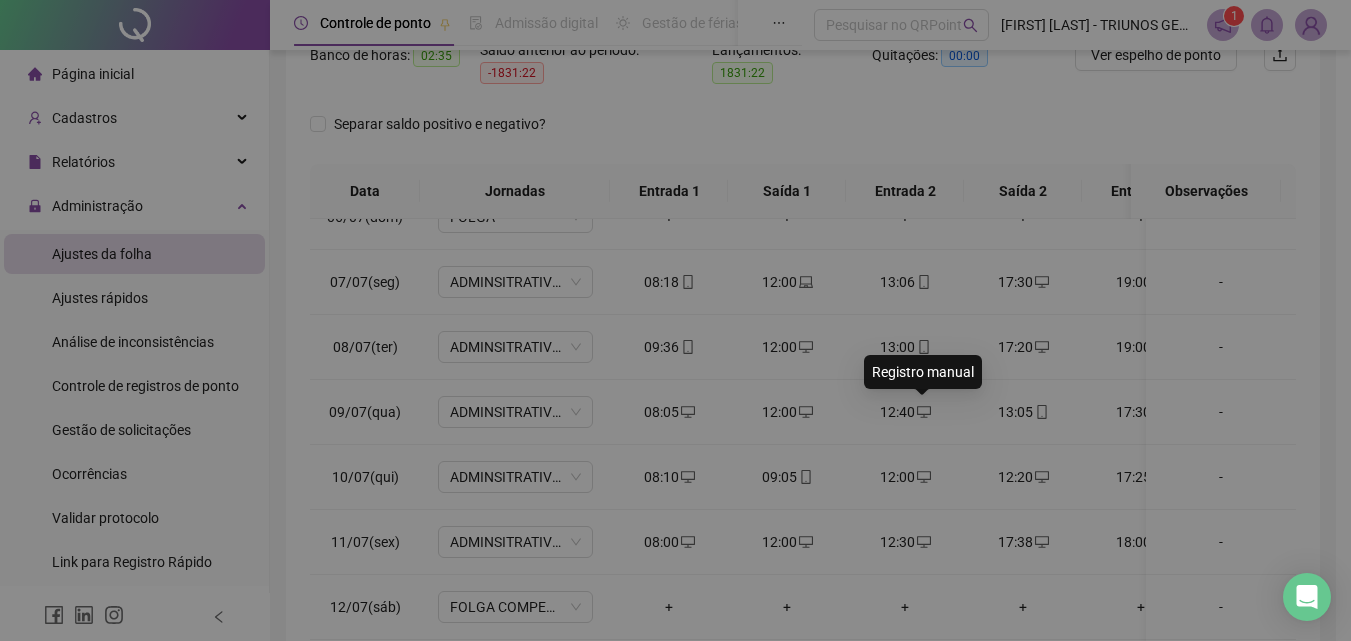 type on "**********" 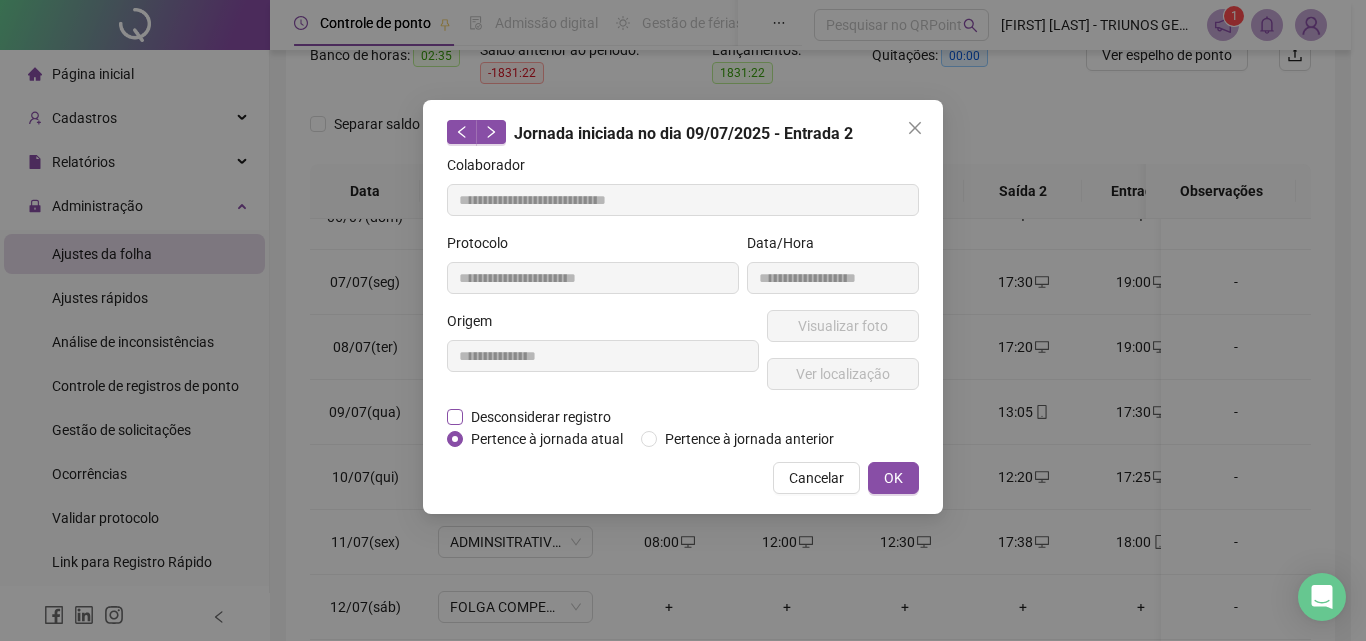 click on "Desconsiderar registro" at bounding box center (541, 417) 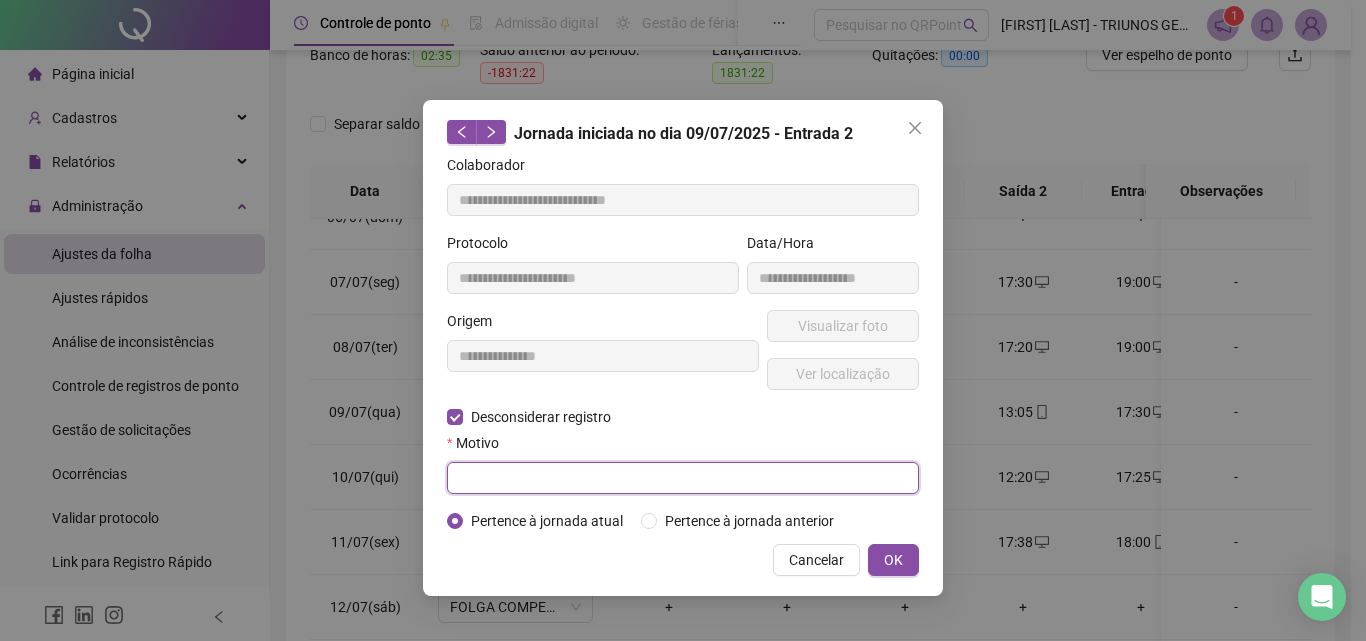 click at bounding box center (683, 478) 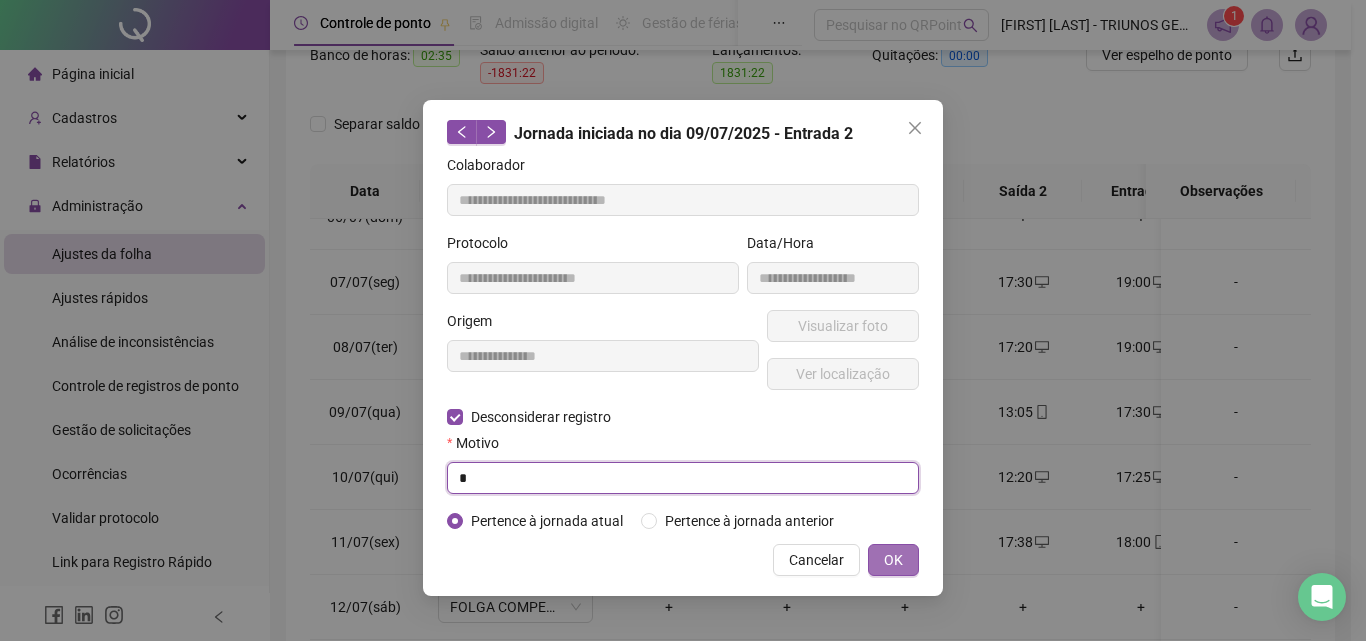 type on "*" 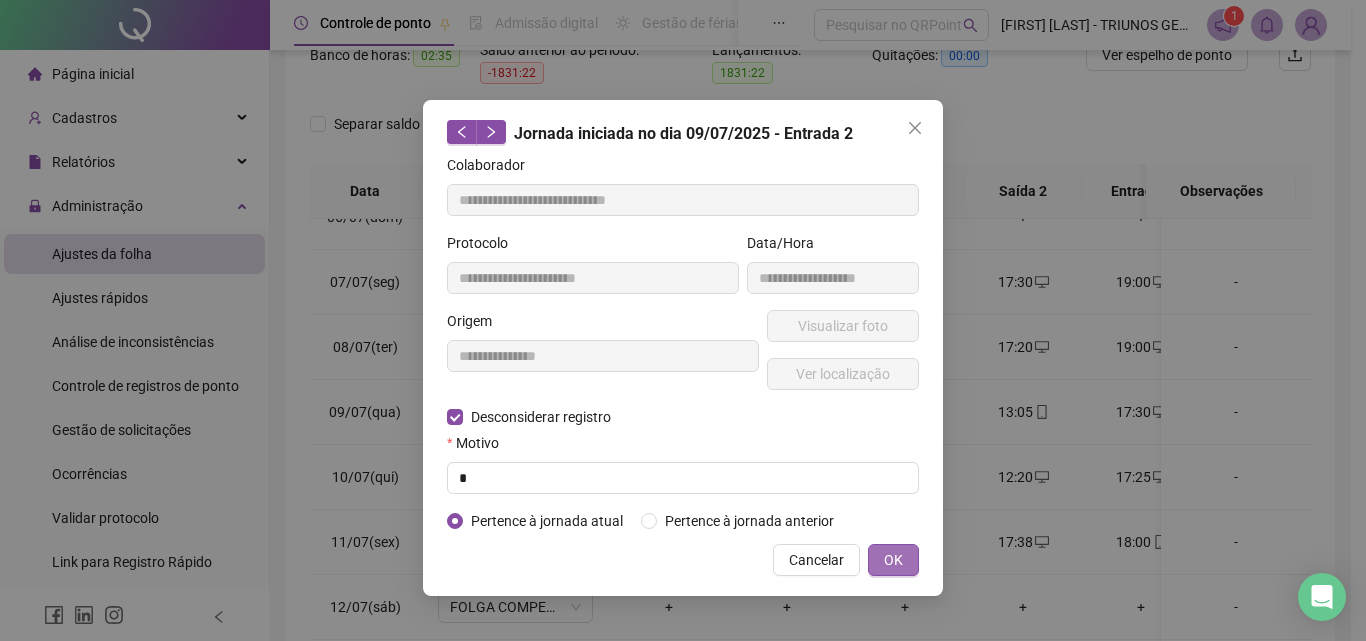 click on "OK" at bounding box center [893, 560] 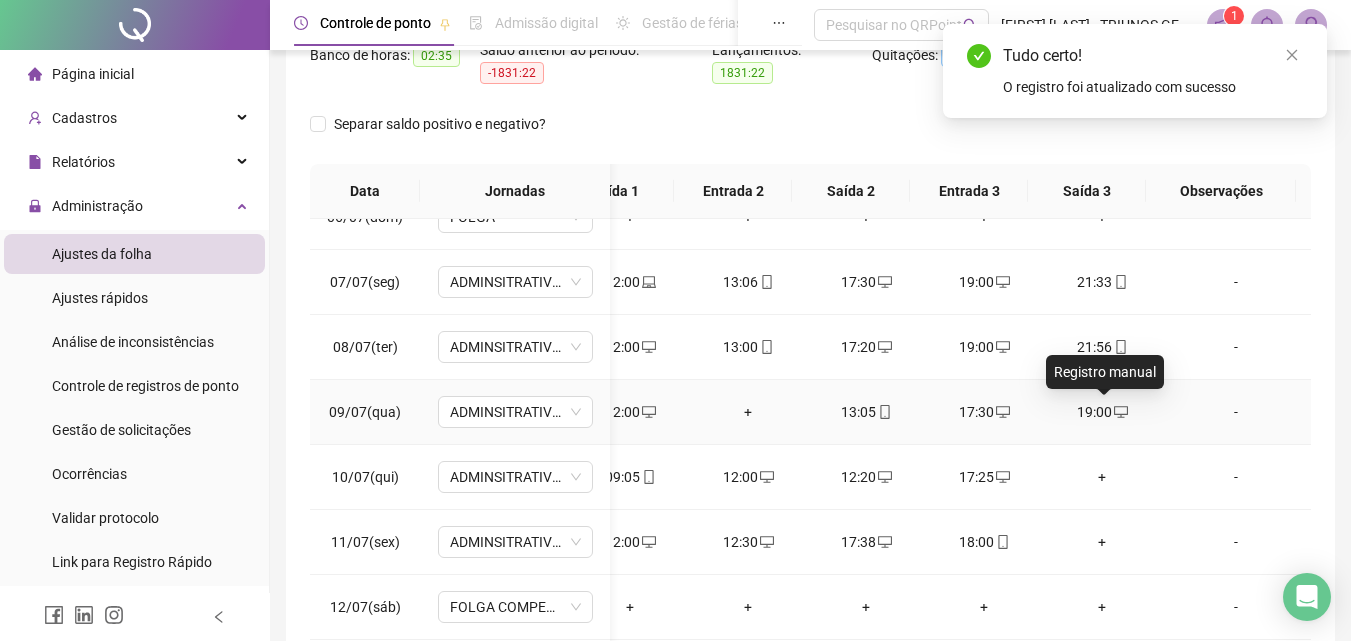 click 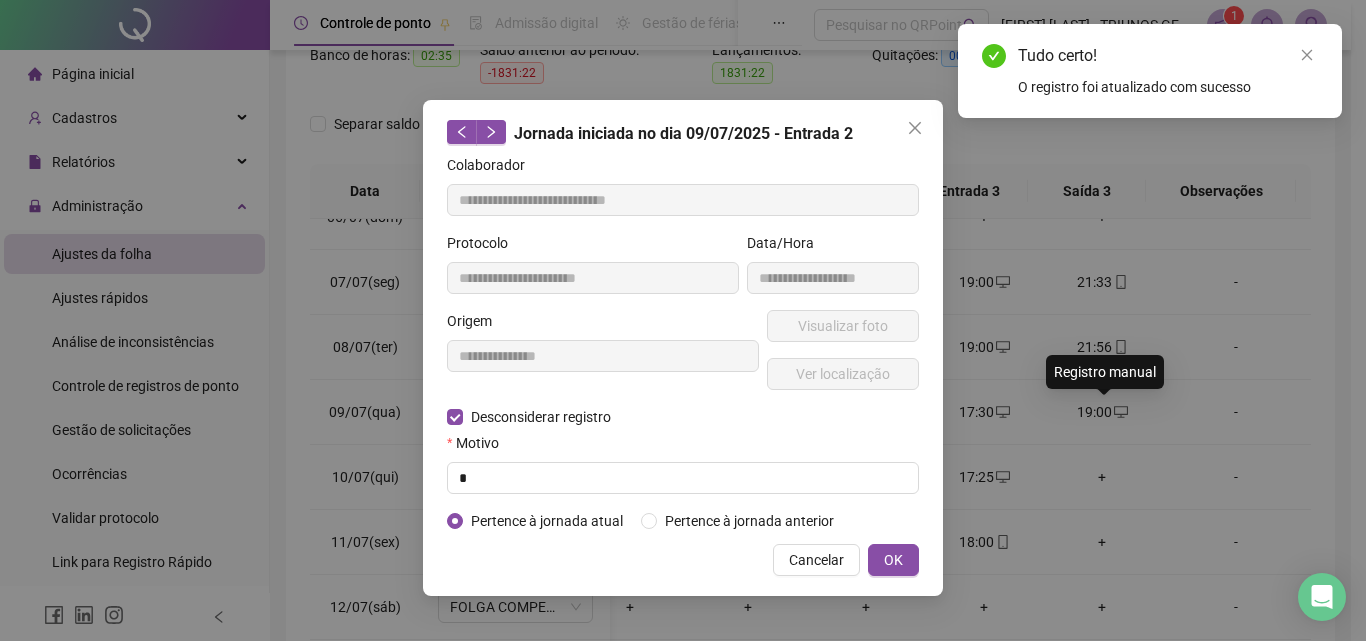 type on "**********" 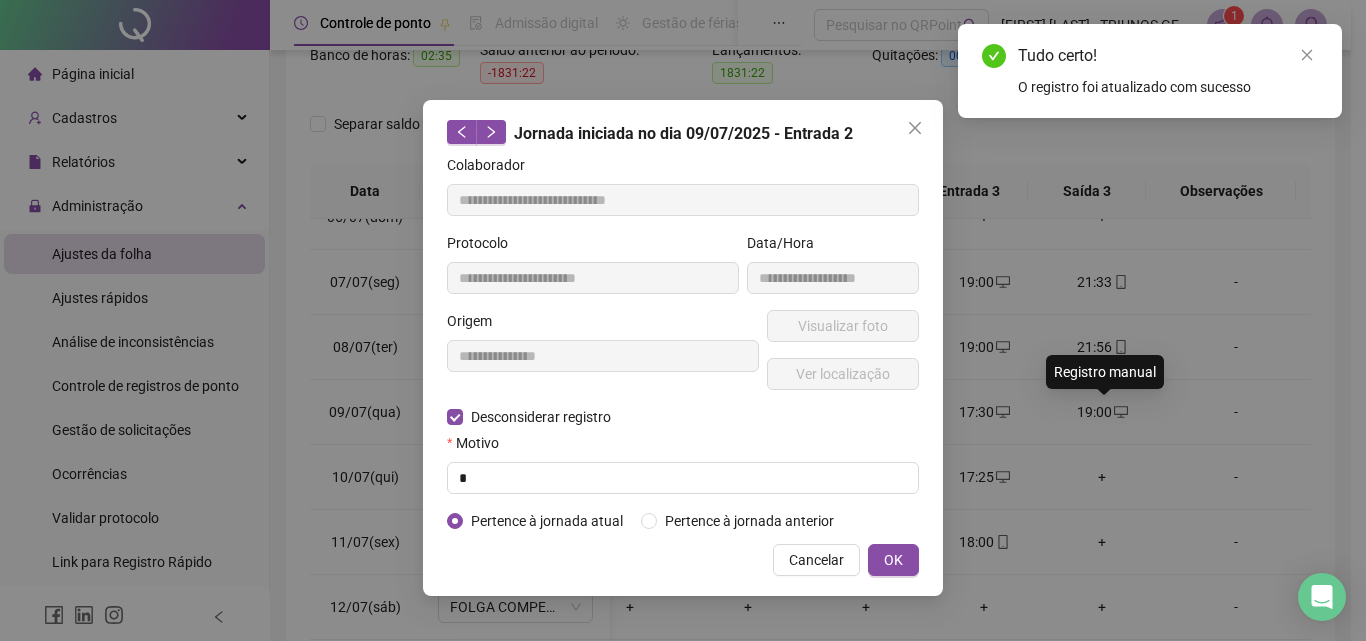 type on "**********" 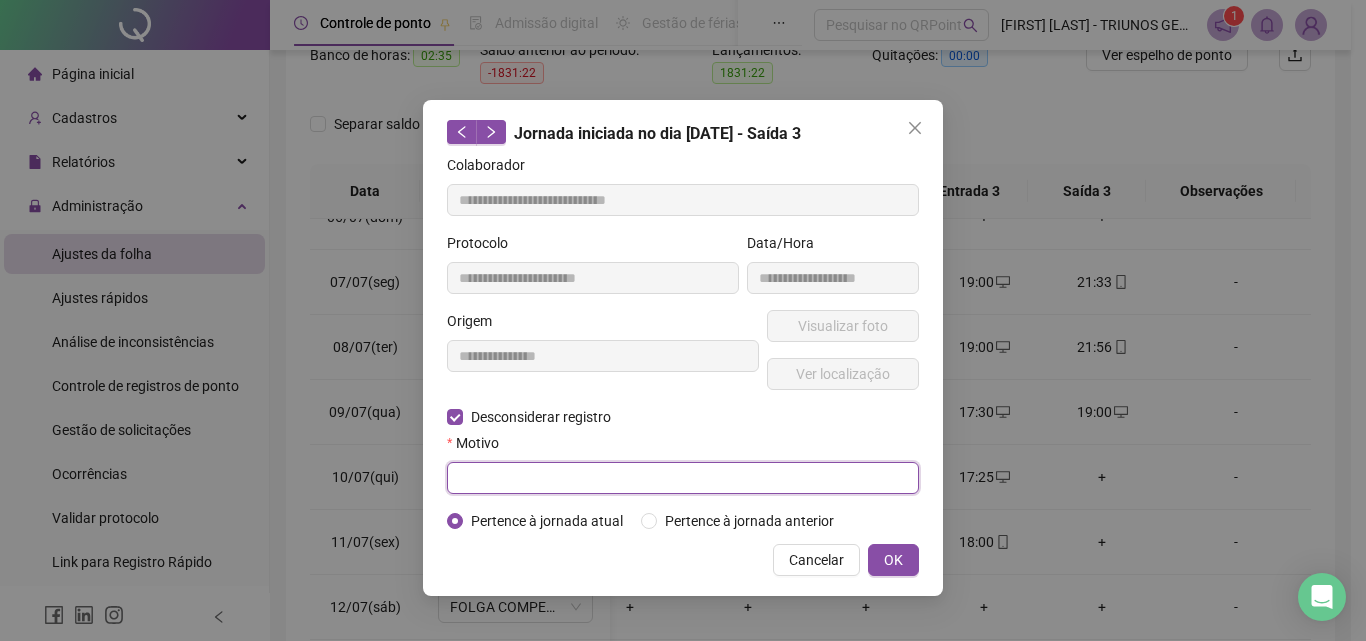 click at bounding box center [683, 478] 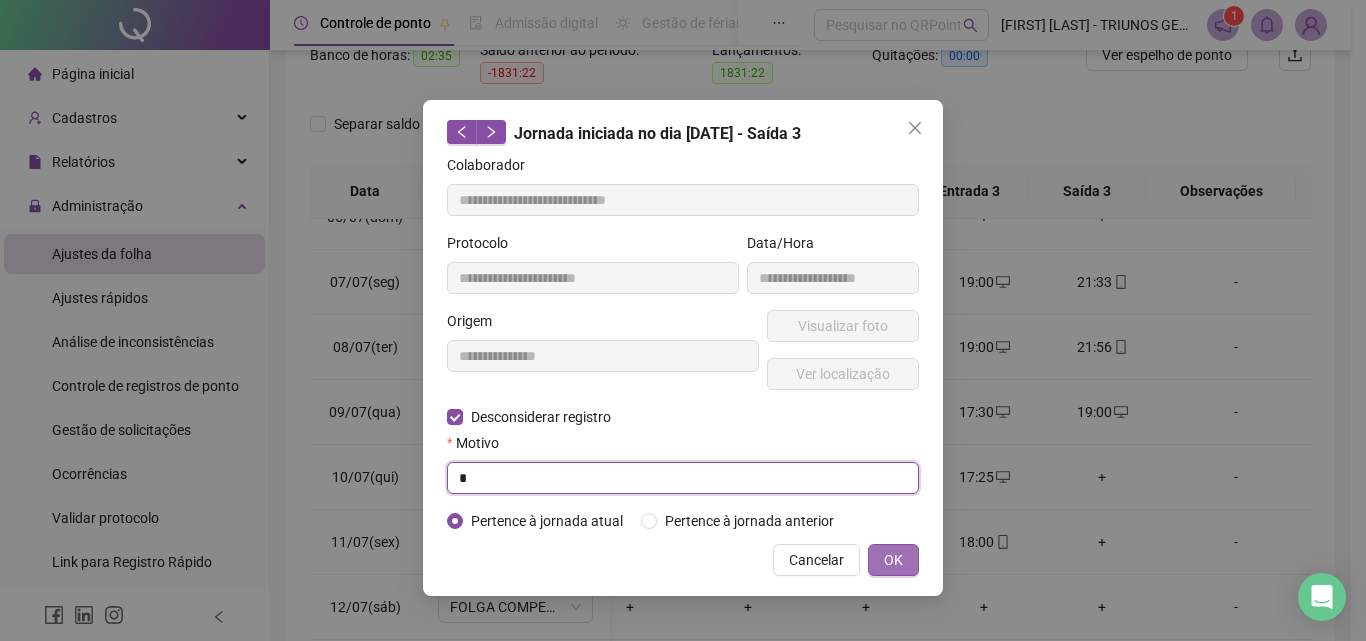 type on "*" 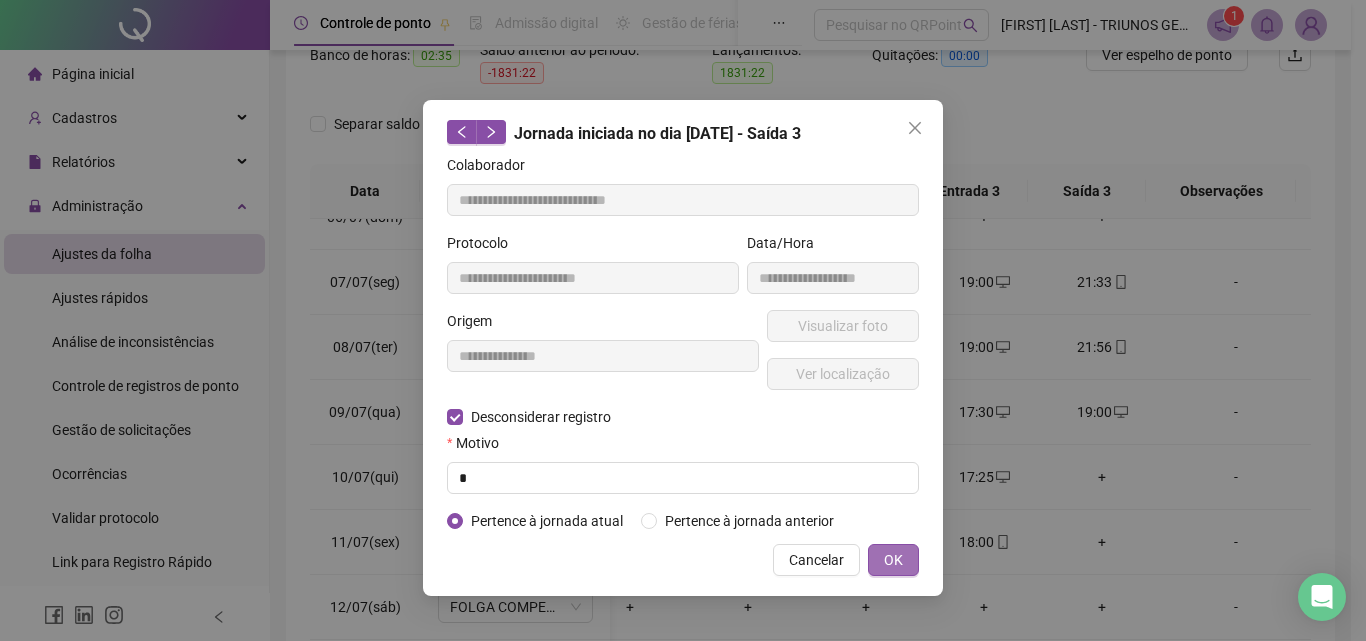 click on "OK" at bounding box center (893, 560) 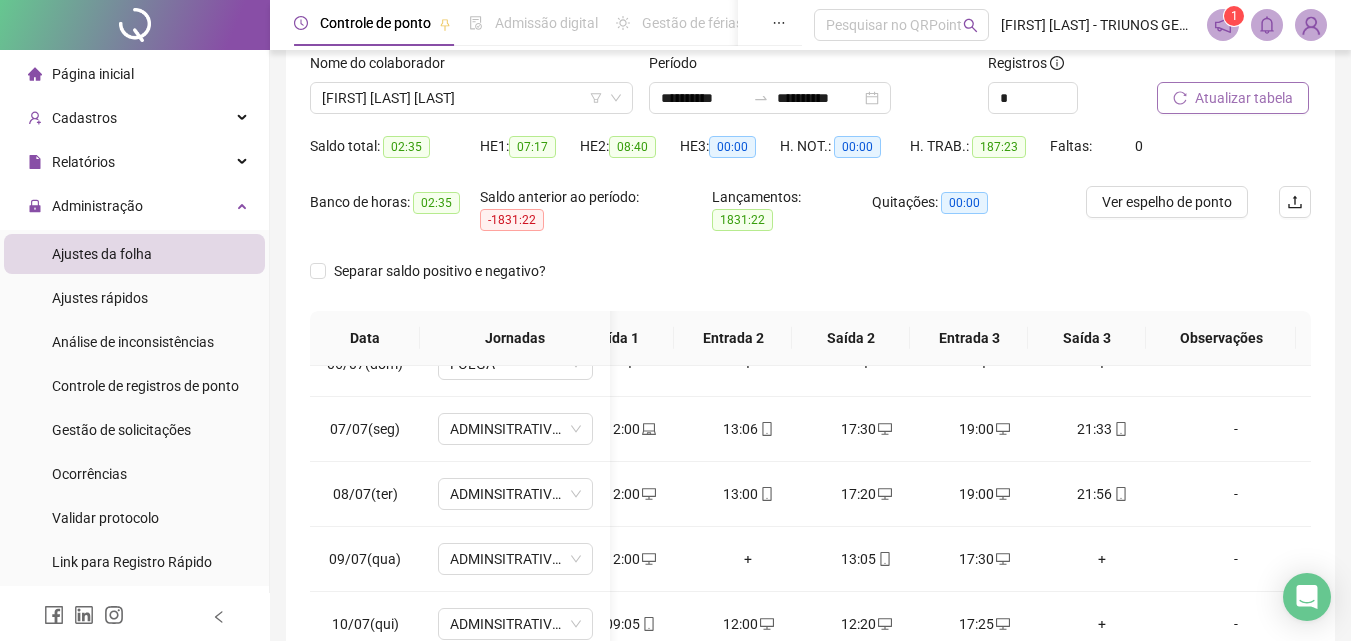 click on "Atualizar tabela" at bounding box center [1244, 98] 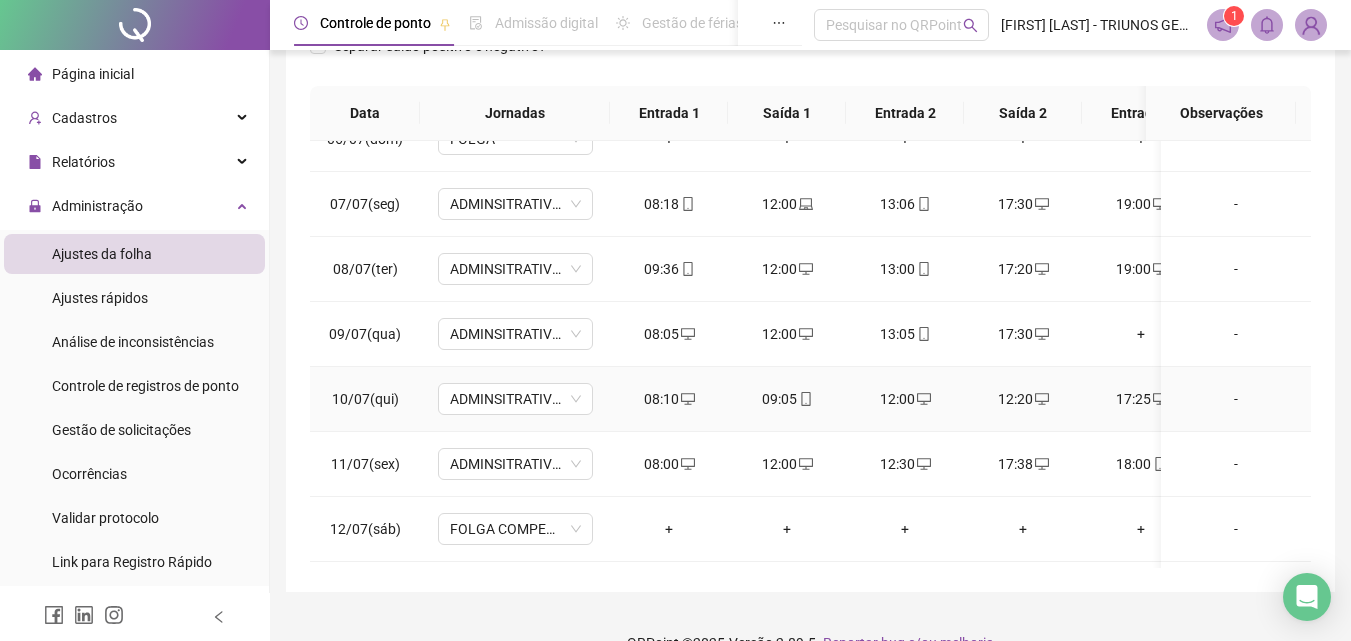 click on "08:10" at bounding box center (669, 399) 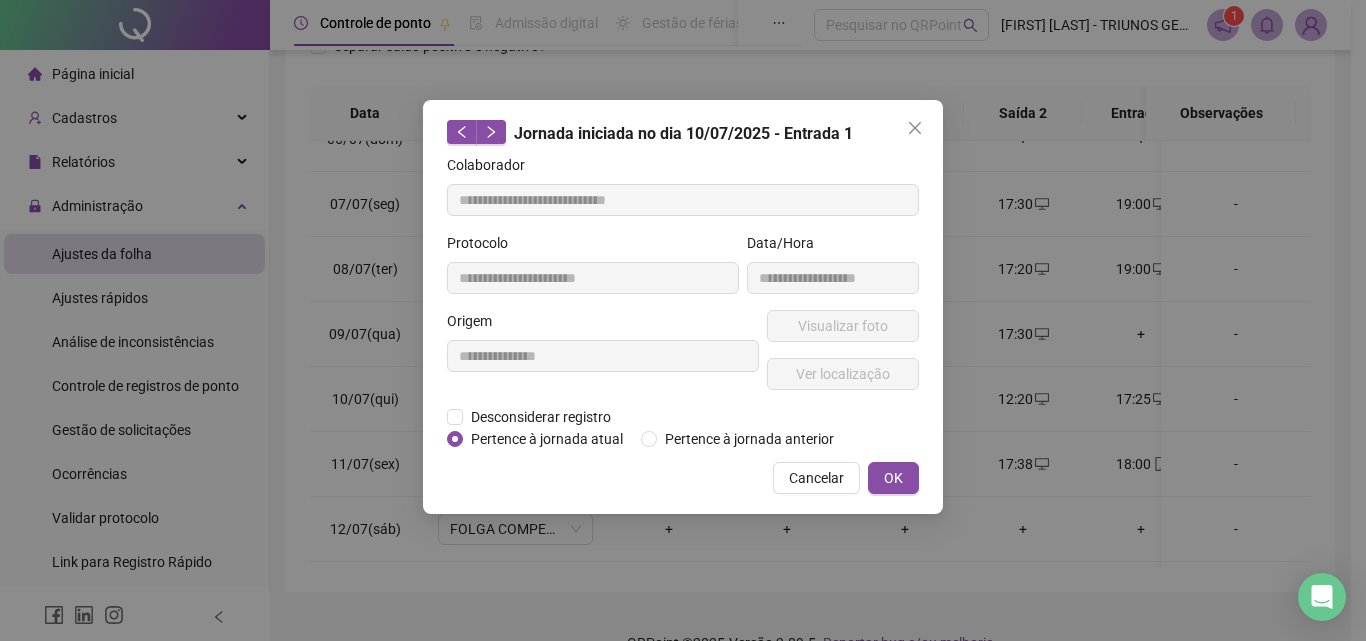 type on "**********" 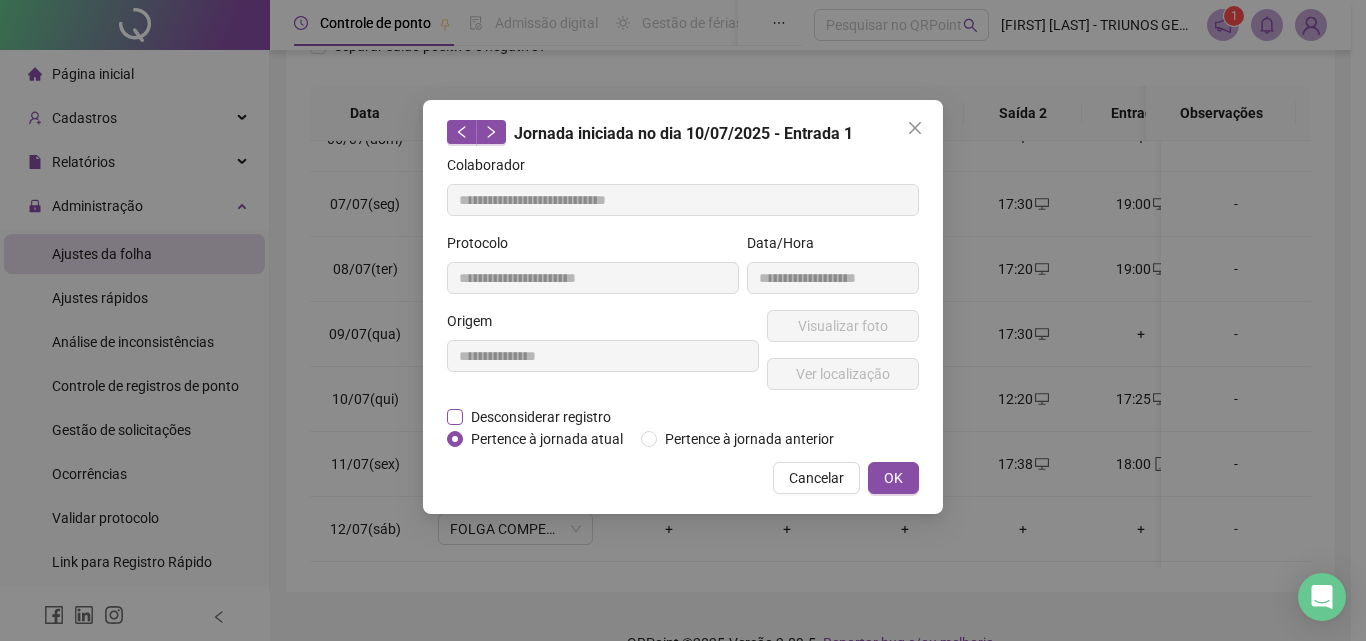 click on "Desconsiderar registro" at bounding box center [541, 417] 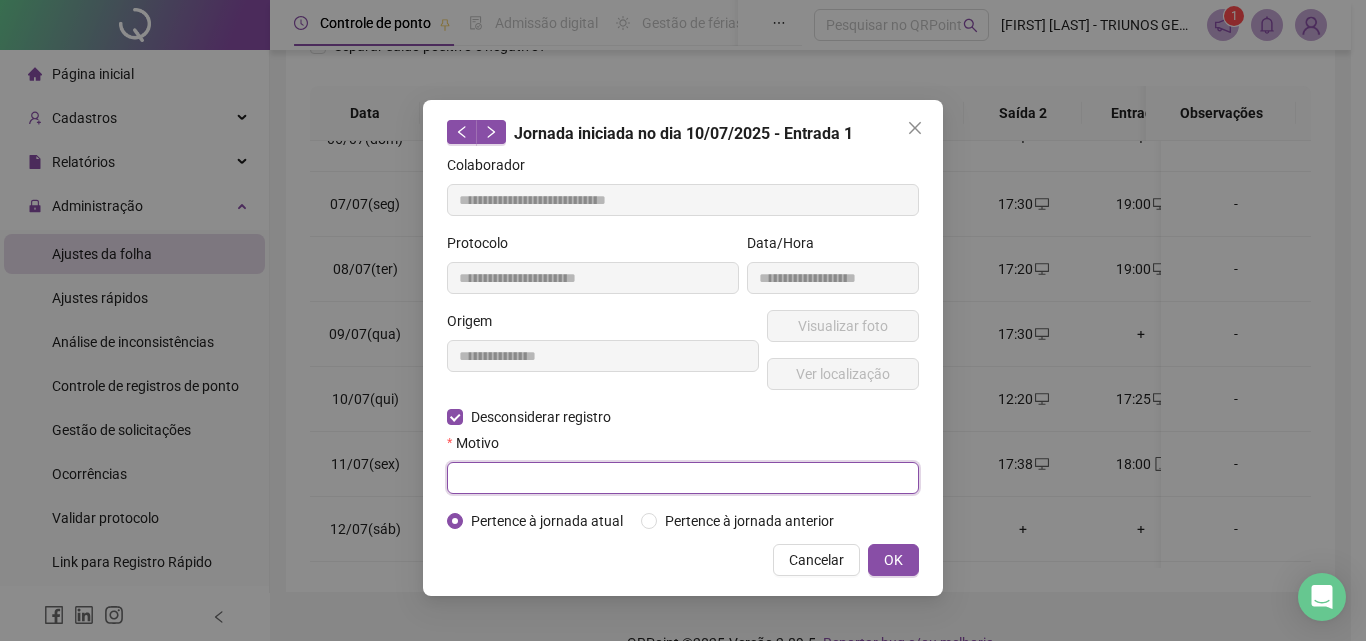 click at bounding box center (683, 478) 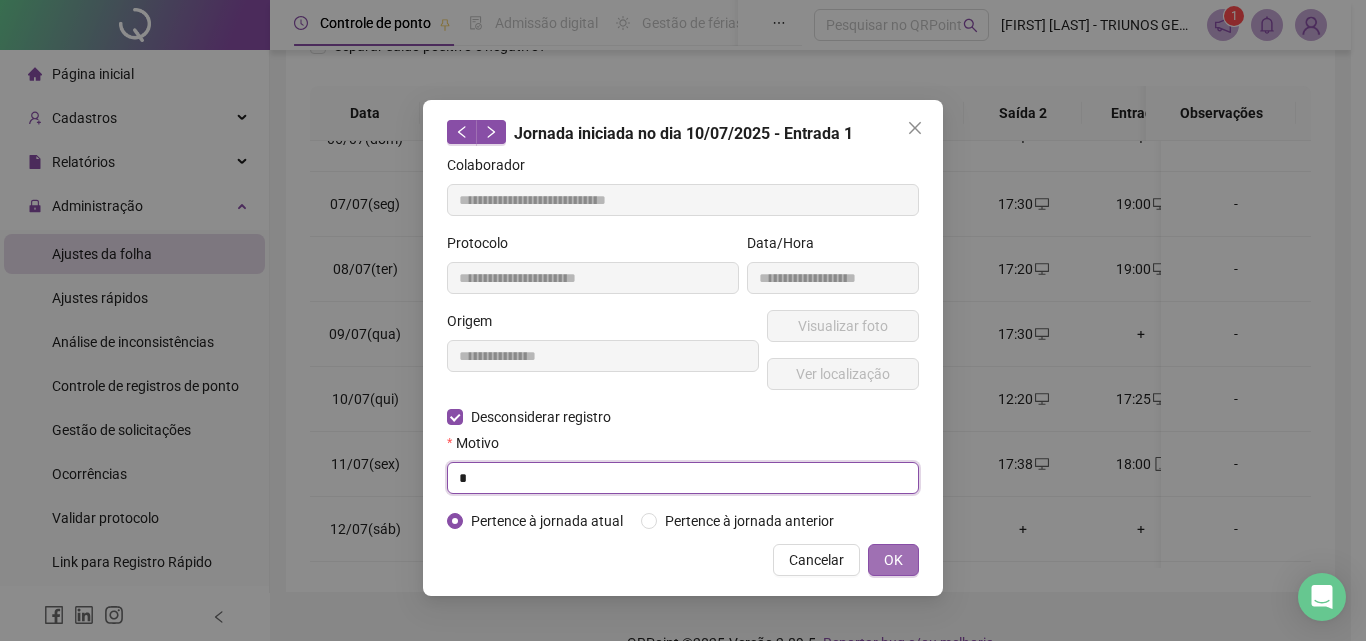 type on "*" 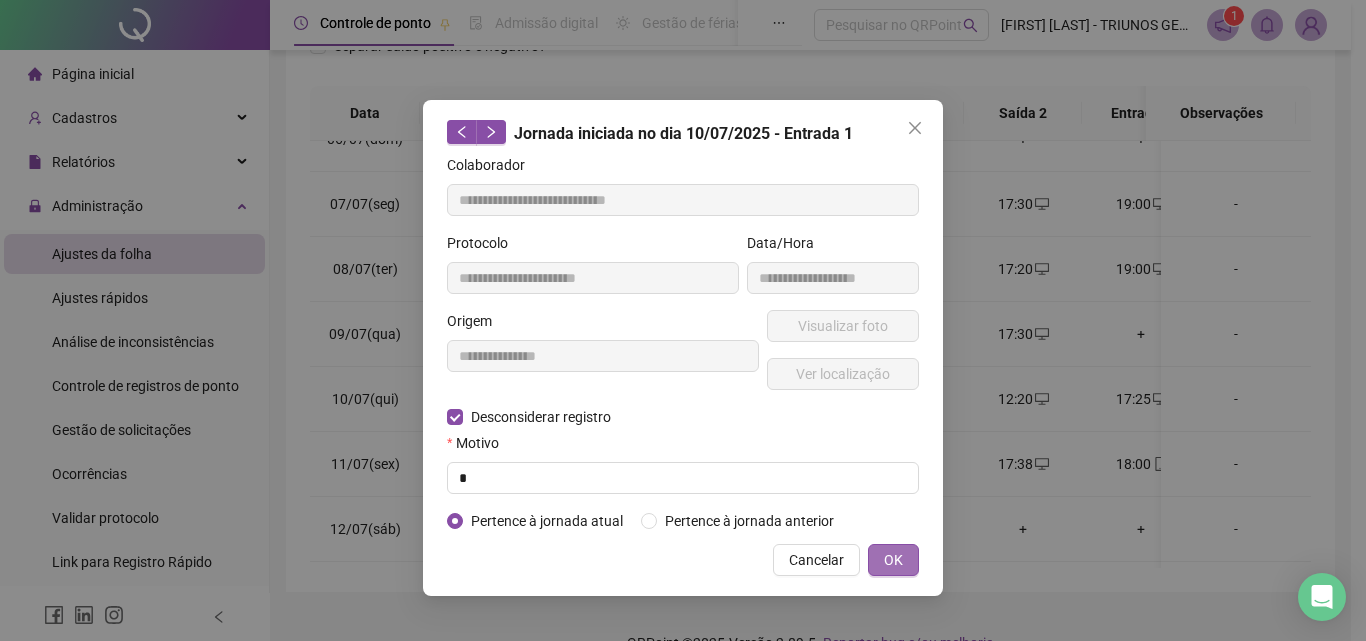 click on "OK" at bounding box center (893, 560) 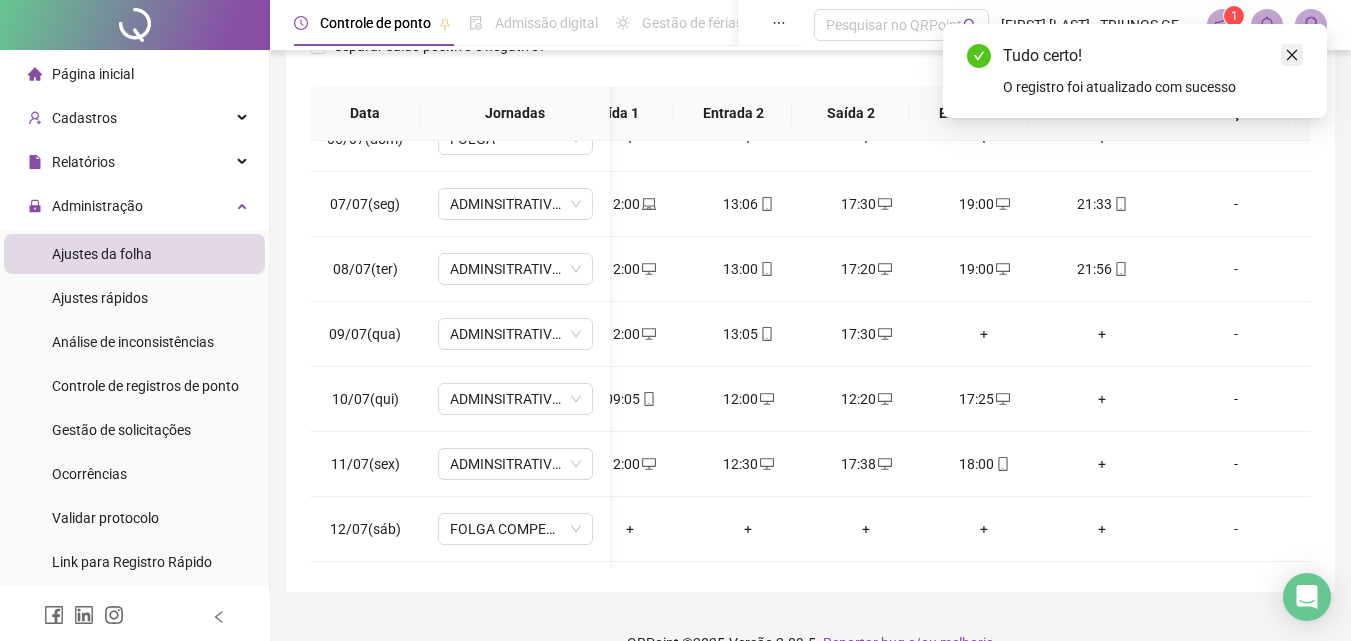 click 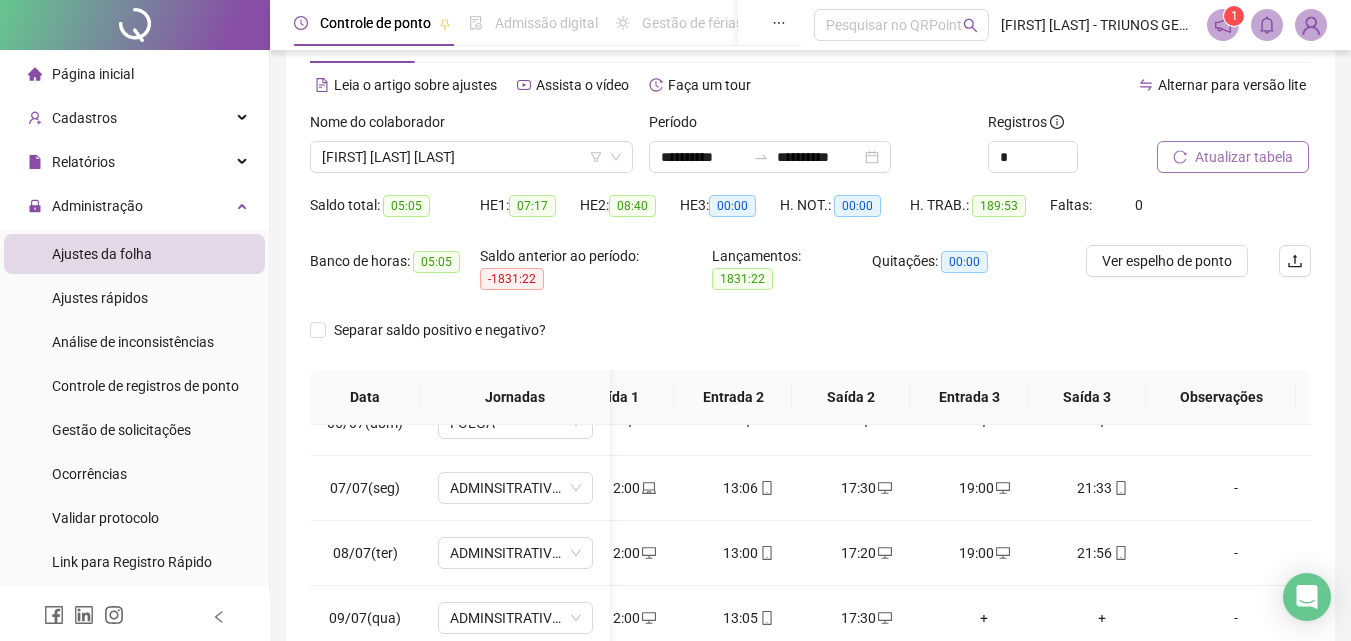 click on "Atualizar tabela" at bounding box center [1244, 157] 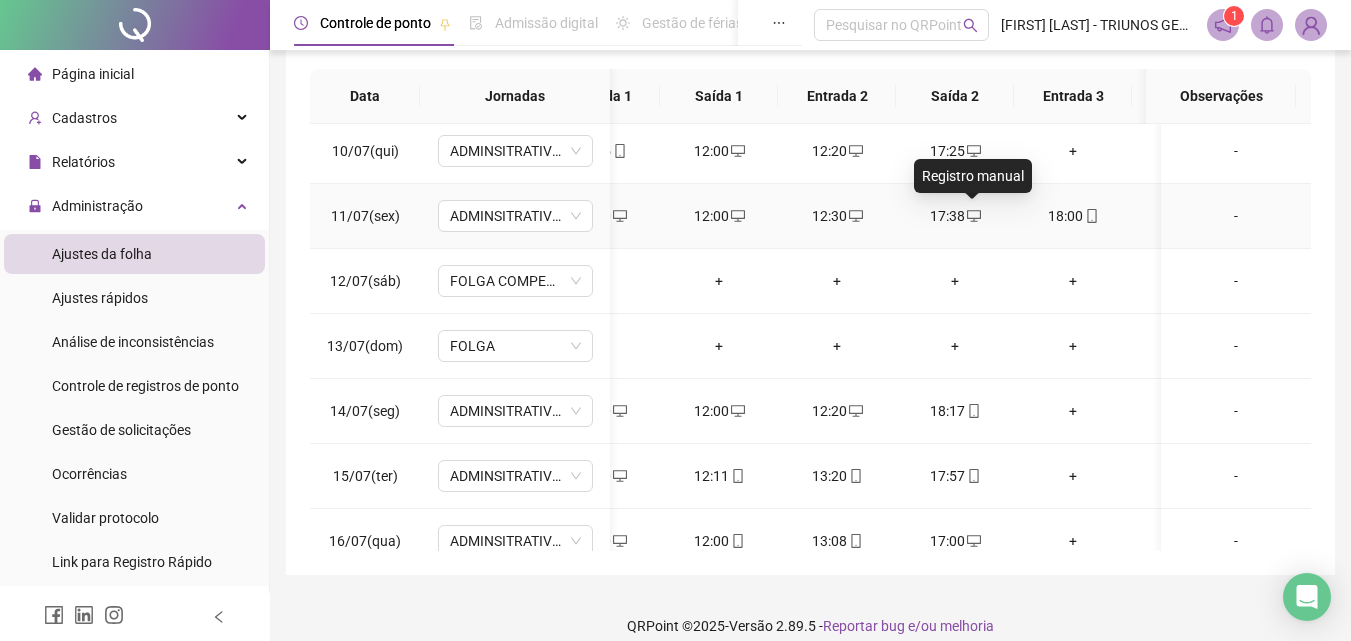 click 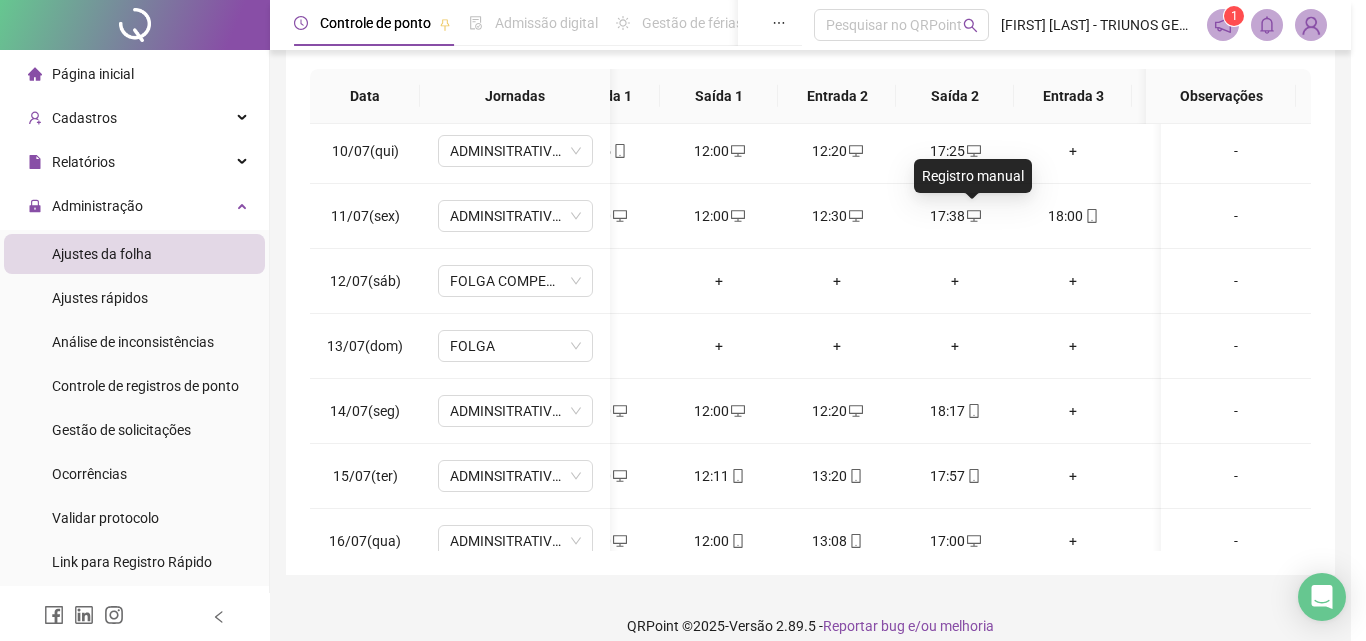 type on "**********" 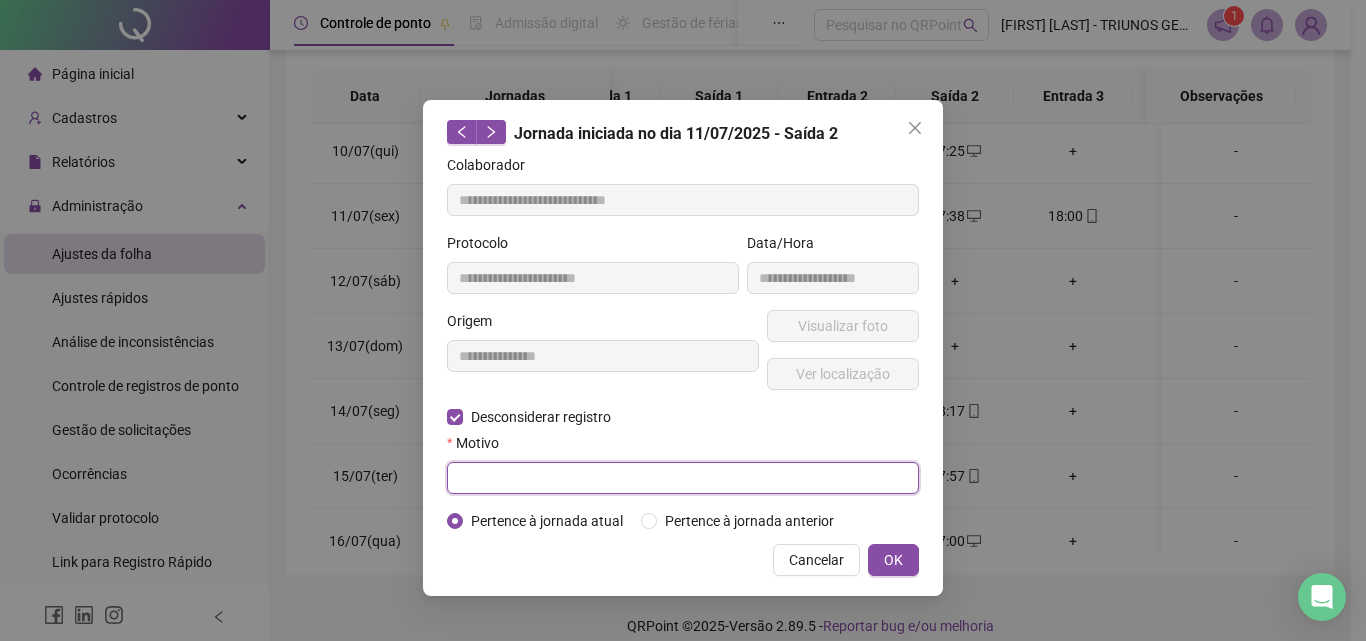 click at bounding box center [683, 478] 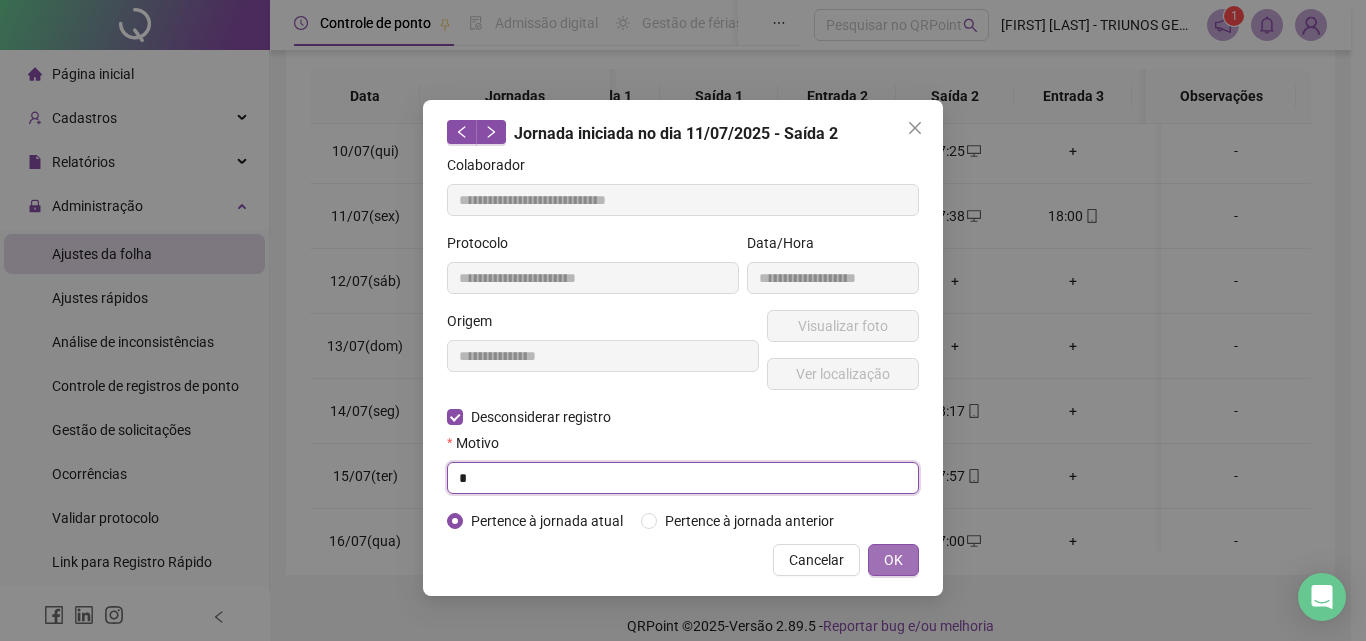 type on "*" 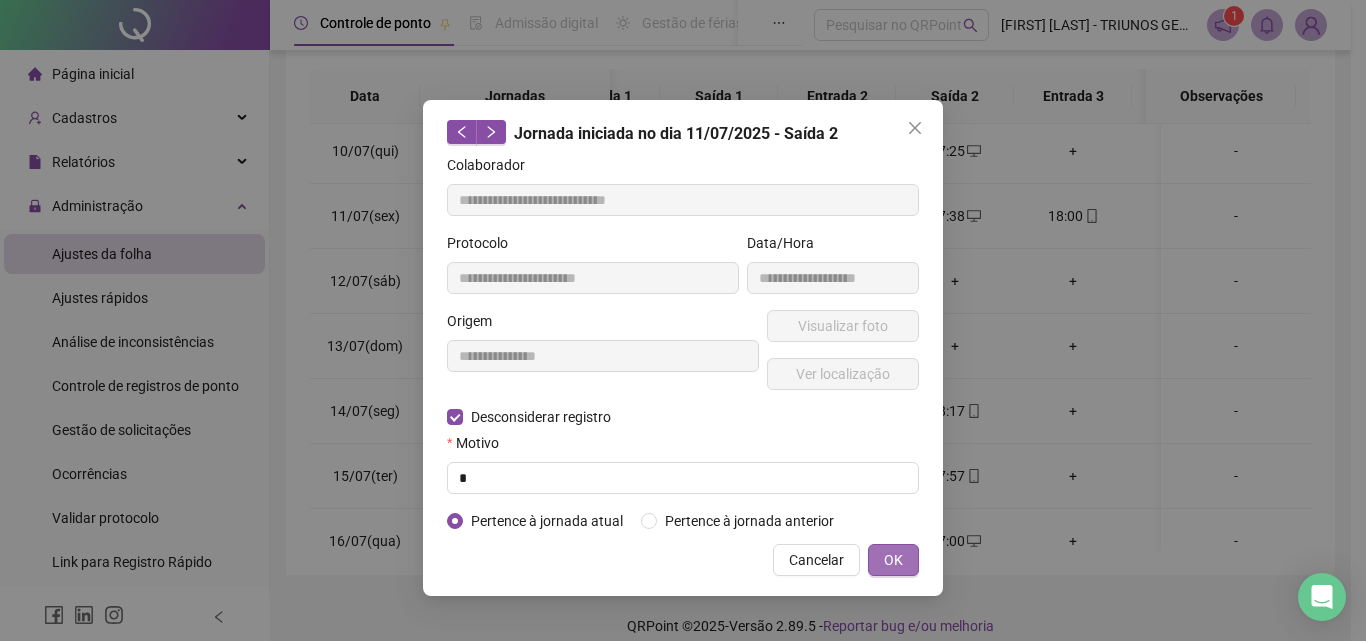 click on "OK" at bounding box center (893, 560) 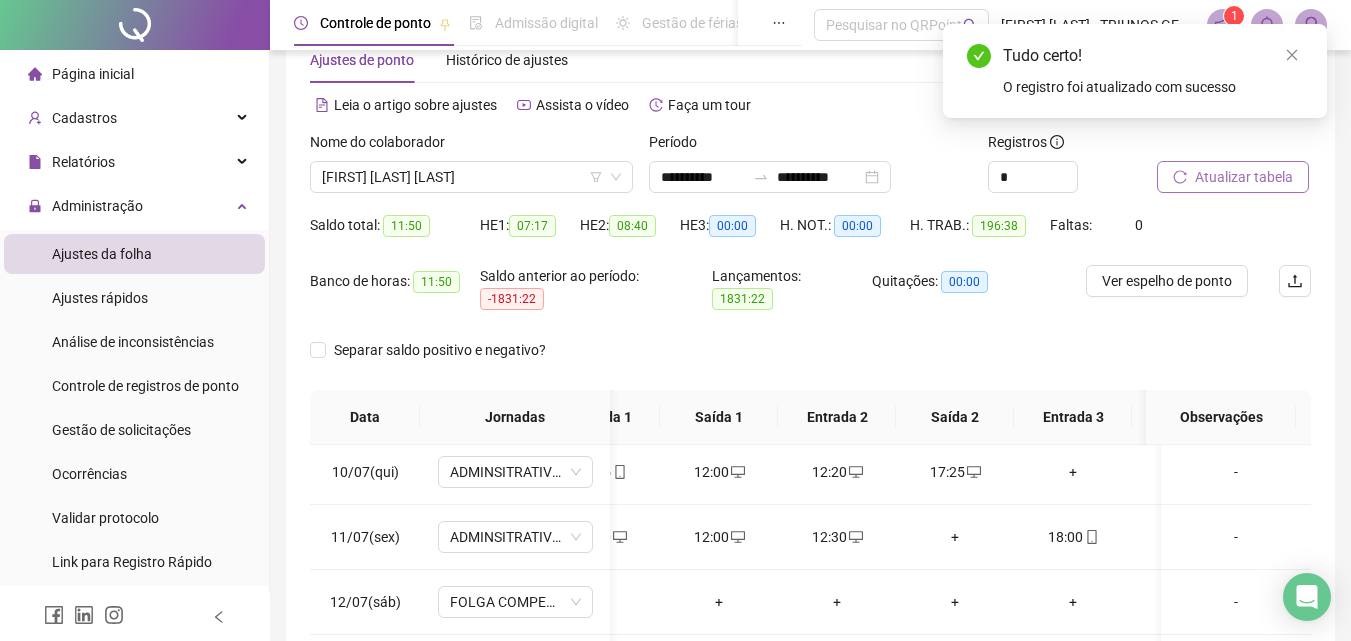 click on "Atualizar tabela" at bounding box center (1244, 177) 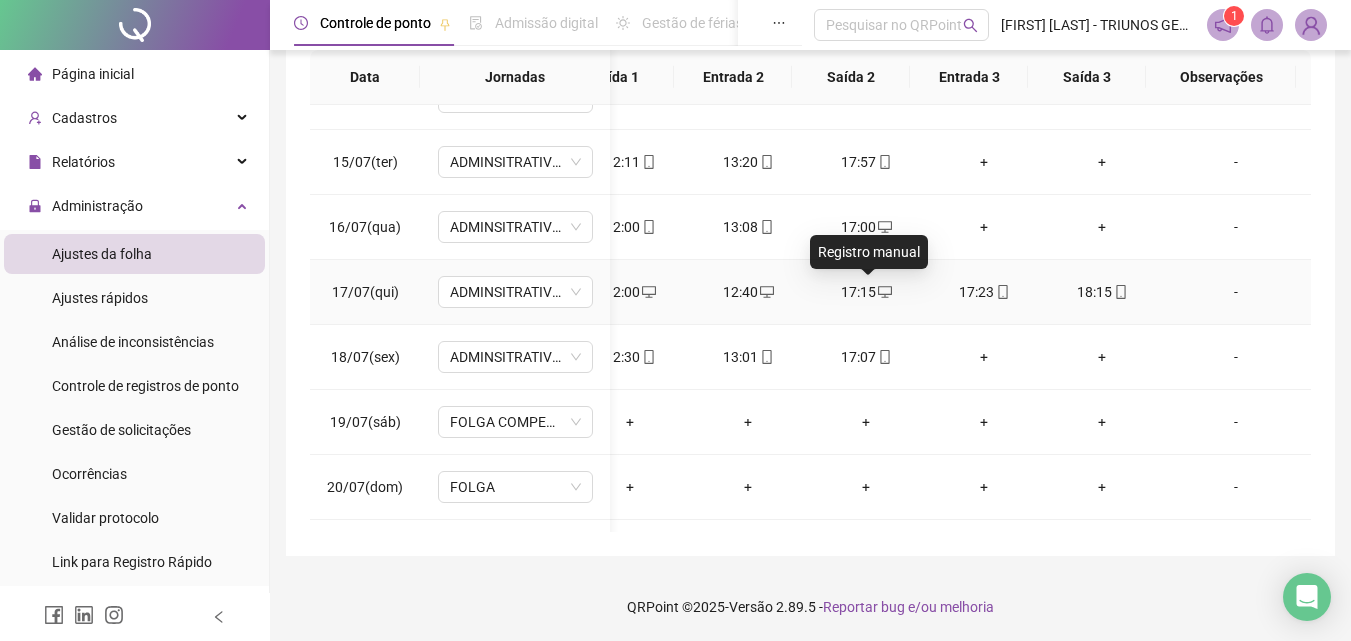 click 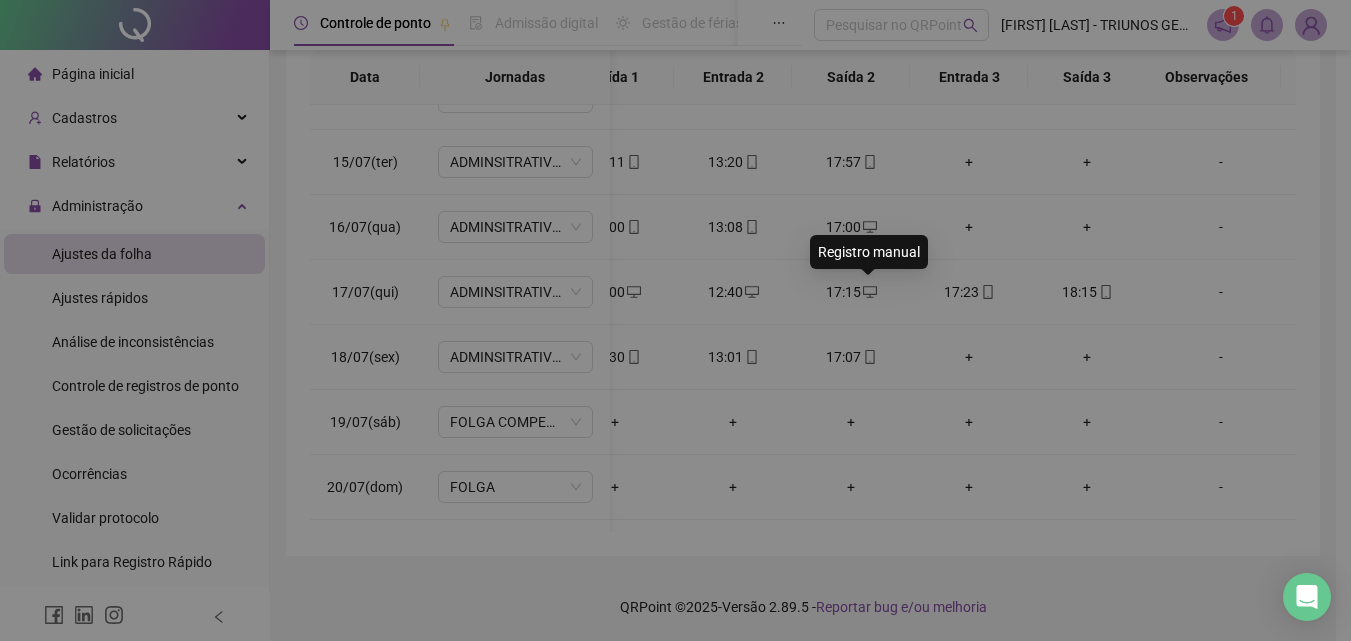 type on "**********" 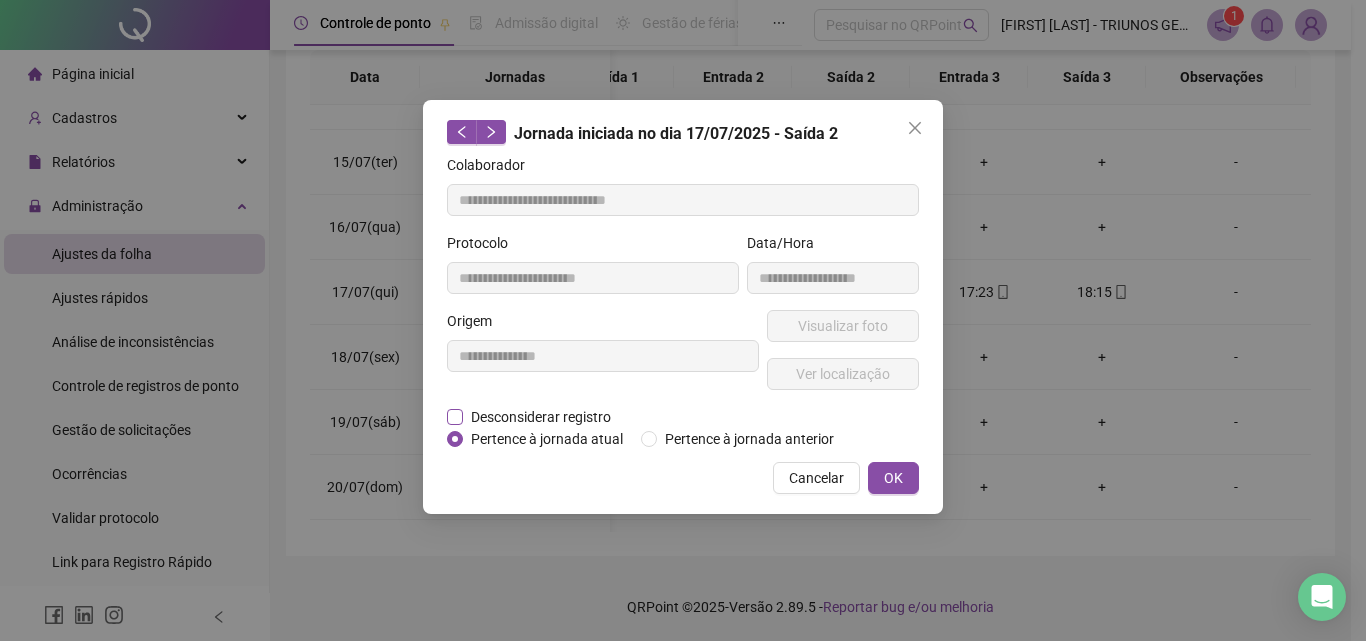 click on "Desconsiderar registro" at bounding box center [541, 417] 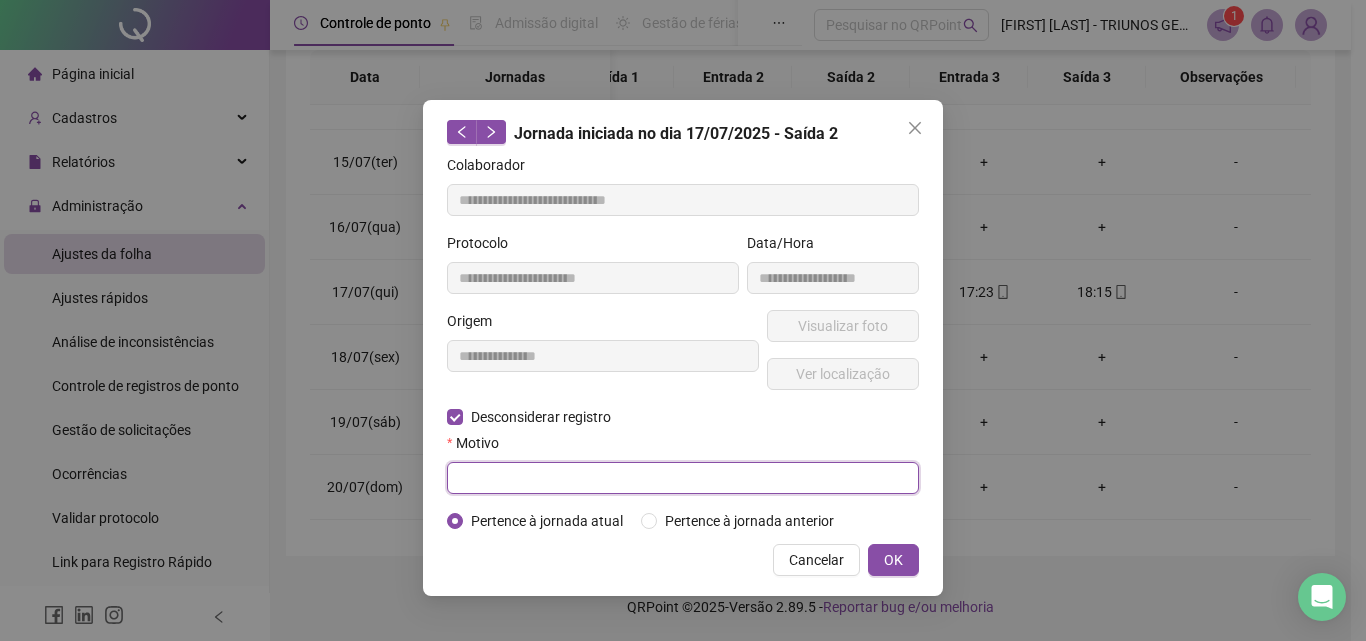 click at bounding box center (683, 478) 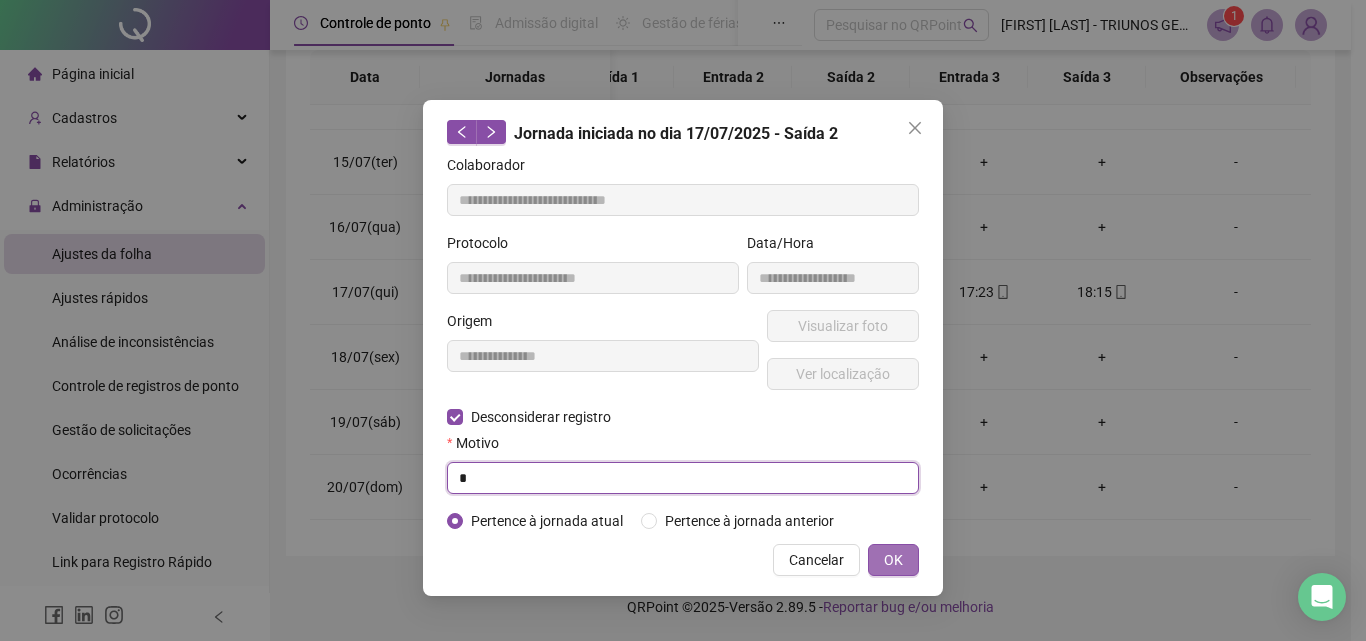 type on "*" 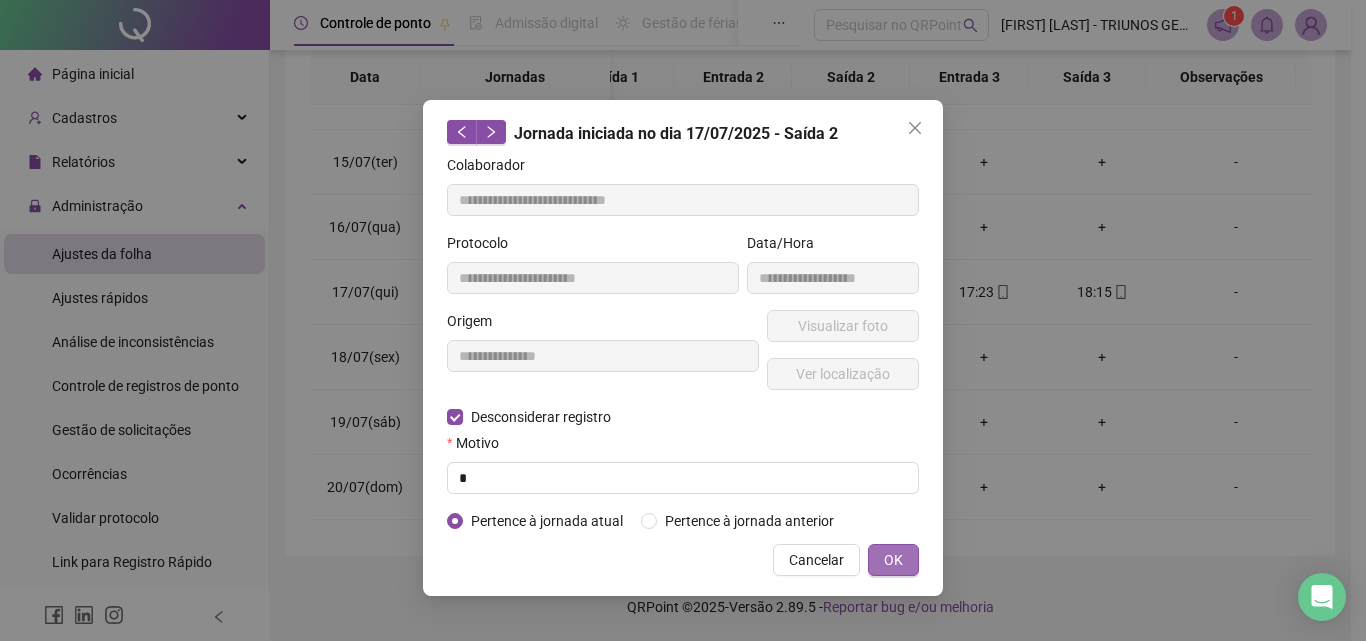 click on "OK" at bounding box center (893, 560) 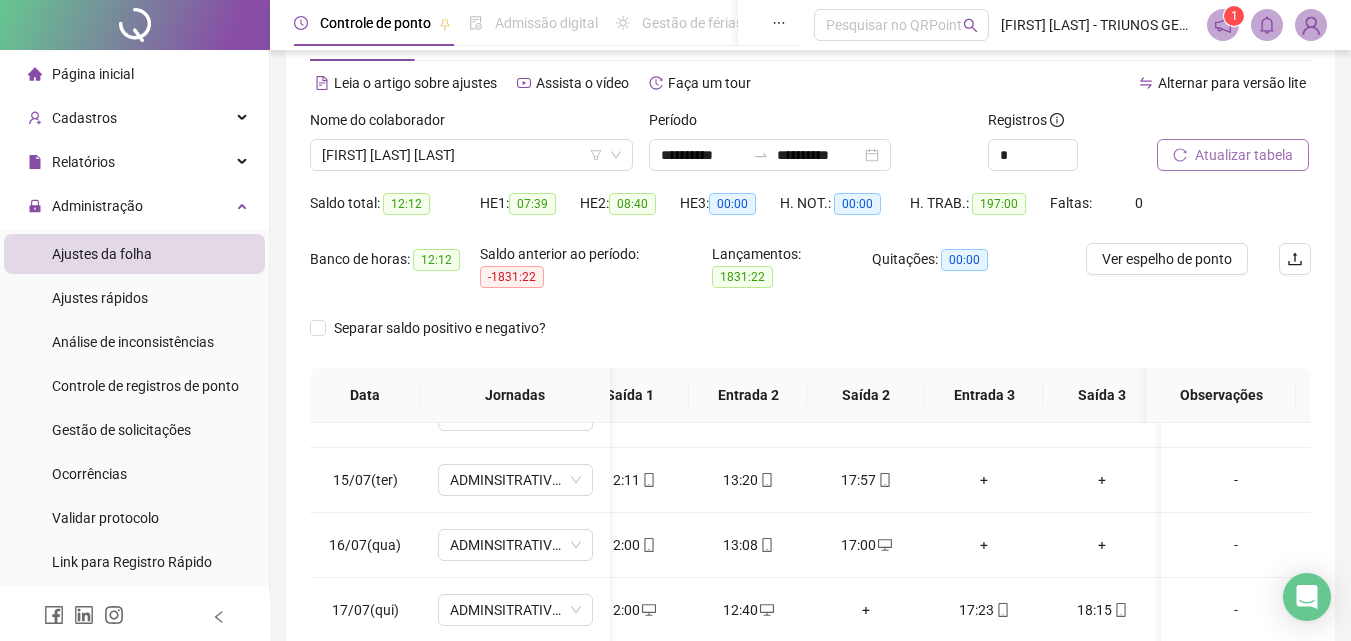 click on "Atualizar tabela" at bounding box center [1244, 155] 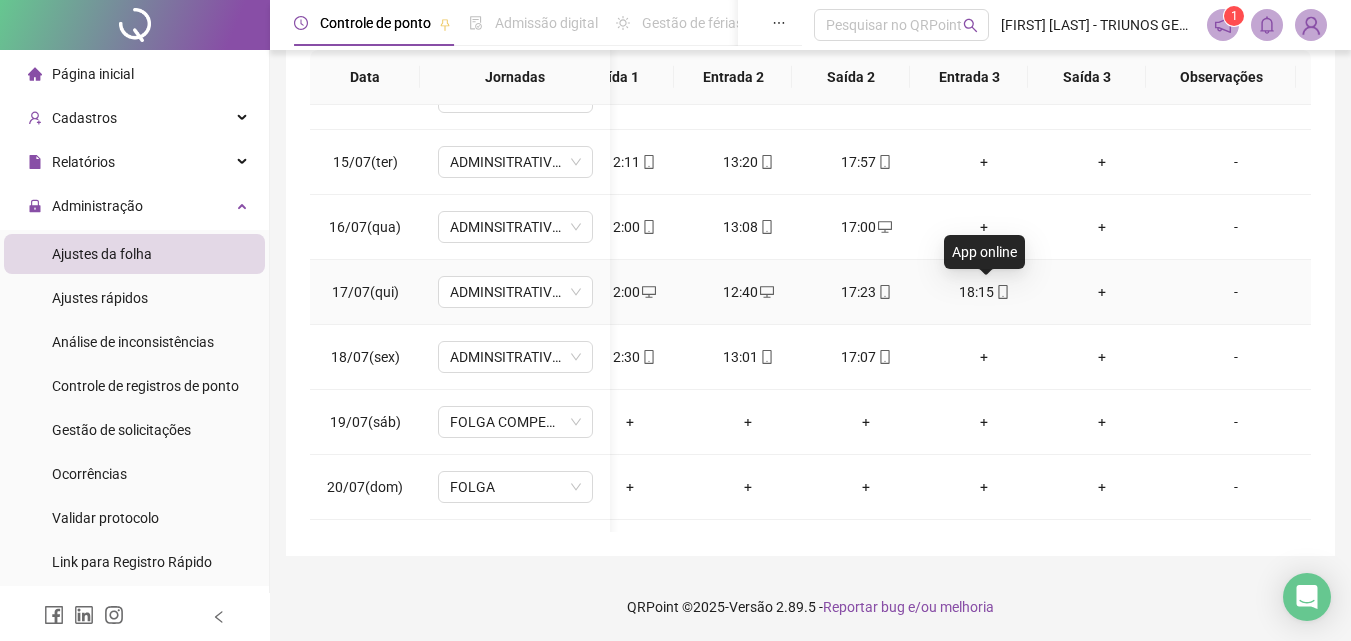 click 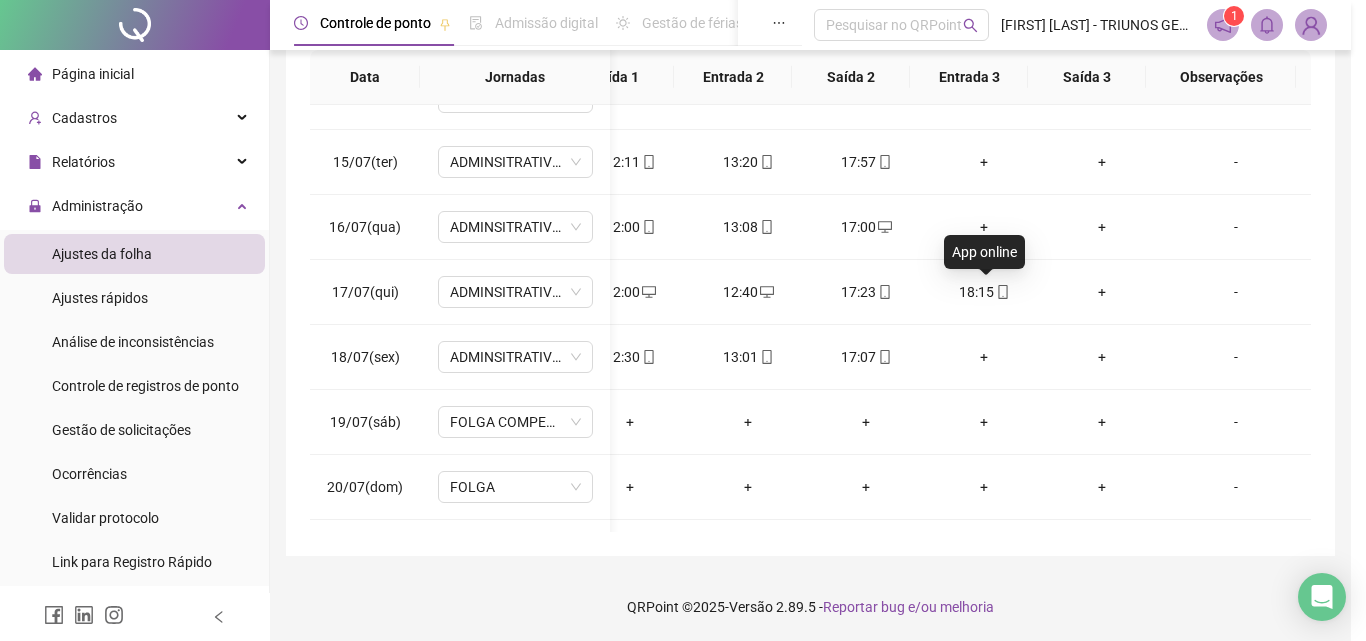 type on "**********" 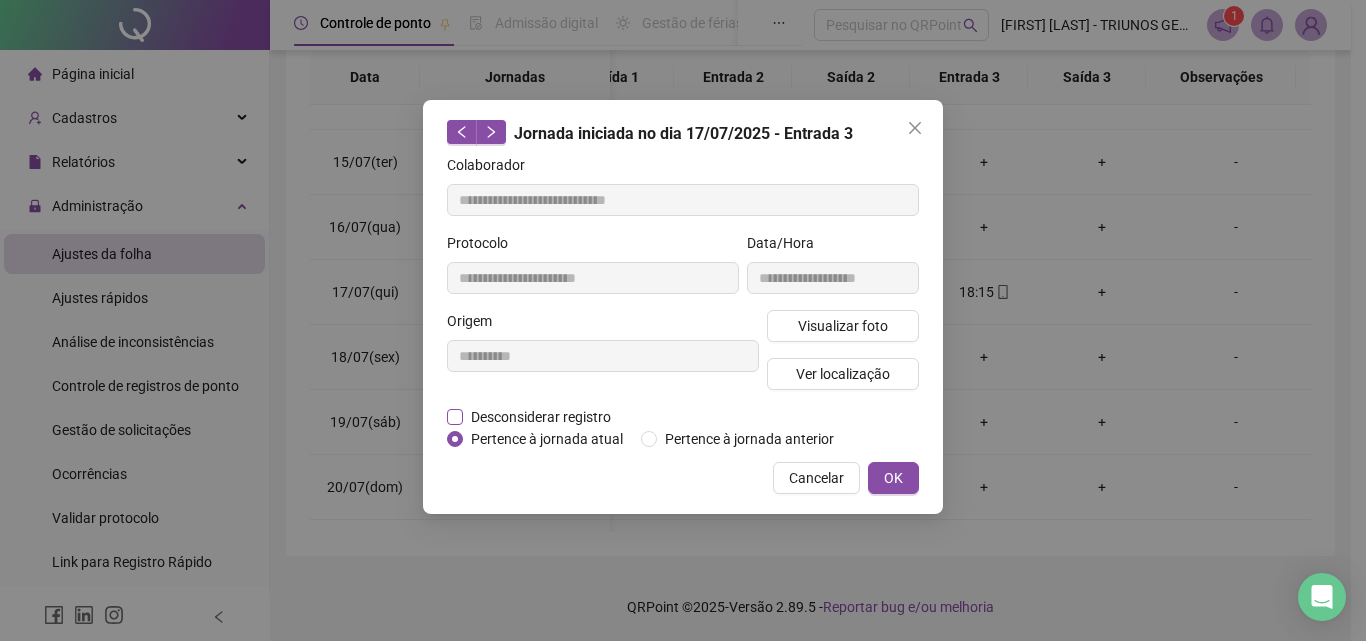 click on "Desconsiderar registro" at bounding box center [541, 417] 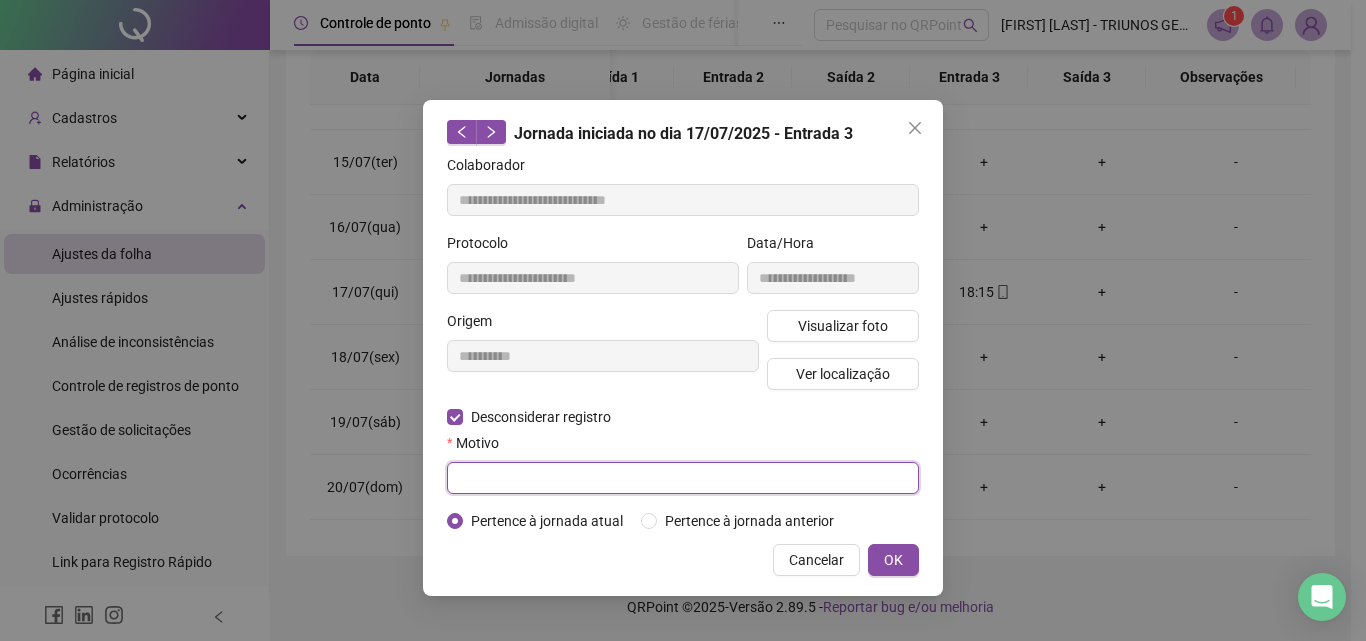 drag, startPoint x: 516, startPoint y: 469, endPoint x: 521, endPoint y: 478, distance: 10.29563 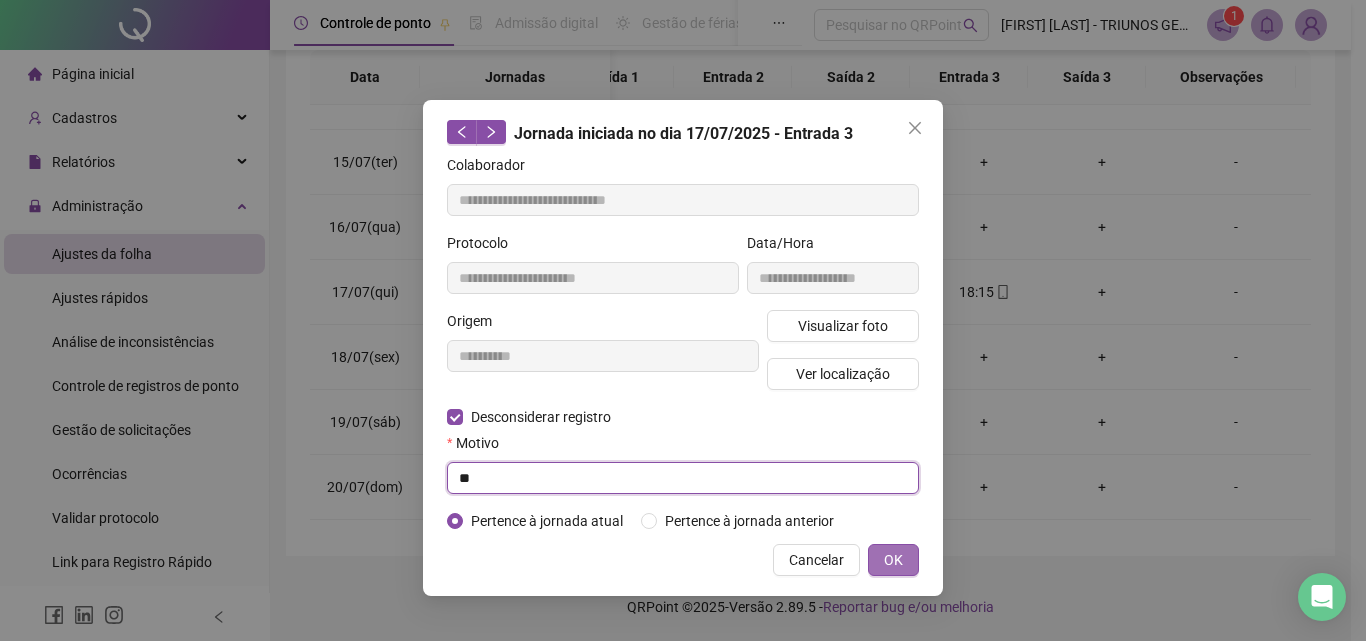 type on "**" 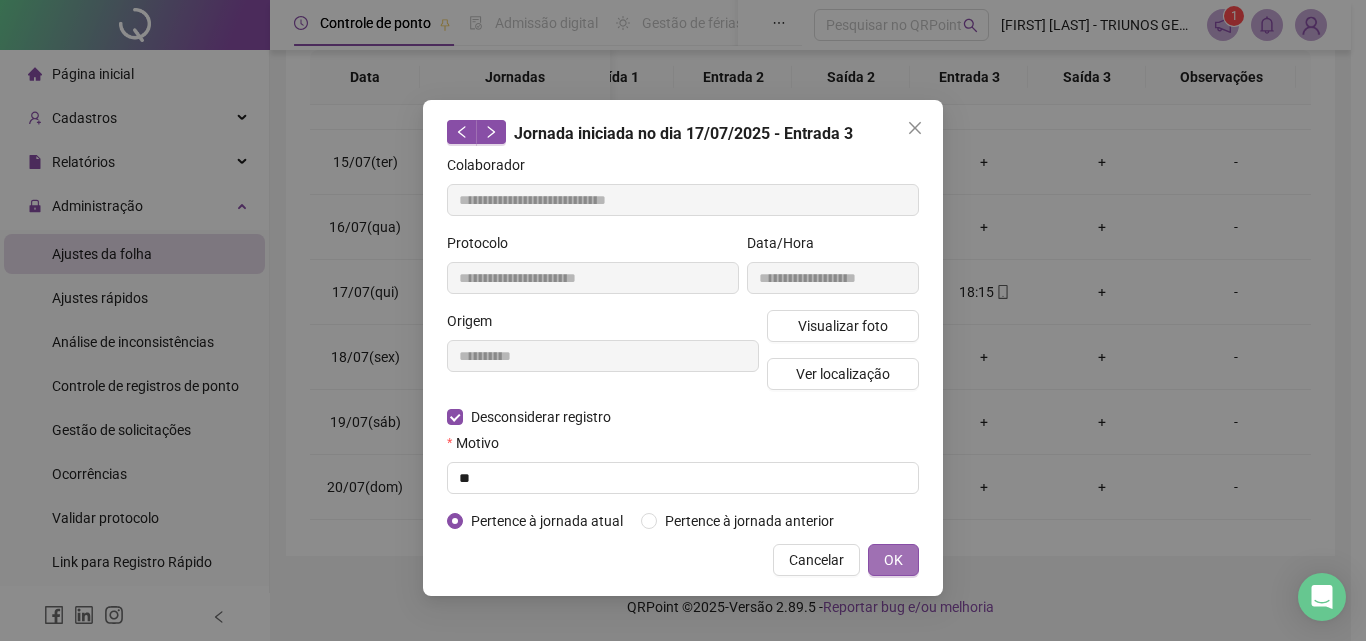 click on "OK" at bounding box center [893, 560] 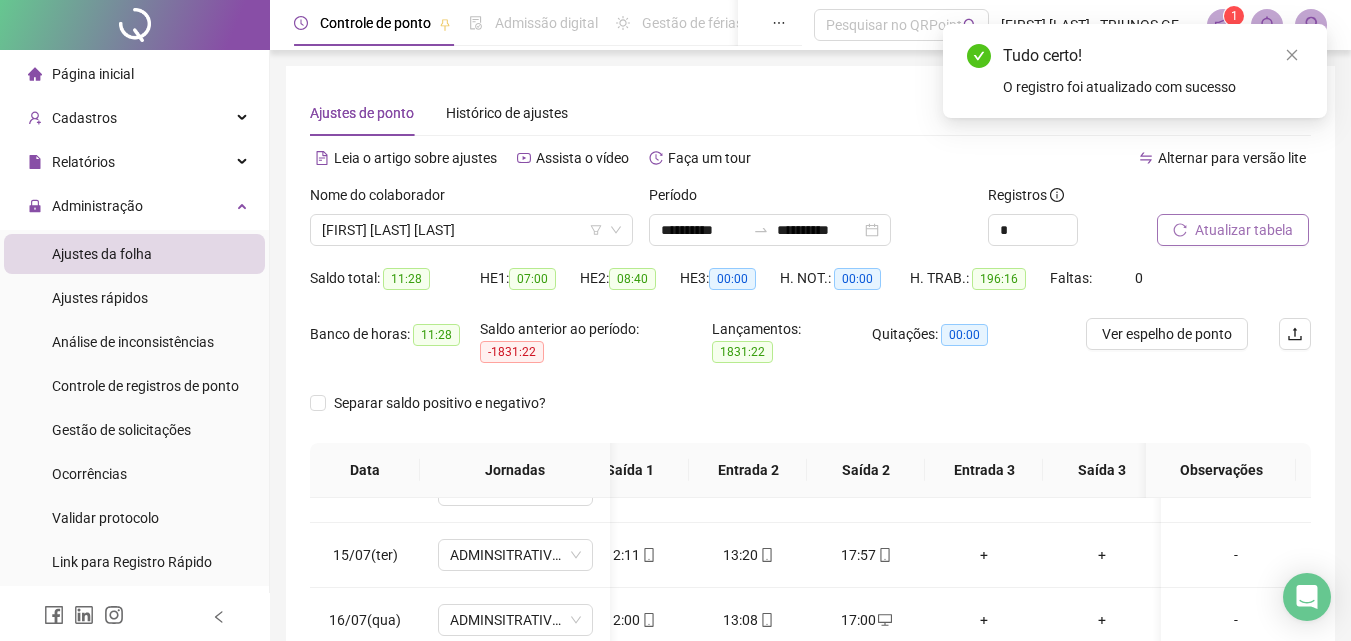 click on "Atualizar tabela" at bounding box center (1244, 230) 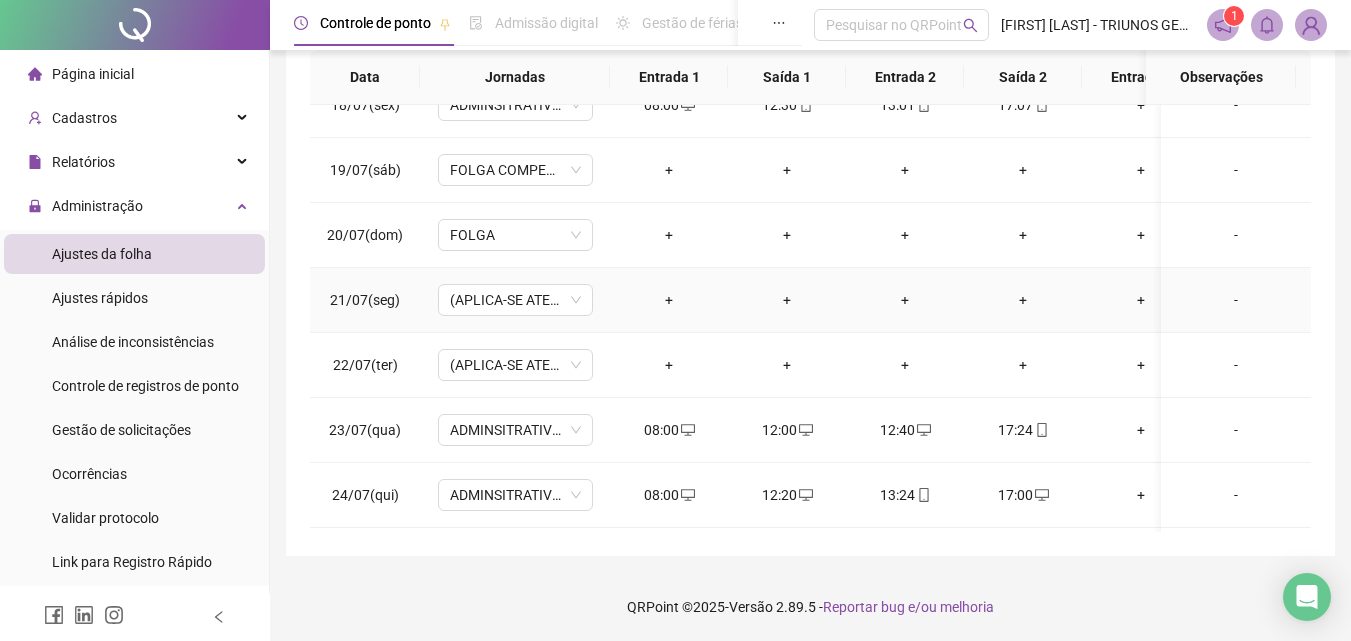 click on "-" at bounding box center [1236, 300] 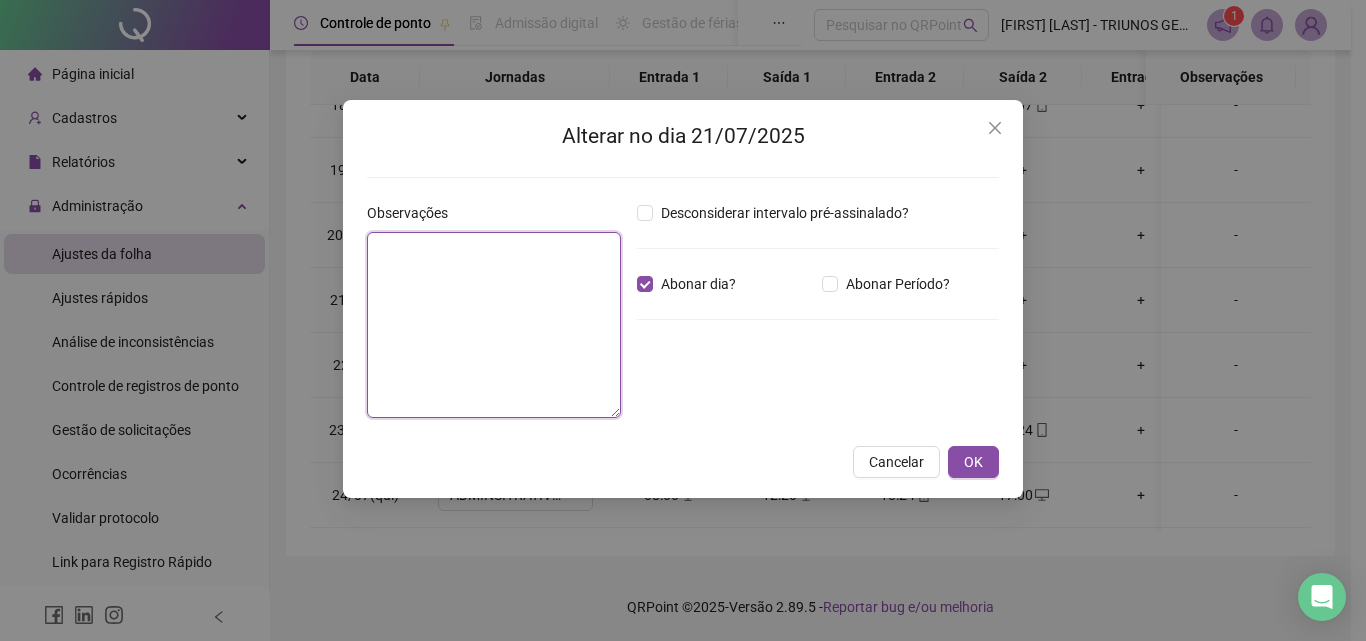 click at bounding box center (494, 325) 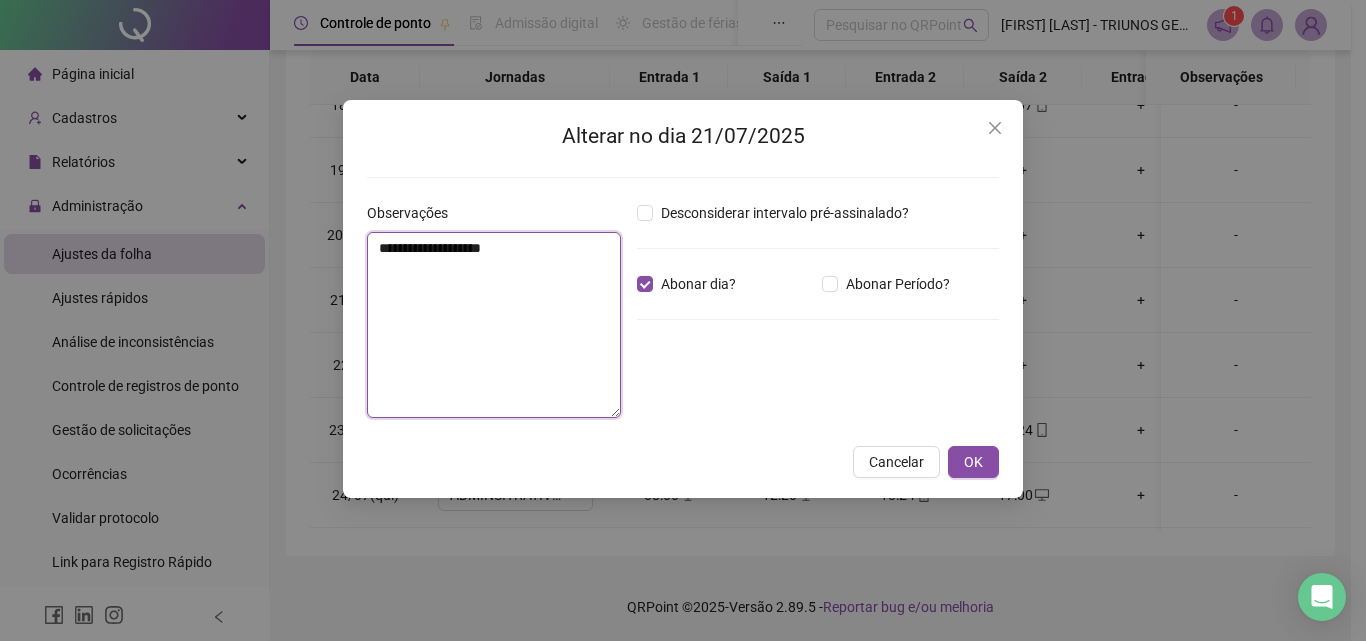 drag, startPoint x: 523, startPoint y: 257, endPoint x: 365, endPoint y: 250, distance: 158.15498 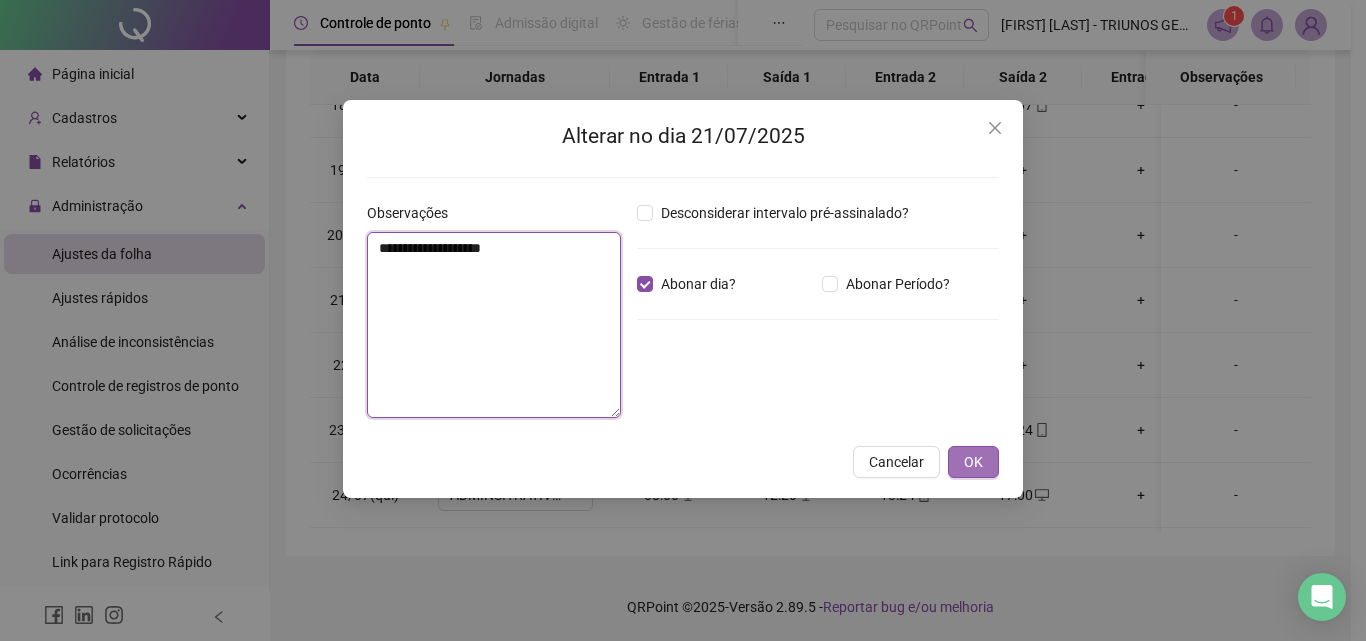 type on "**********" 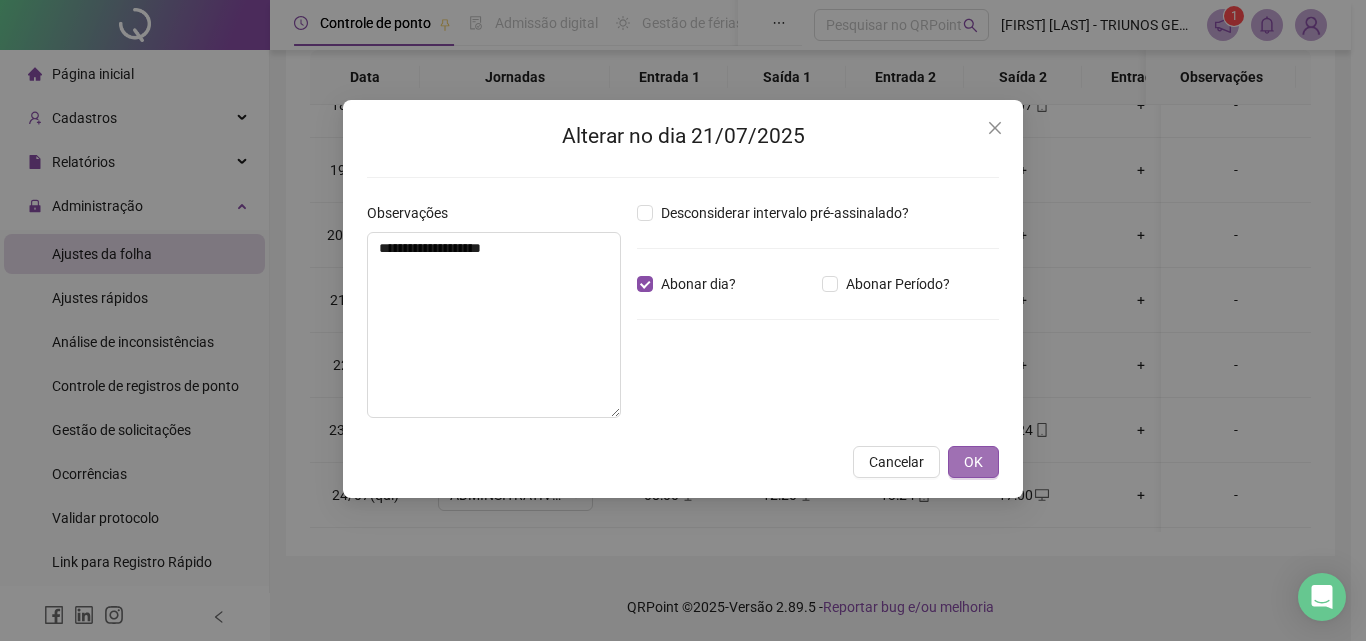 click on "OK" at bounding box center [973, 462] 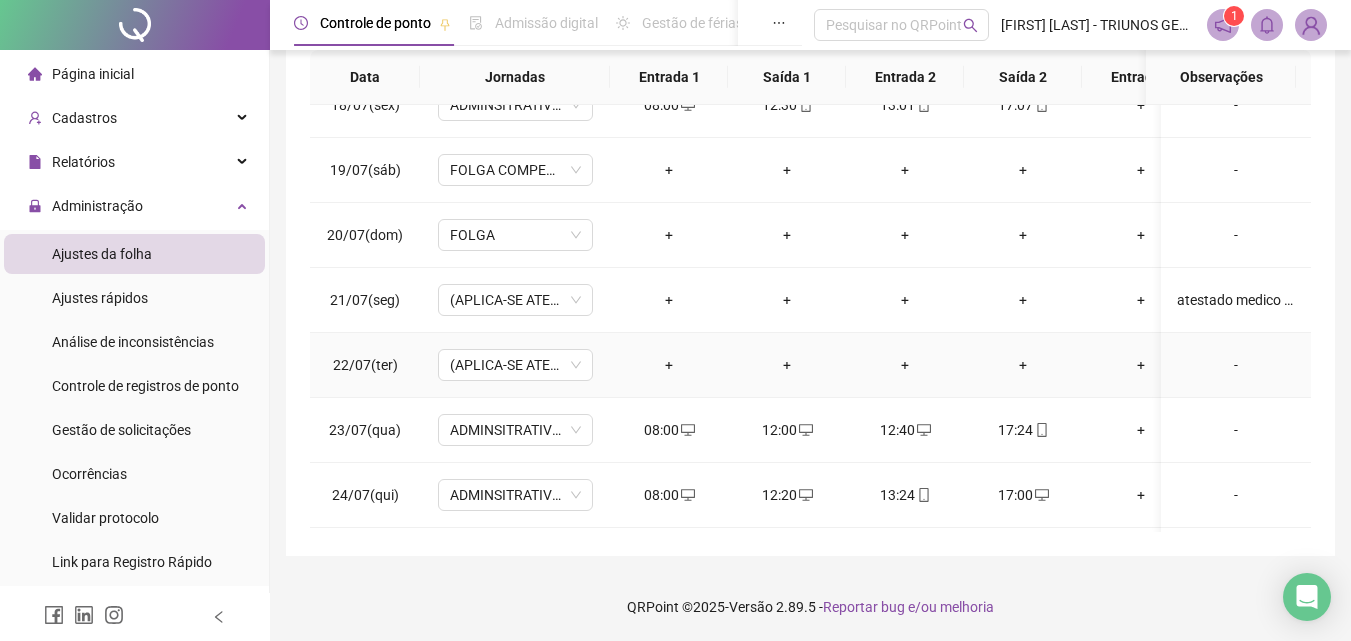 click on "-" at bounding box center (1236, 365) 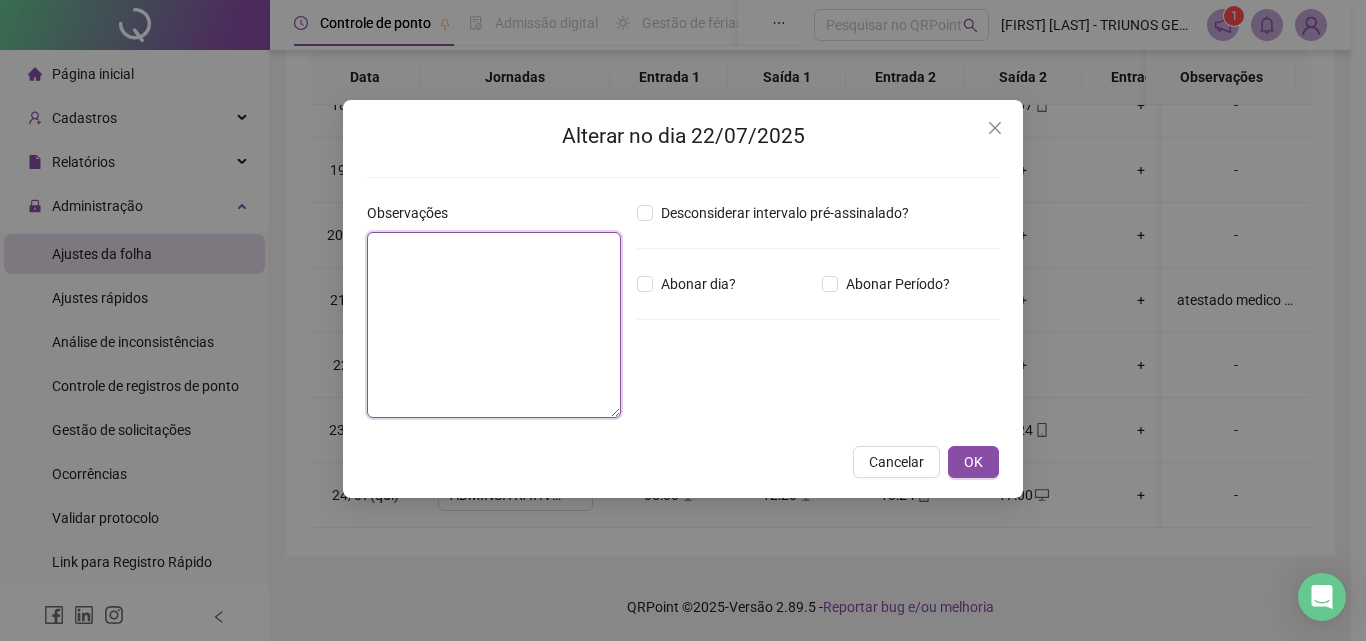 click at bounding box center [494, 325] 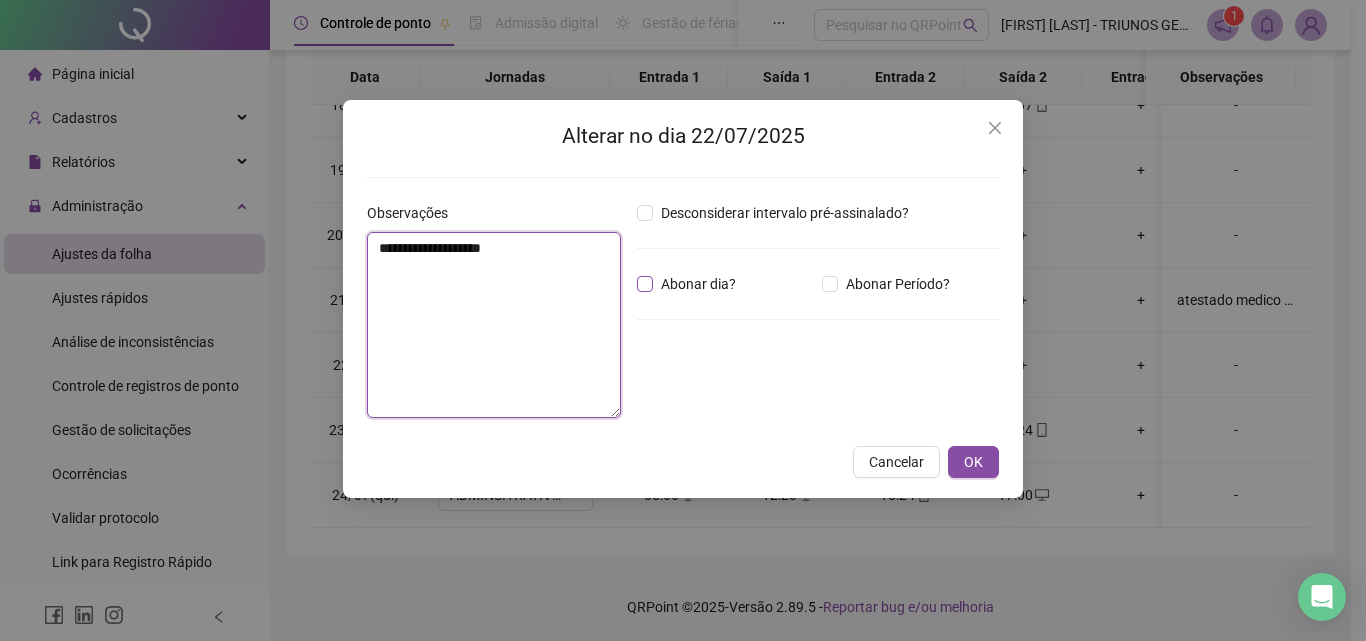 type on "**********" 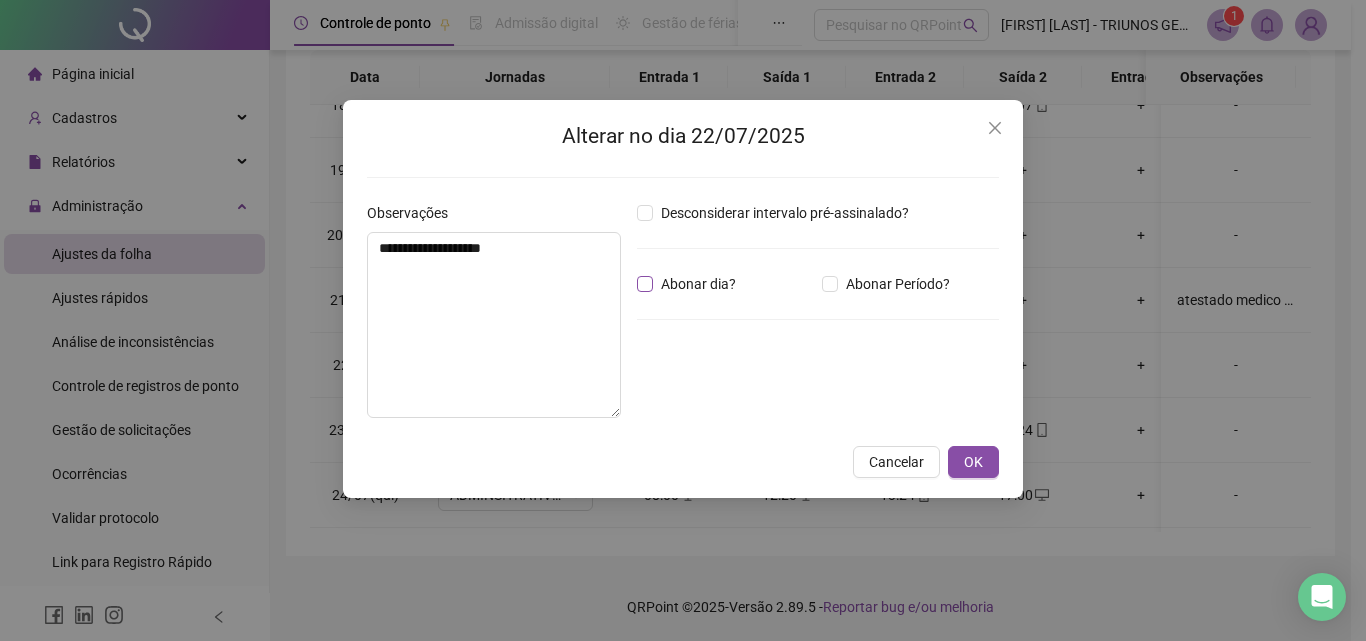 click on "Abonar dia?" at bounding box center (698, 284) 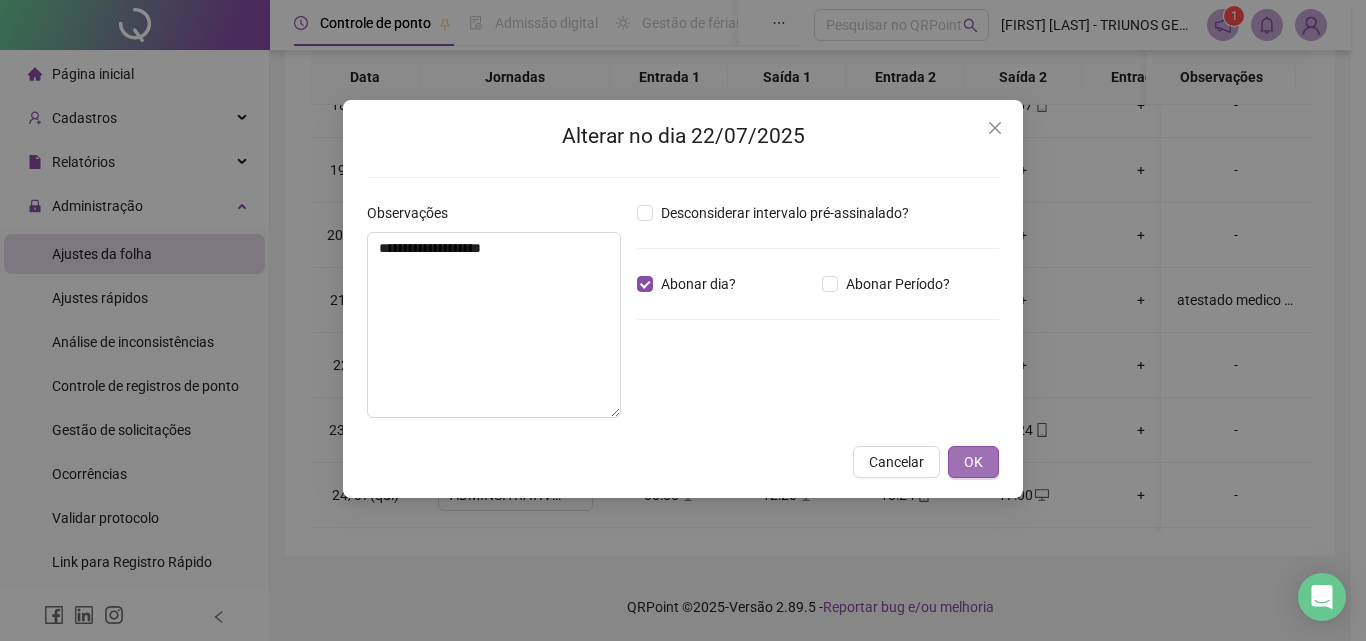 click on "OK" at bounding box center (973, 462) 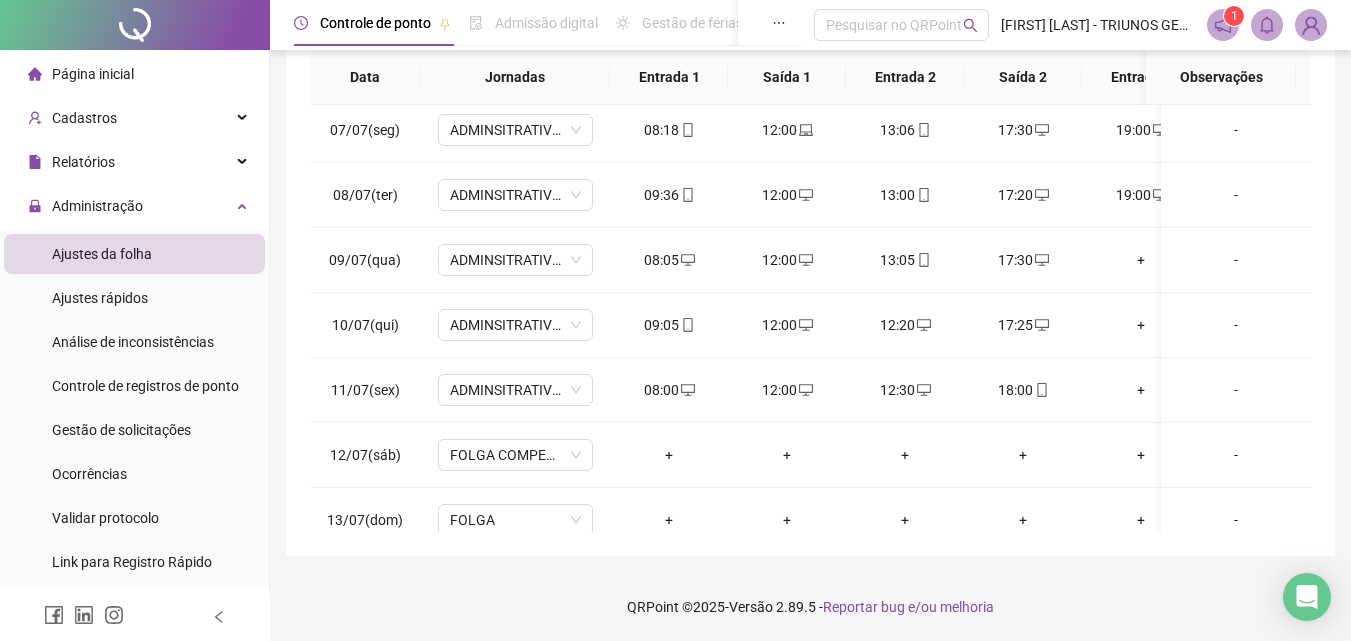 scroll, scrollTop: 386, scrollLeft: 0, axis: vertical 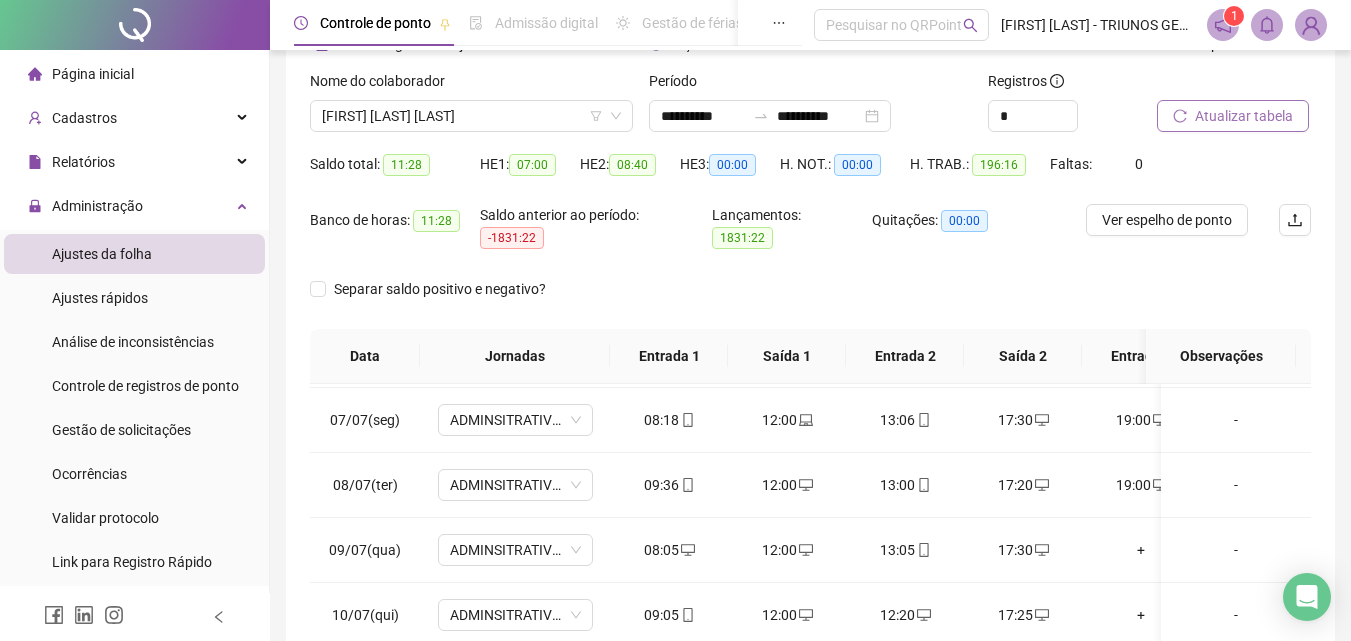 click on "Atualizar tabela" at bounding box center (1233, 116) 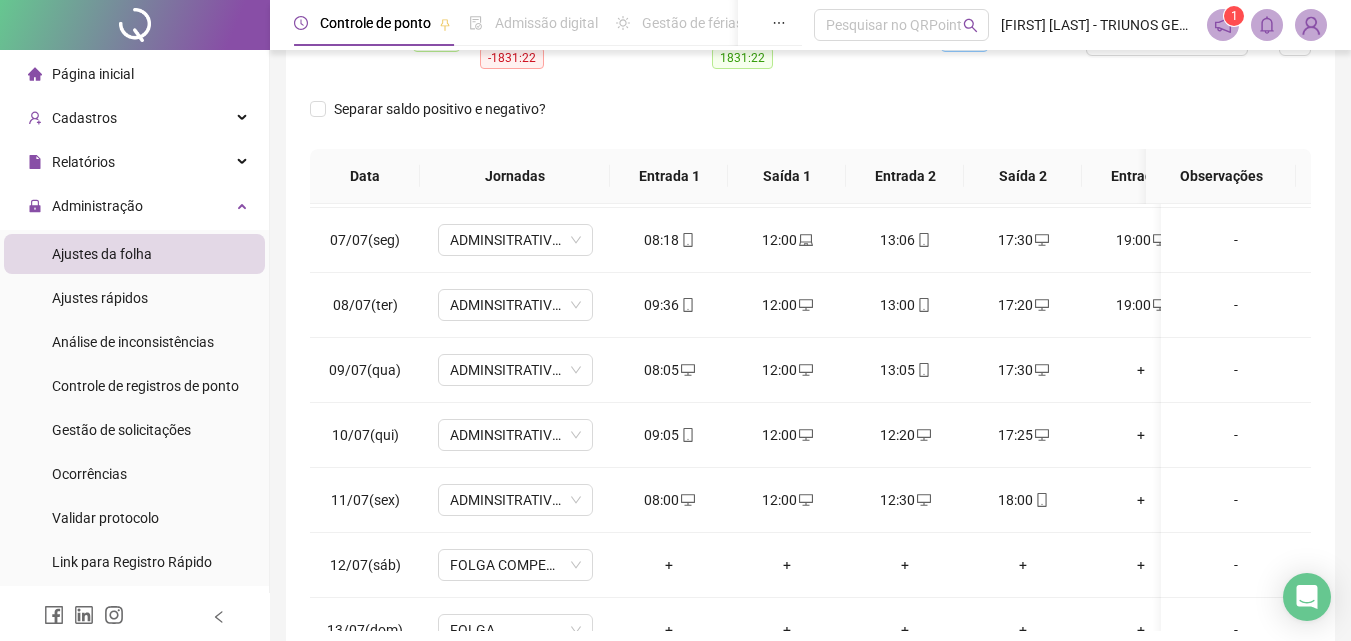 scroll, scrollTop: 393, scrollLeft: 0, axis: vertical 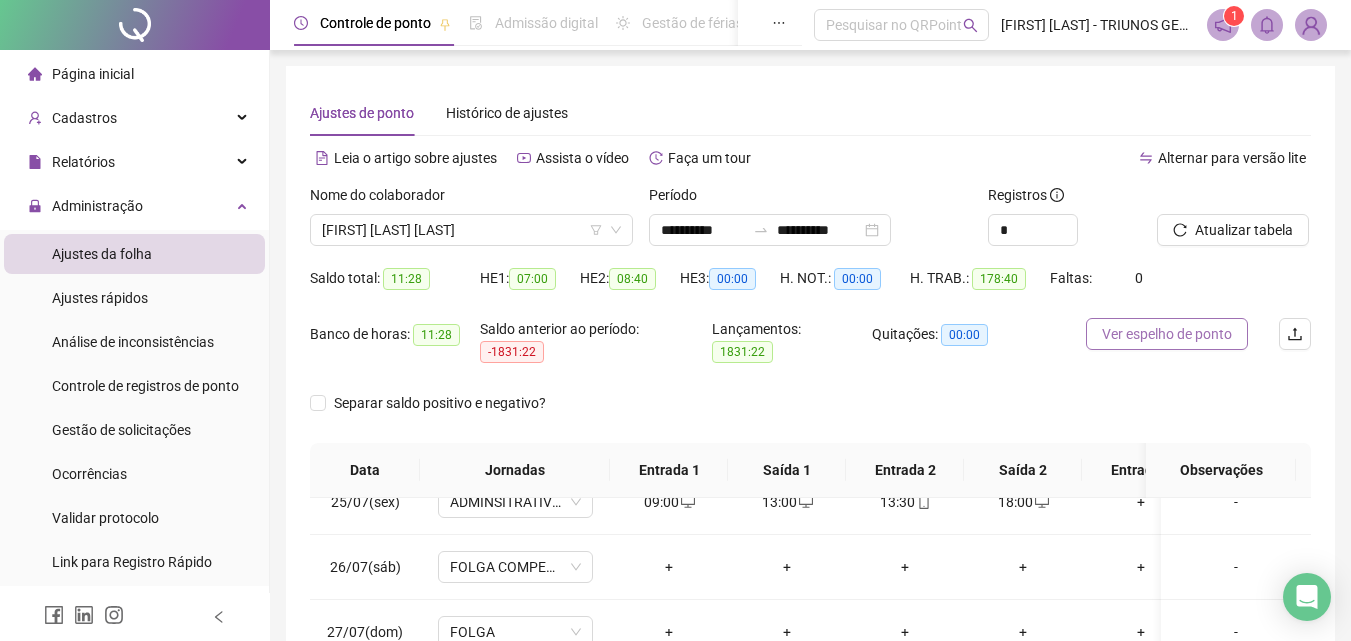 click on "Ver espelho de ponto" at bounding box center [1167, 334] 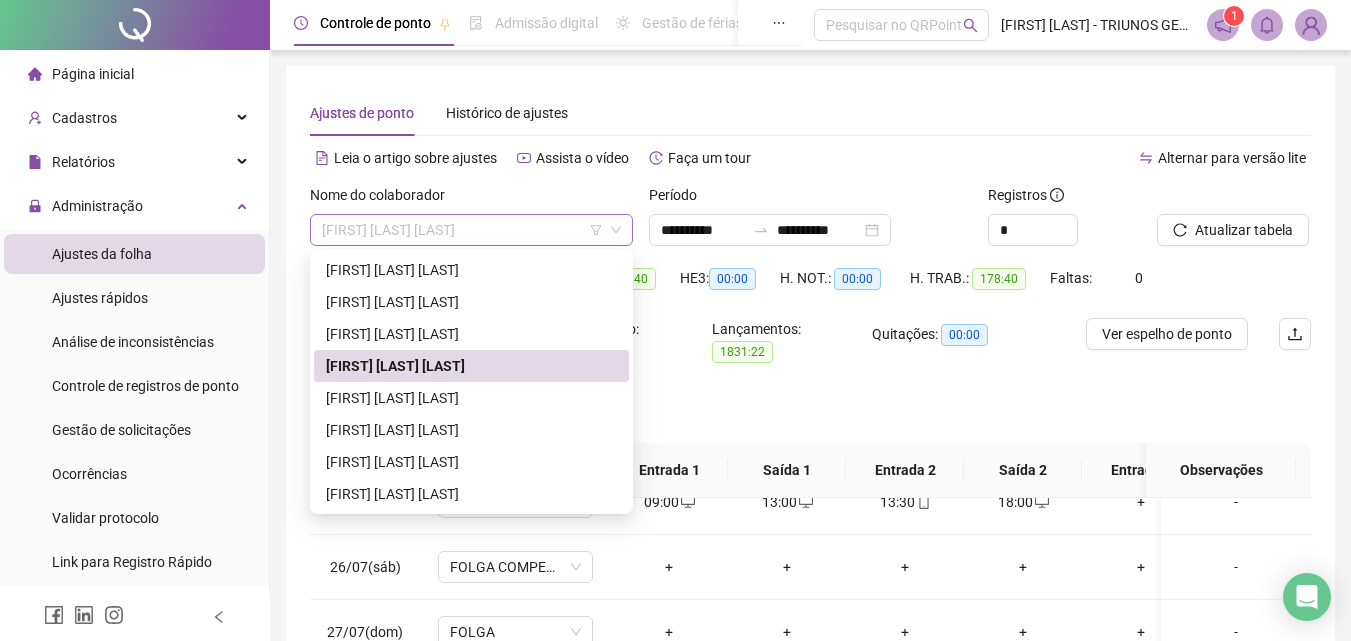 click on "[FIRST] [LAST] [LAST]" at bounding box center [471, 230] 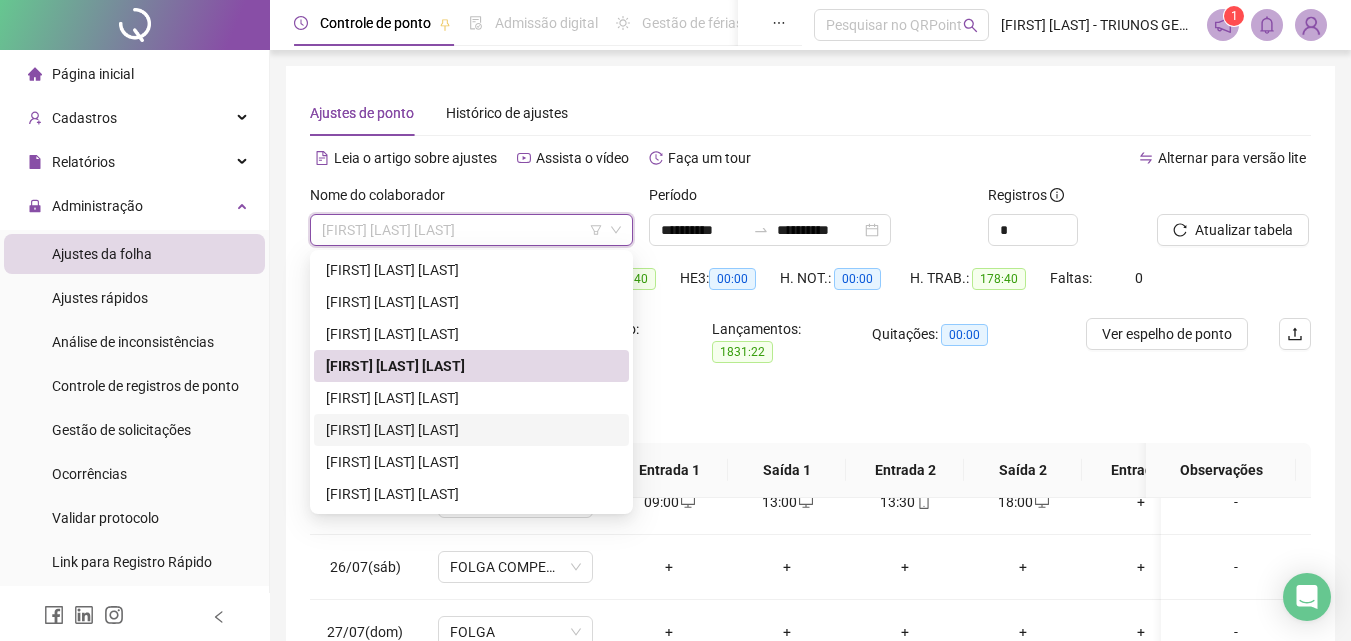 click on "[FIRST] [LAST] [LAST]" at bounding box center (471, 430) 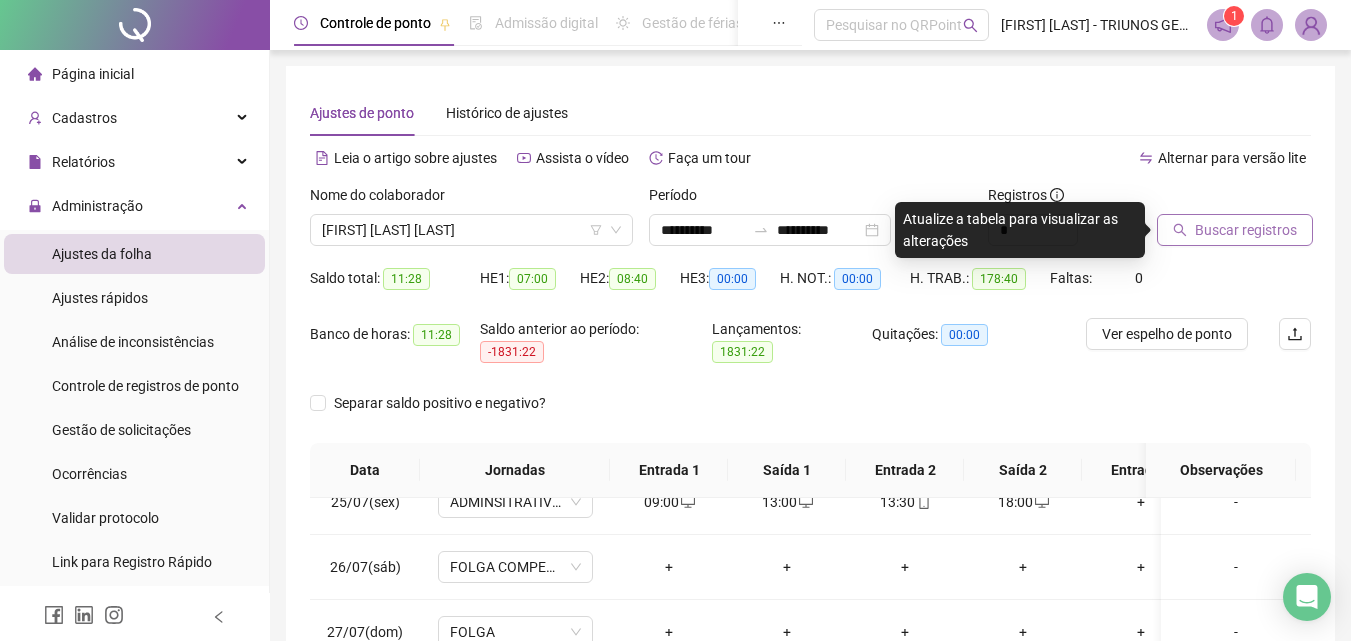 click on "Buscar registros" at bounding box center [1235, 230] 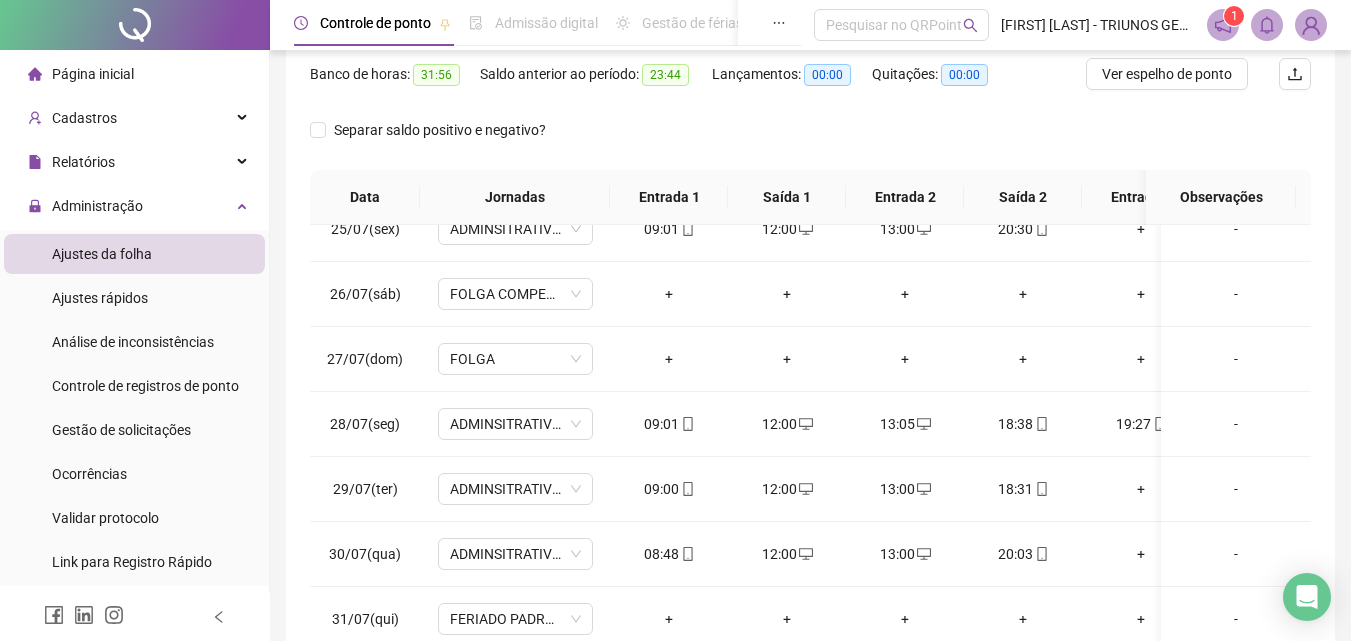 scroll, scrollTop: 271, scrollLeft: 0, axis: vertical 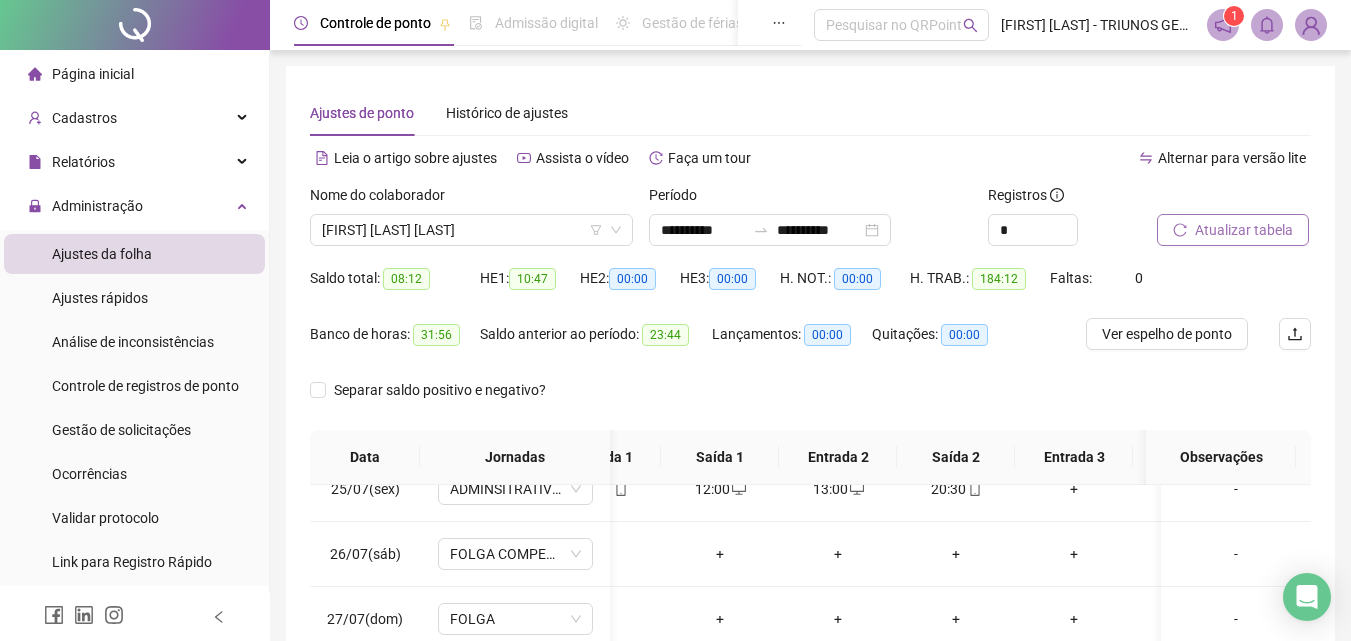 click on "Atualizar tabela" at bounding box center [1244, 230] 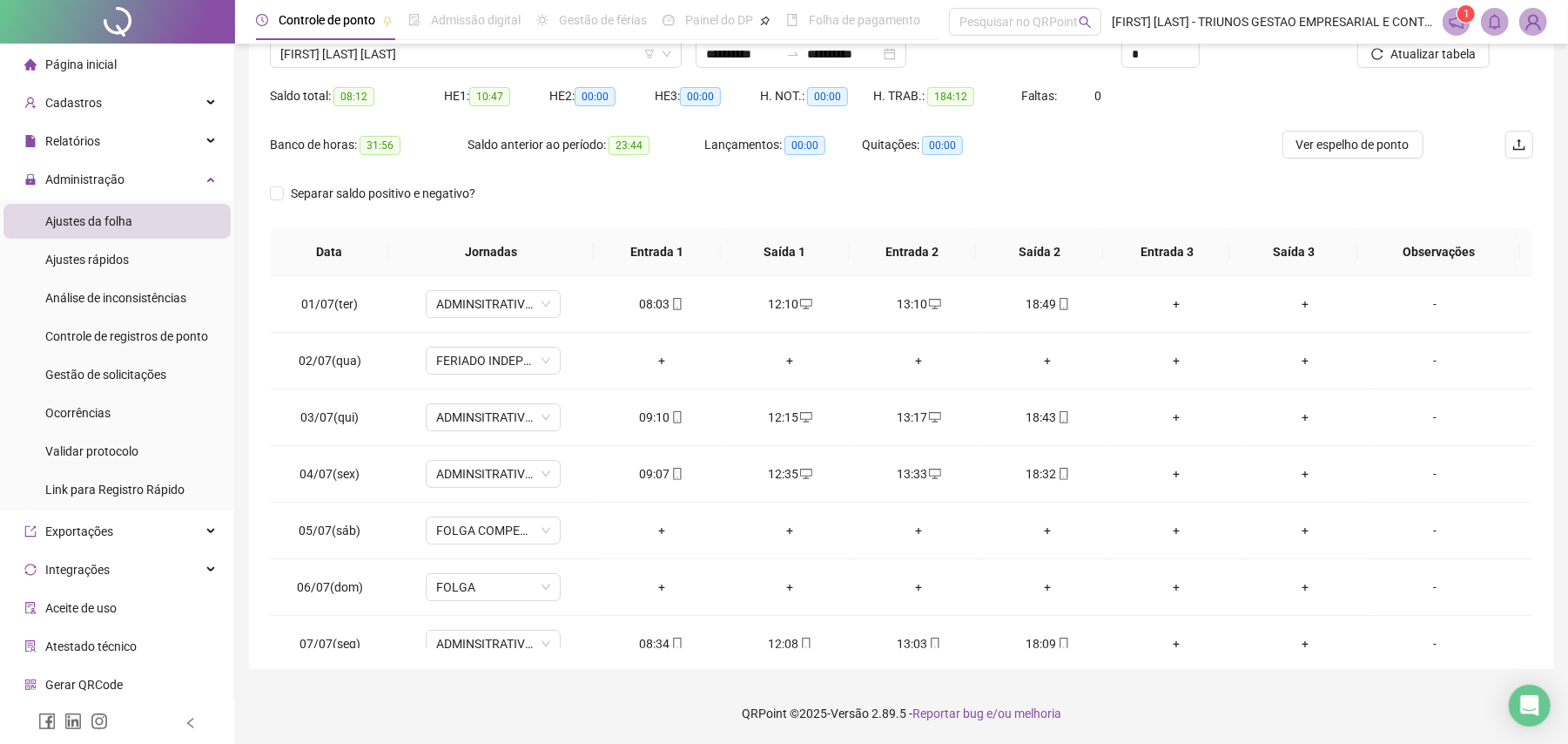 drag, startPoint x: 1154, startPoint y: 0, endPoint x: 1045, endPoint y: 162, distance: 195.25624 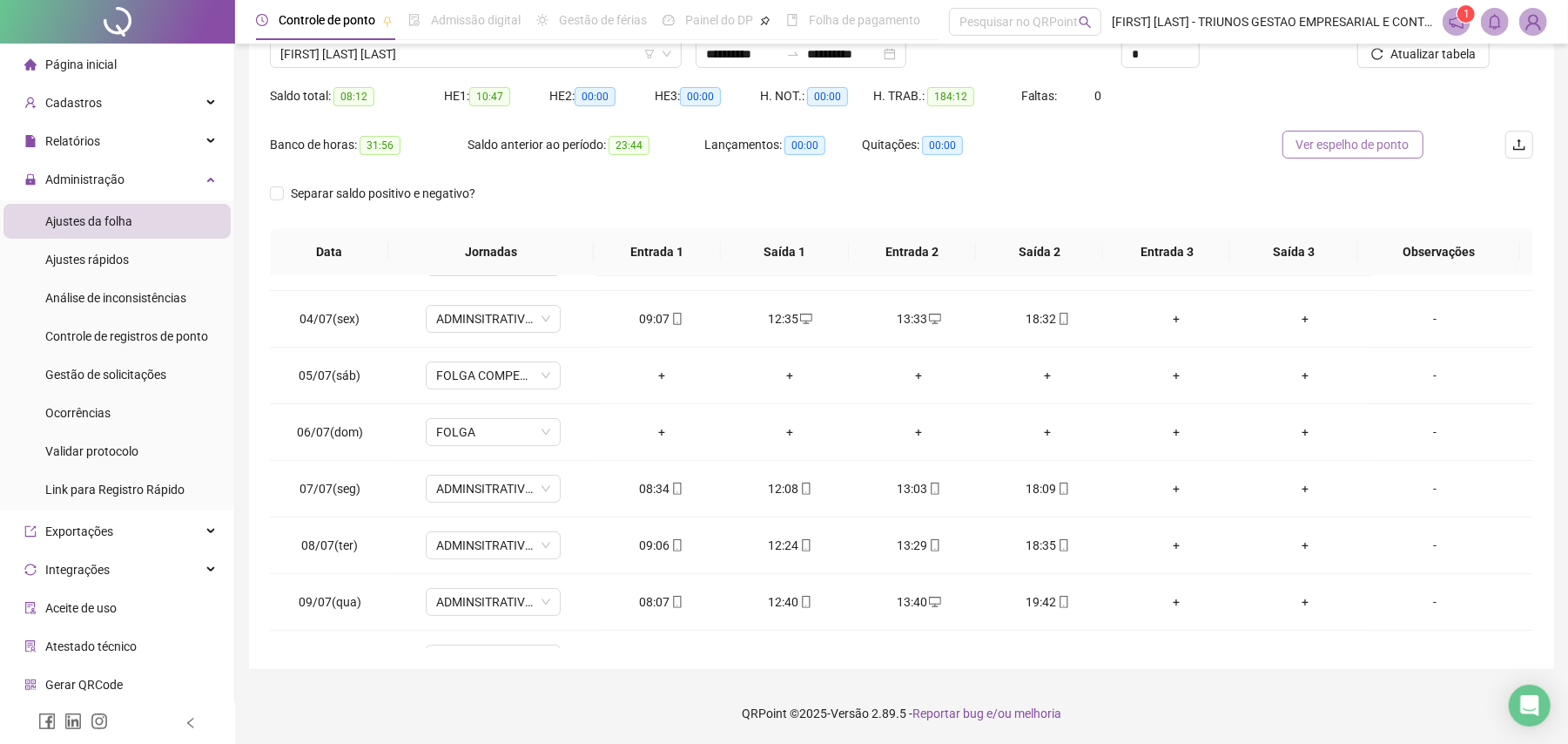click on "Ver espelho de ponto" at bounding box center (1353, 145) 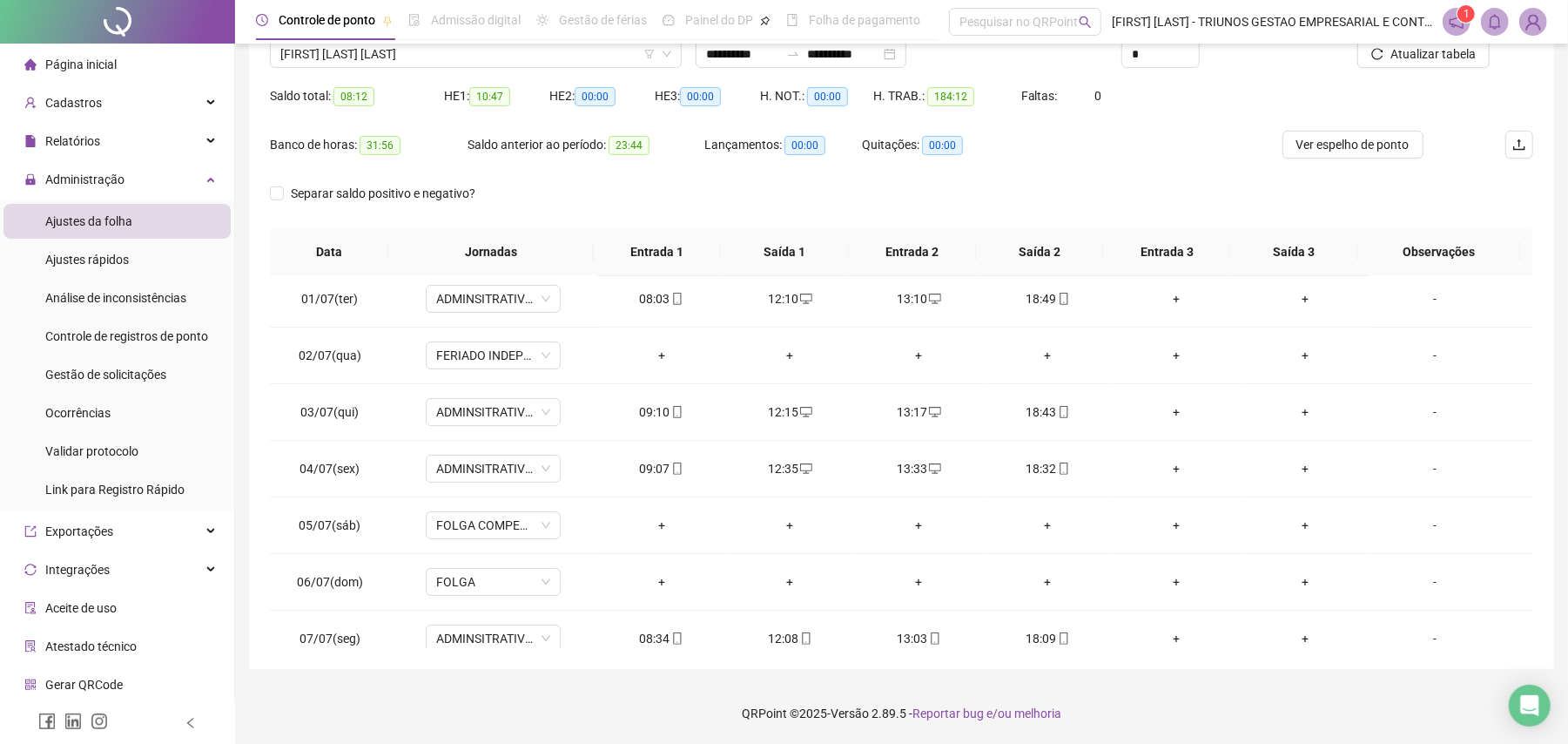scroll, scrollTop: 0, scrollLeft: 0, axis: both 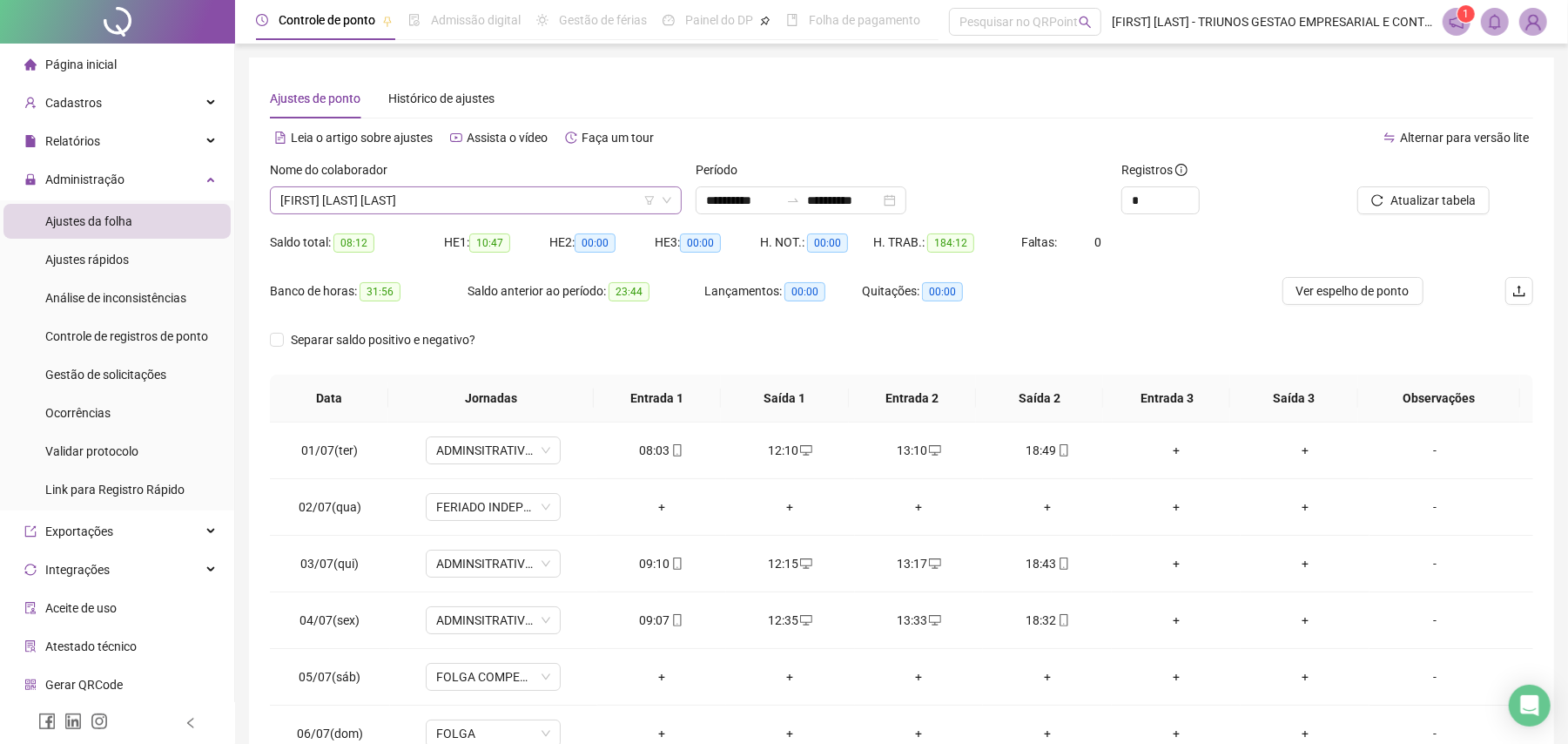 click on "[FIRST] [LAST] [LAST]" at bounding box center (475, 200) 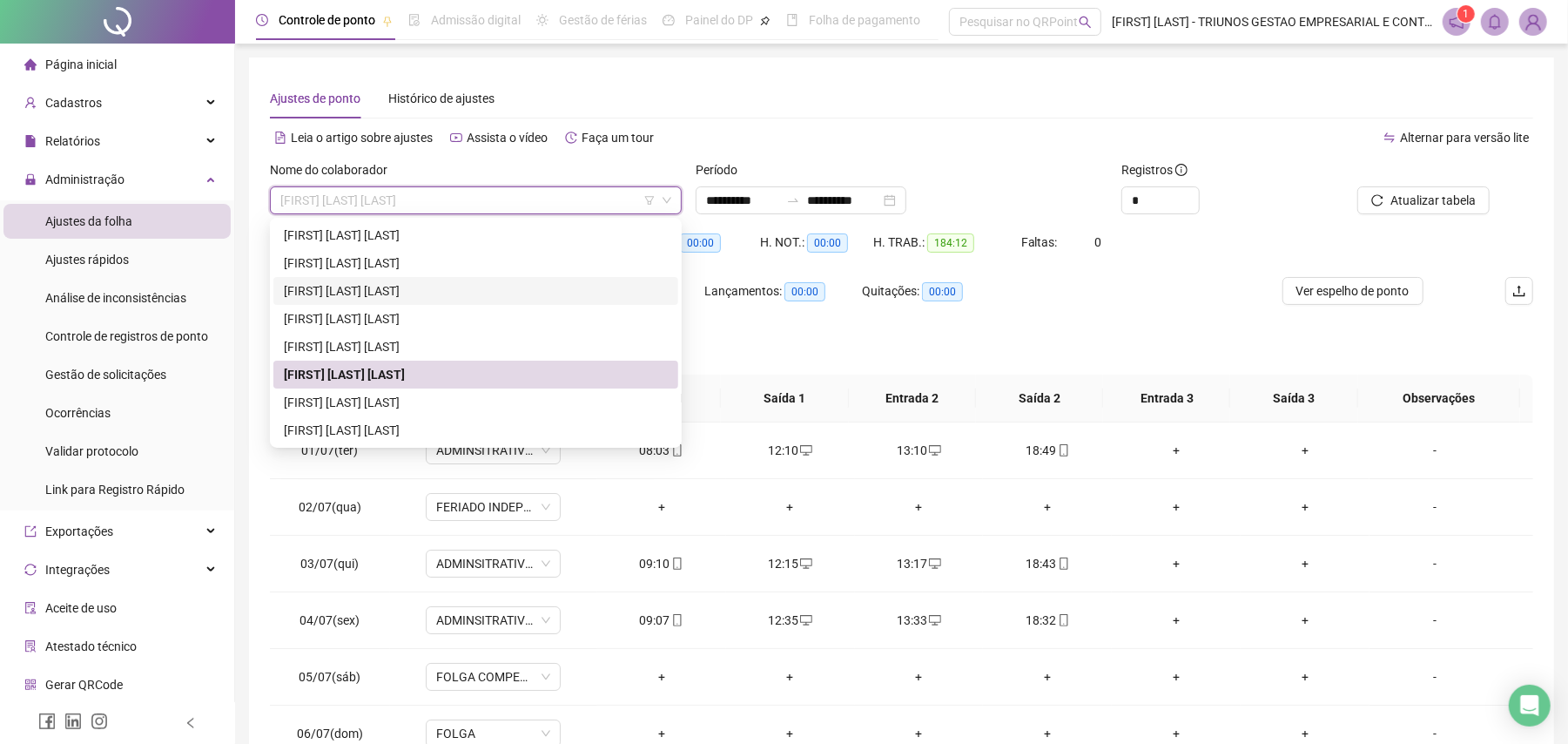 click on "[FIRST] [LAST] [LAST]" at bounding box center [475, 291] 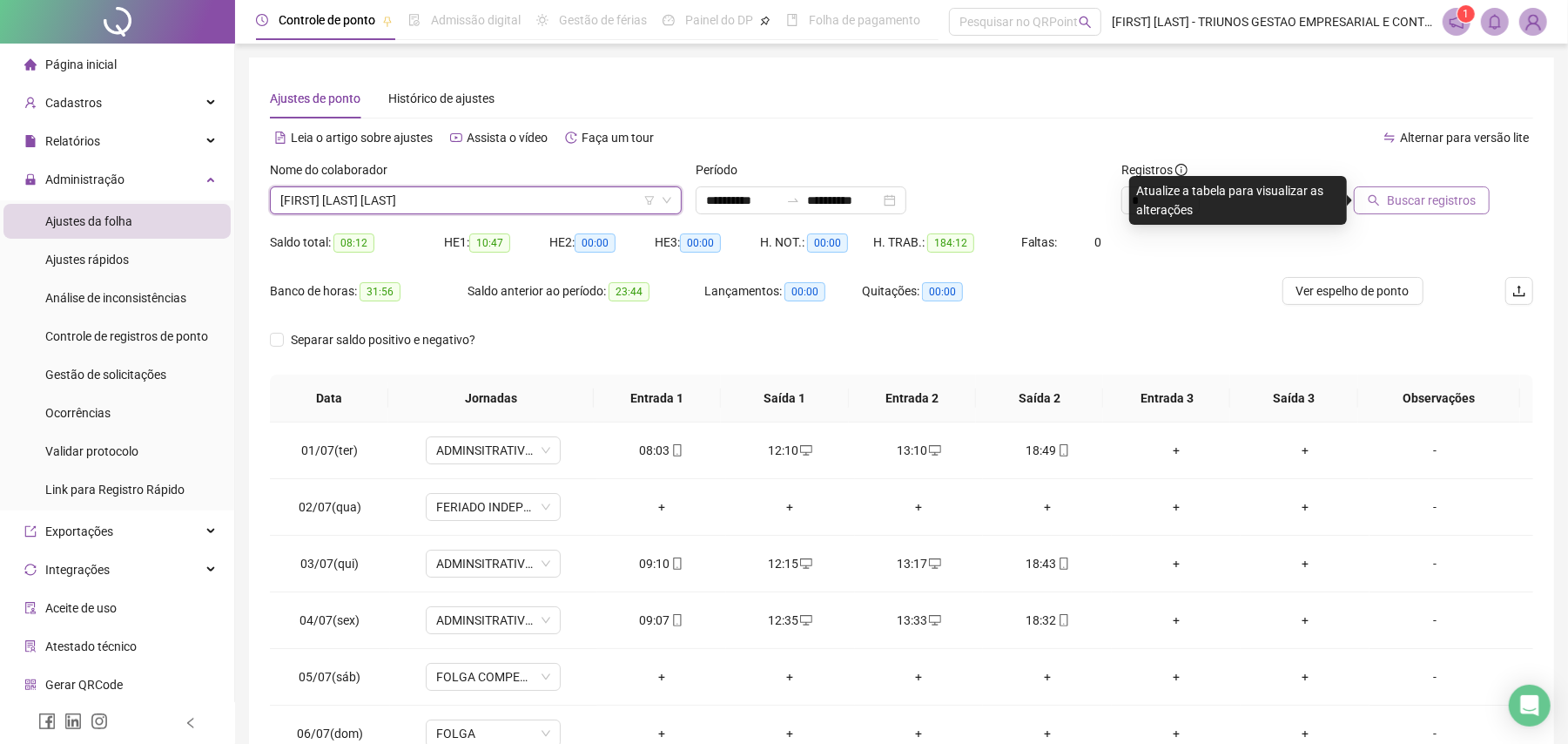 click on "Buscar registros" at bounding box center [1431, 200] 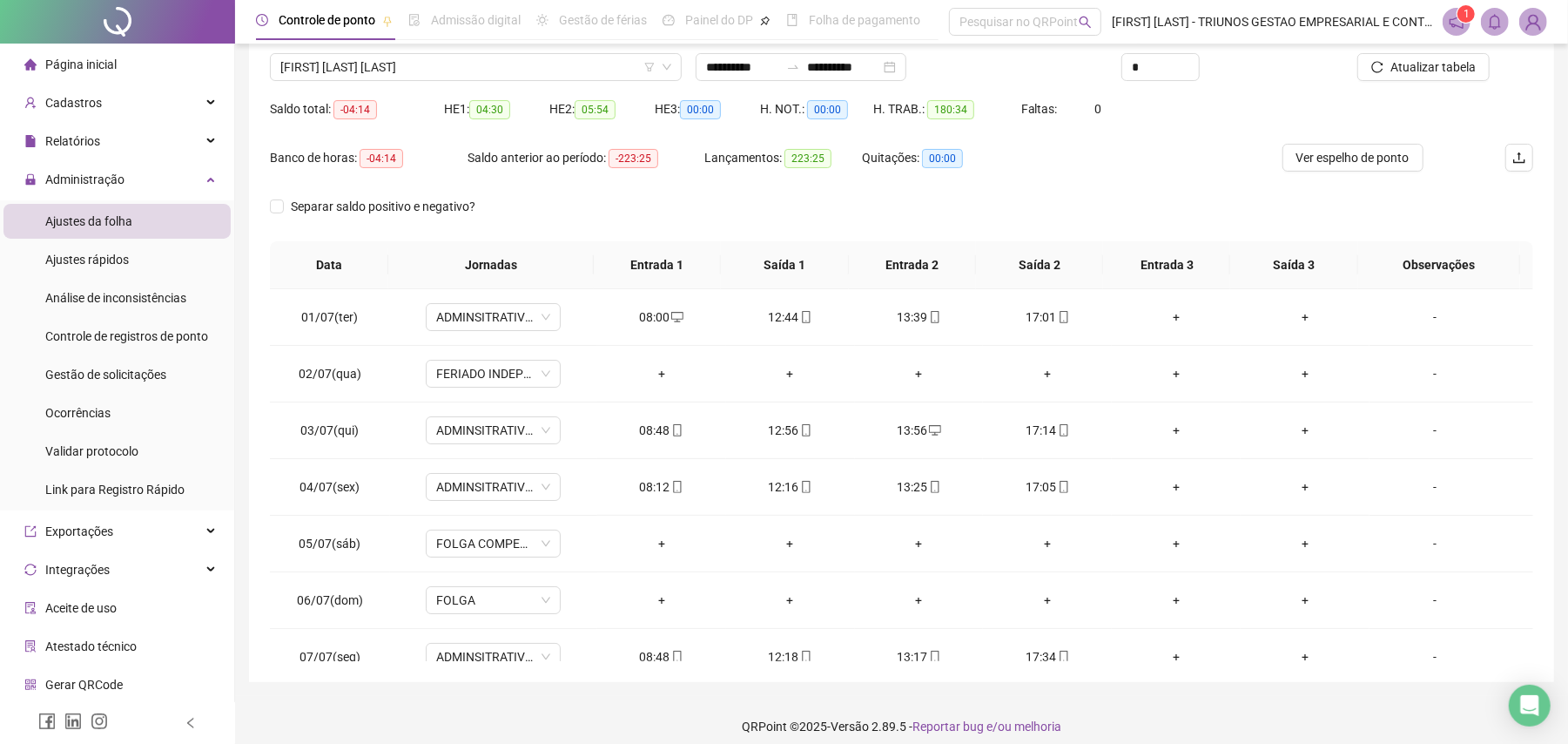 scroll, scrollTop: 146, scrollLeft: 0, axis: vertical 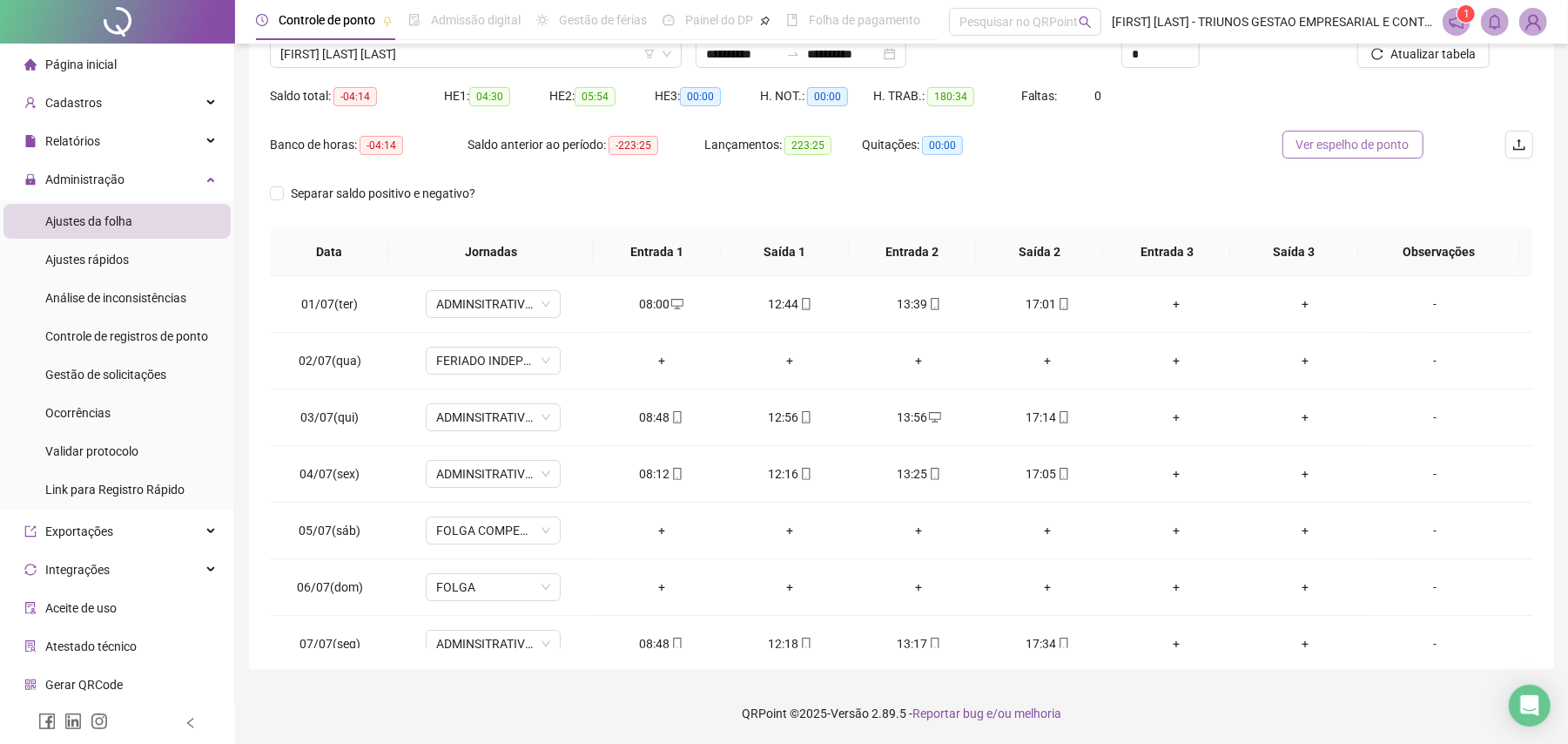 click on "Ver espelho de ponto" at bounding box center (1353, 145) 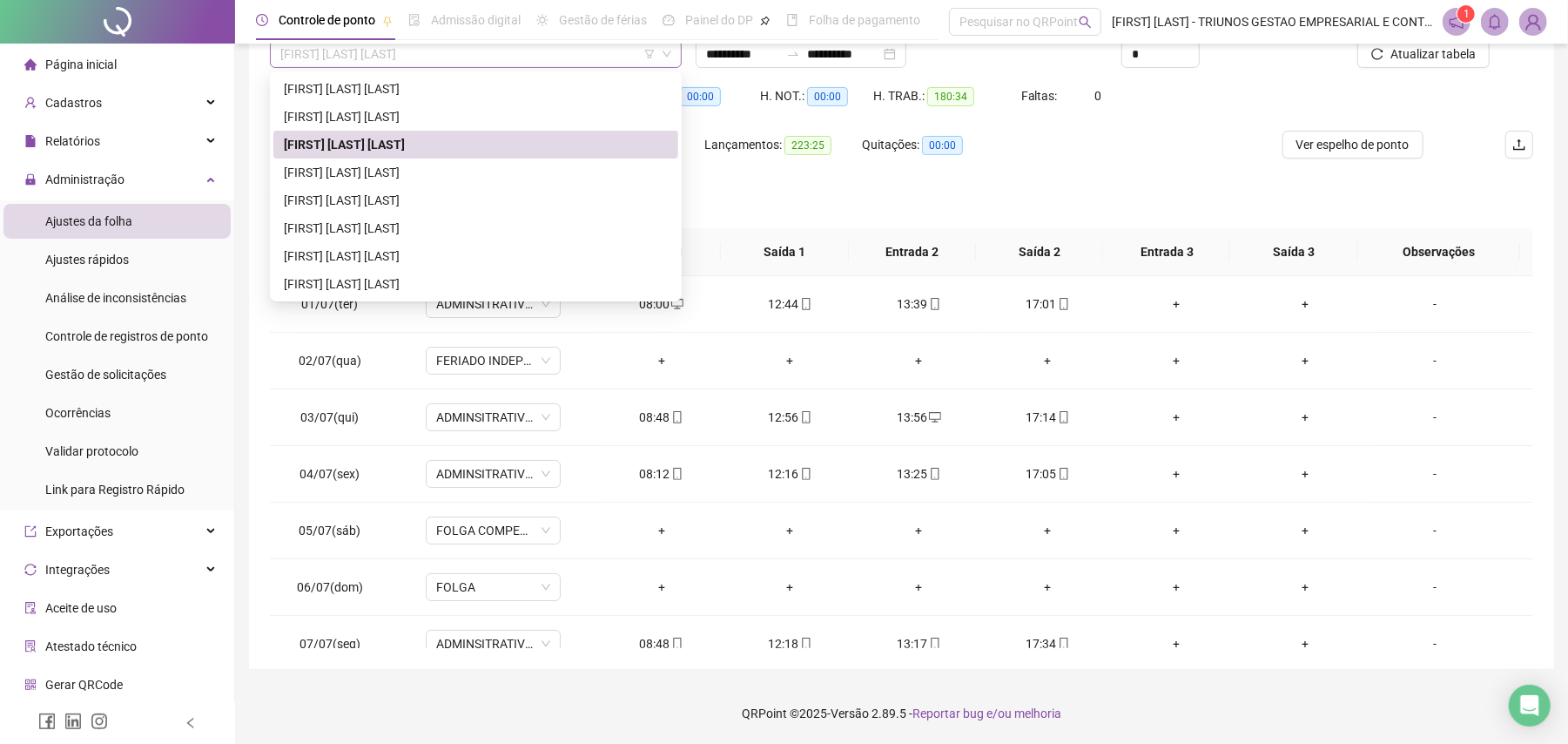 click on "[FIRST] [LAST] [LAST]" at bounding box center [475, 54] 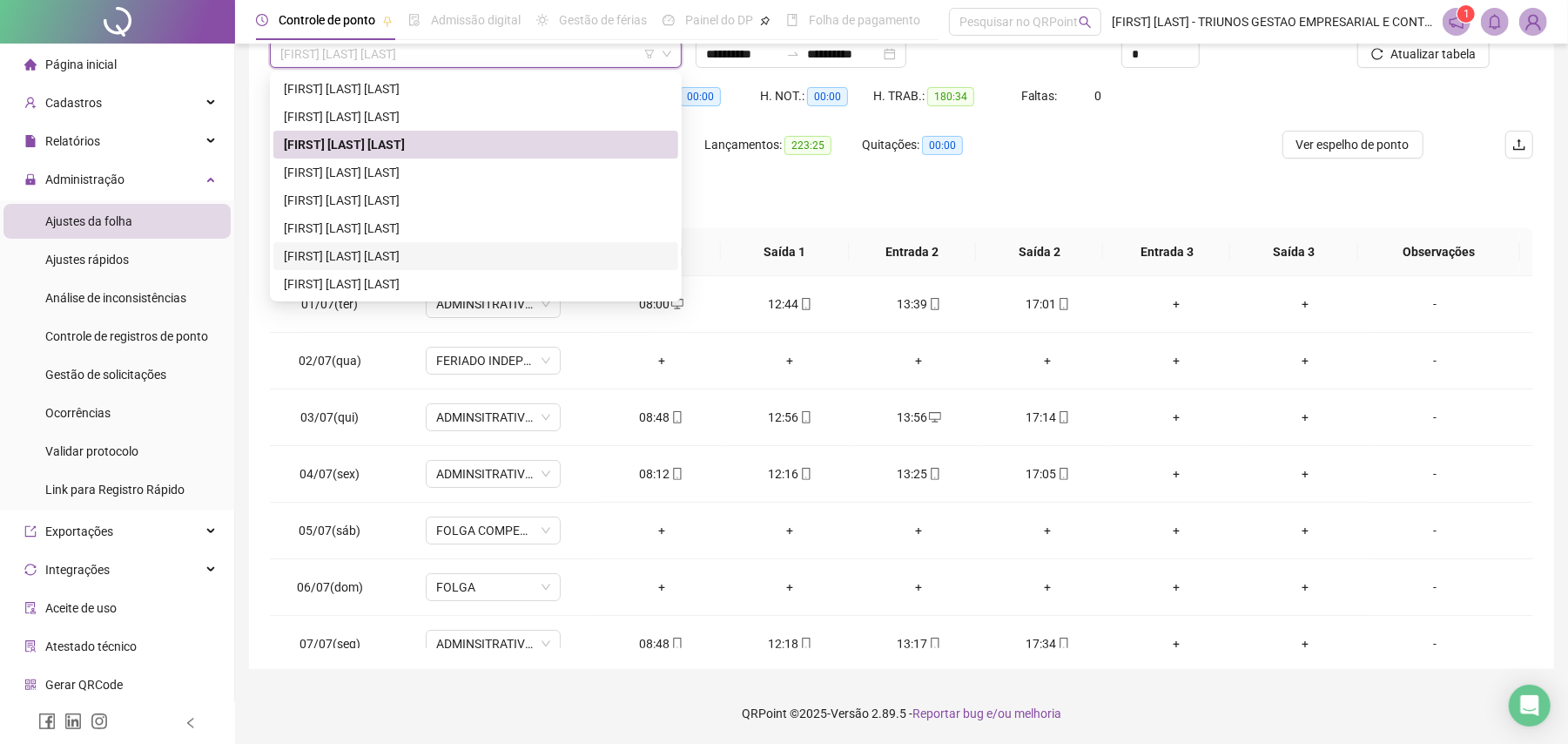 click on "[FIRST] [LAST] [LAST]" at bounding box center [475, 256] 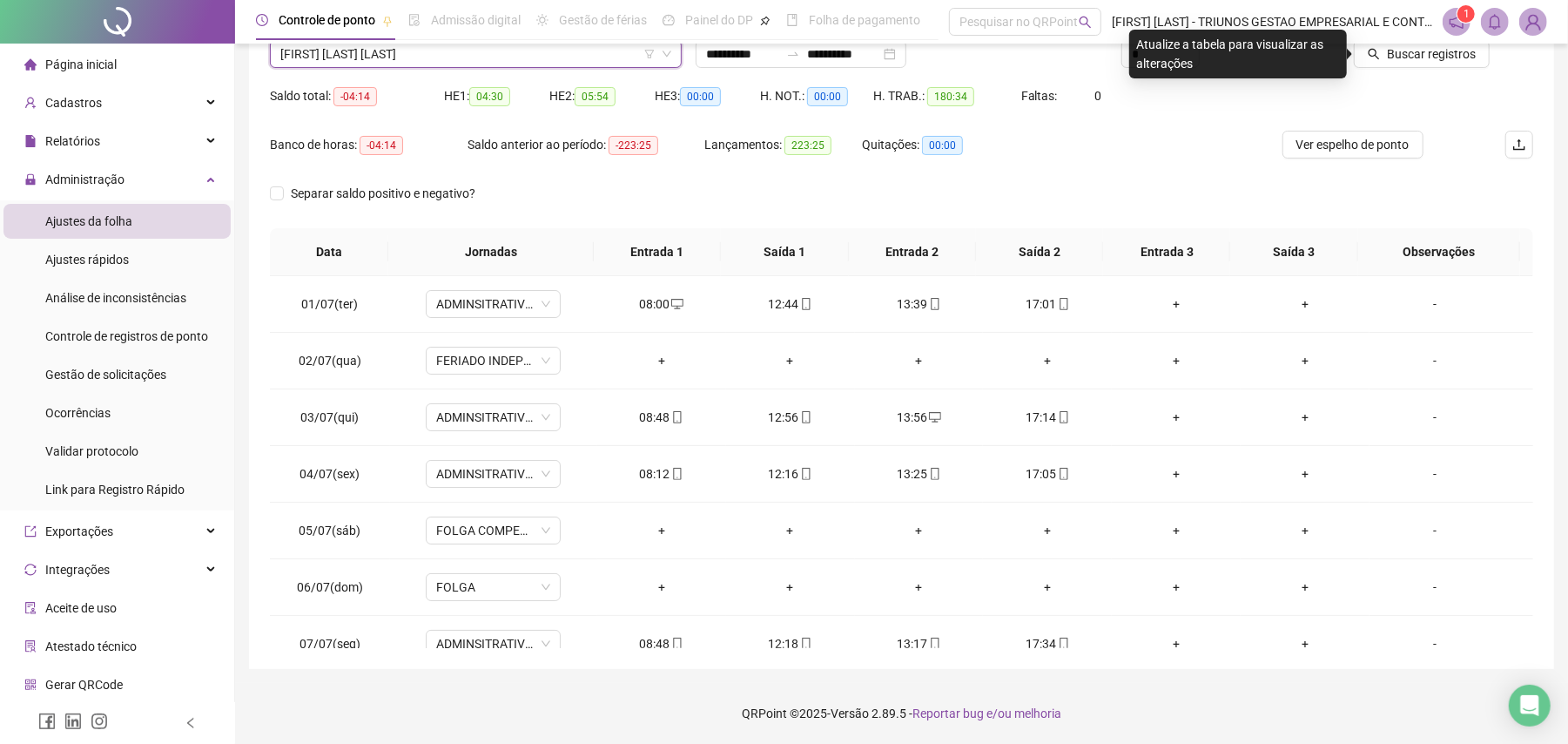 scroll, scrollTop: 74, scrollLeft: 0, axis: vertical 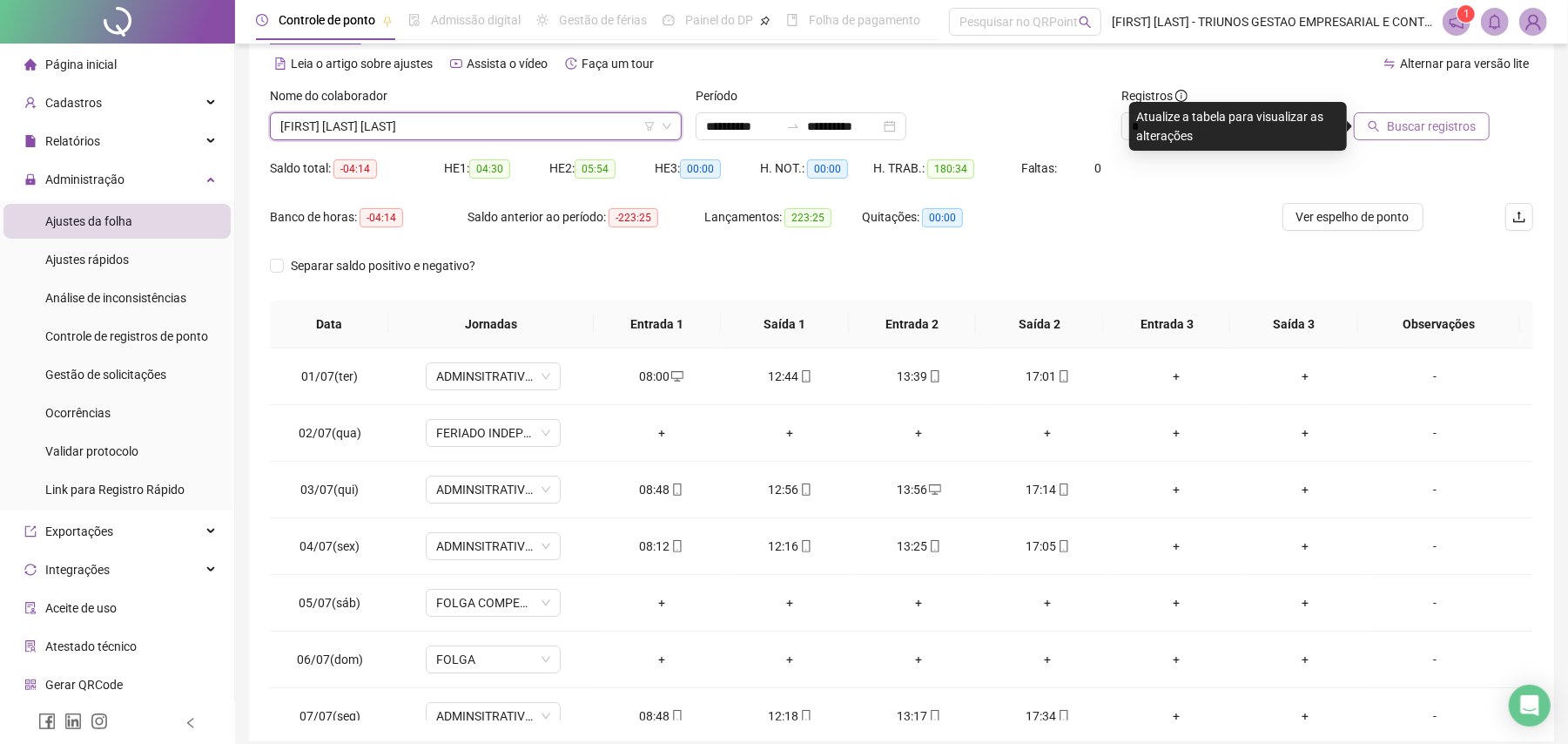 click on "Buscar registros" at bounding box center [1431, 126] 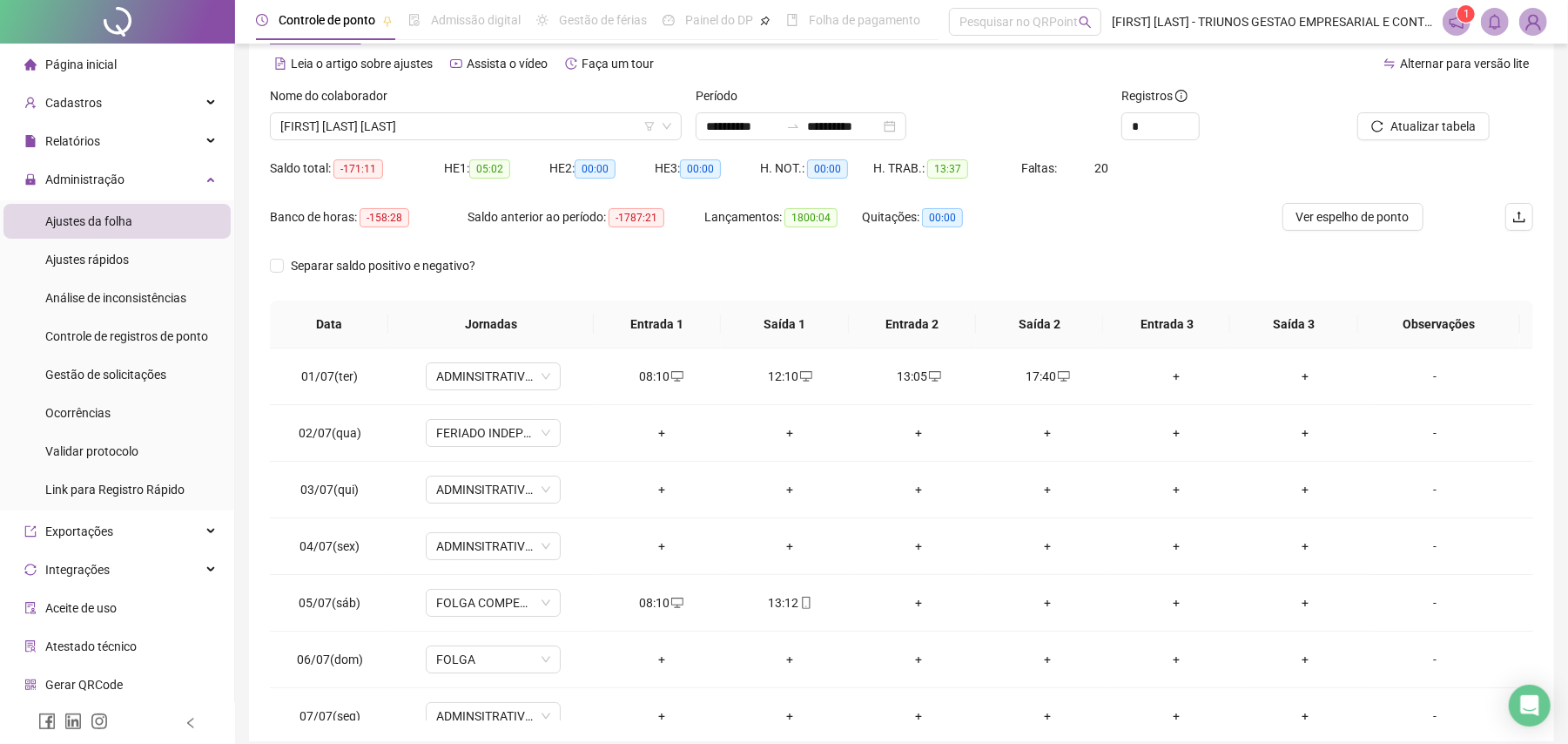 scroll, scrollTop: 146, scrollLeft: 0, axis: vertical 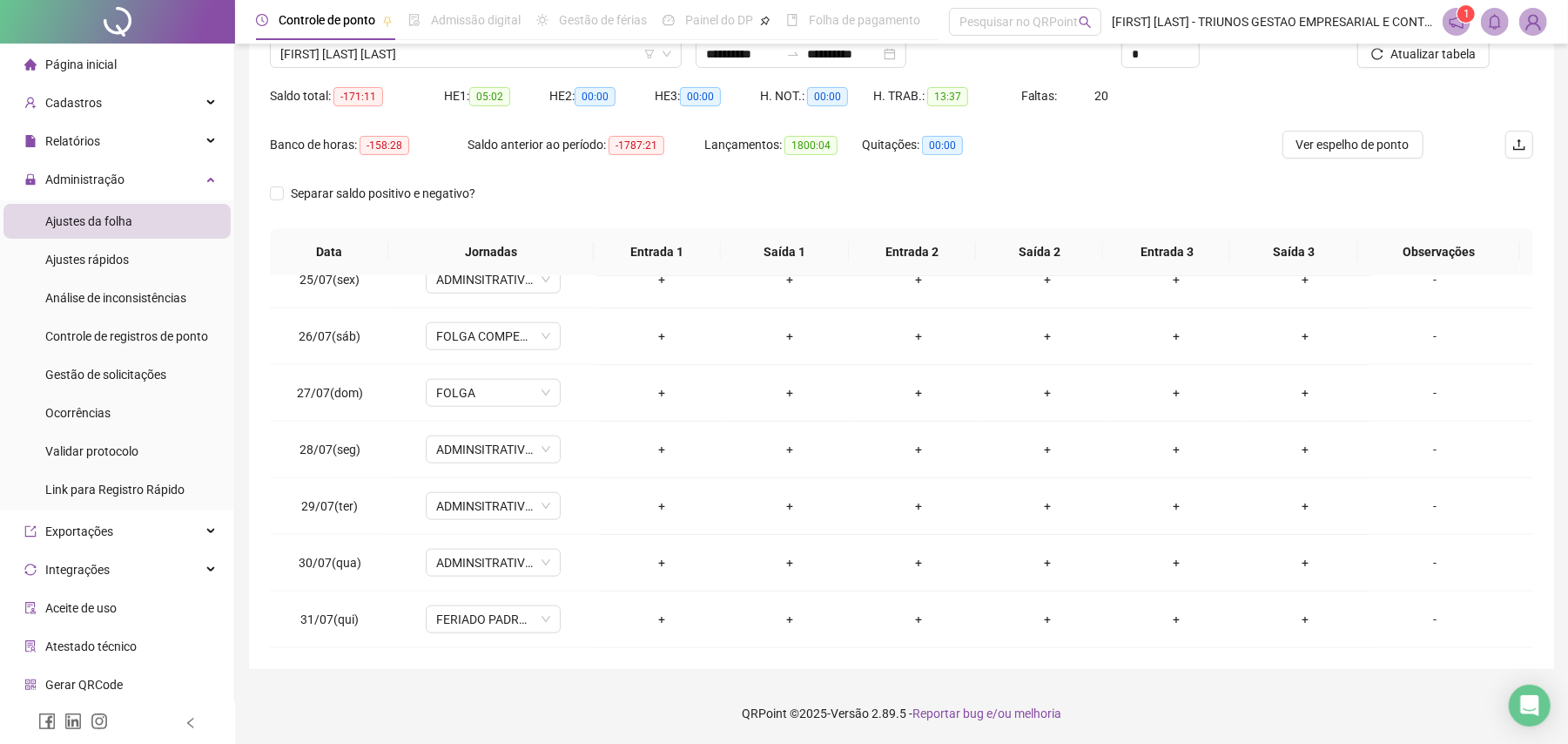 click at bounding box center (1533, 22) 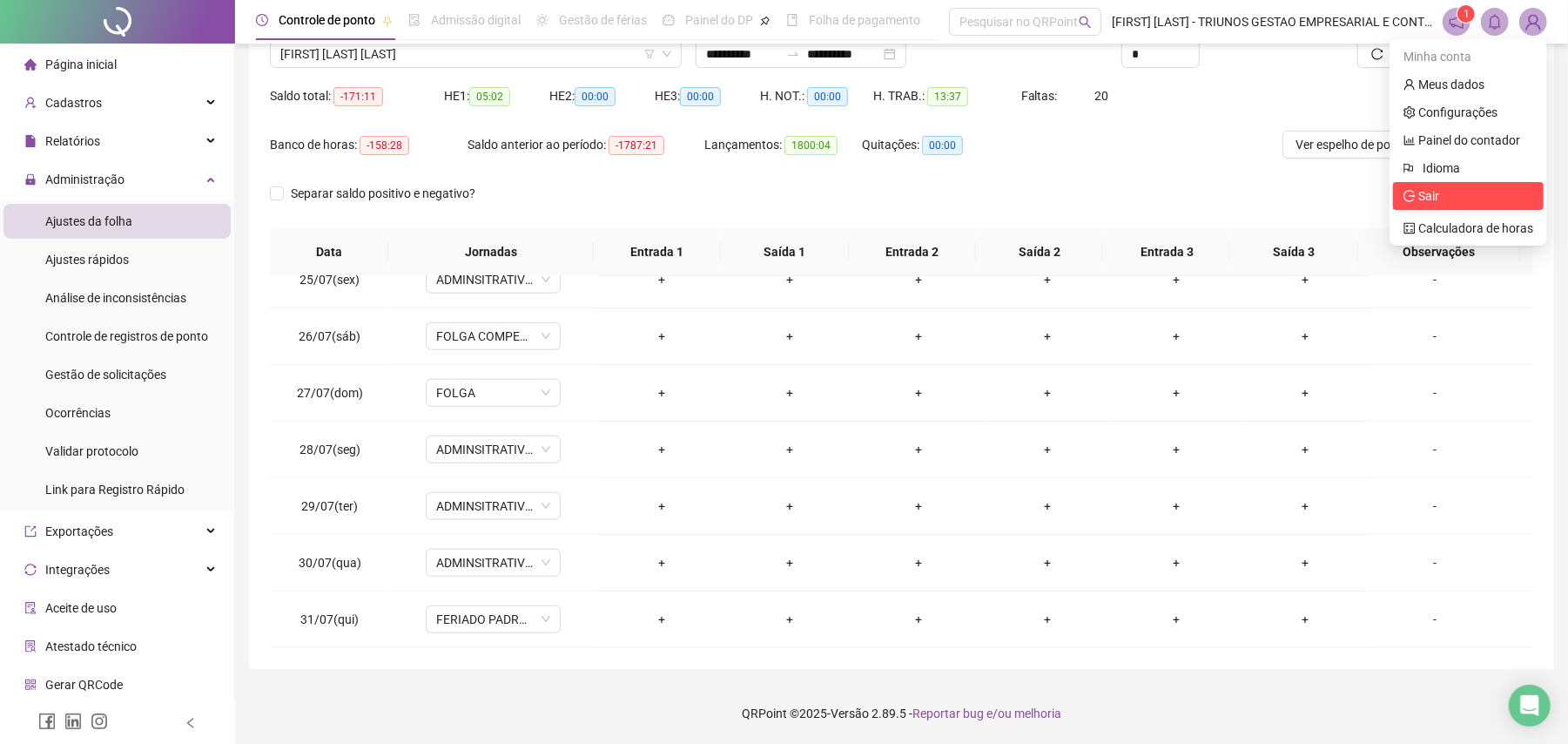 click on "Sair" at bounding box center [1429, 196] 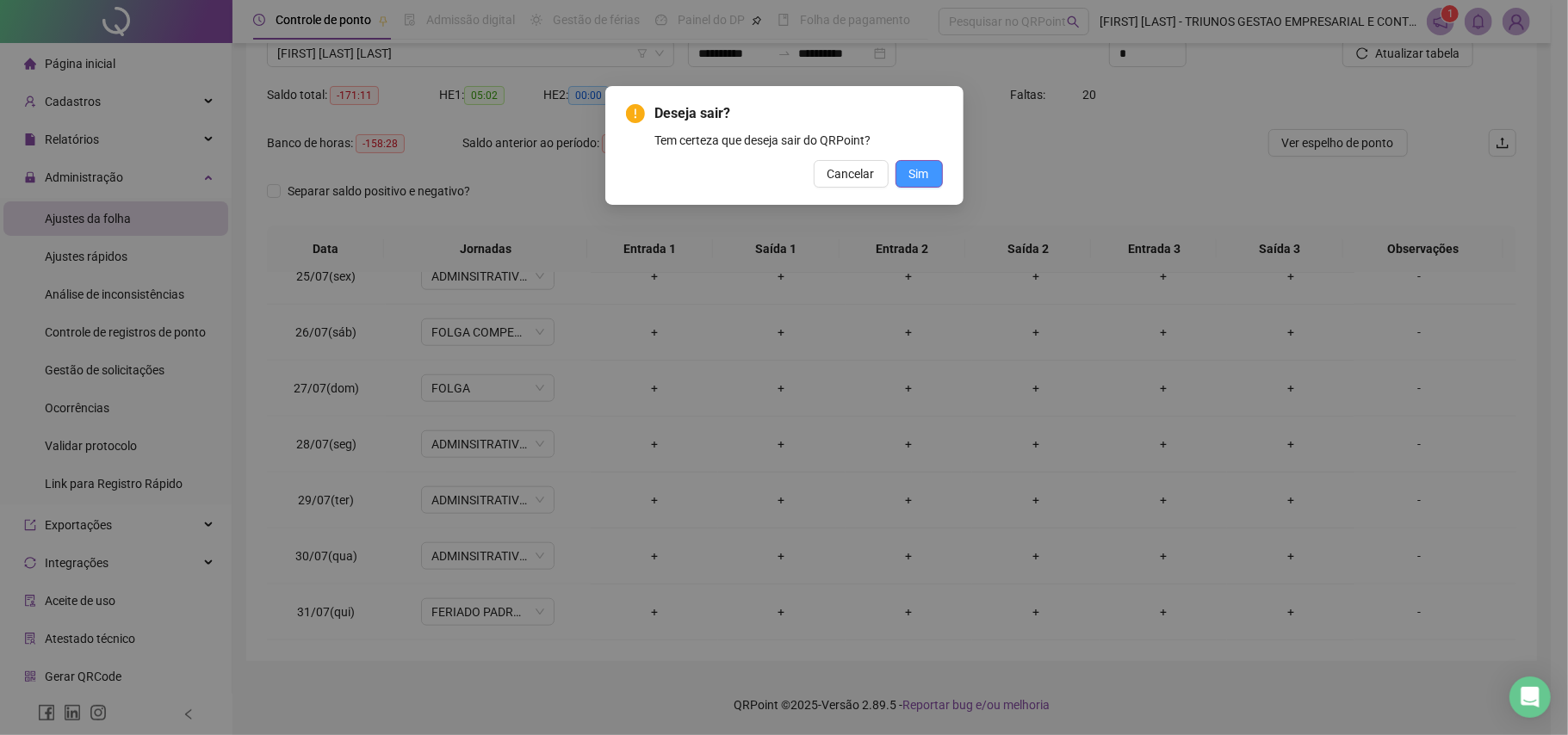 click on "Sim" at bounding box center [919, 174] 